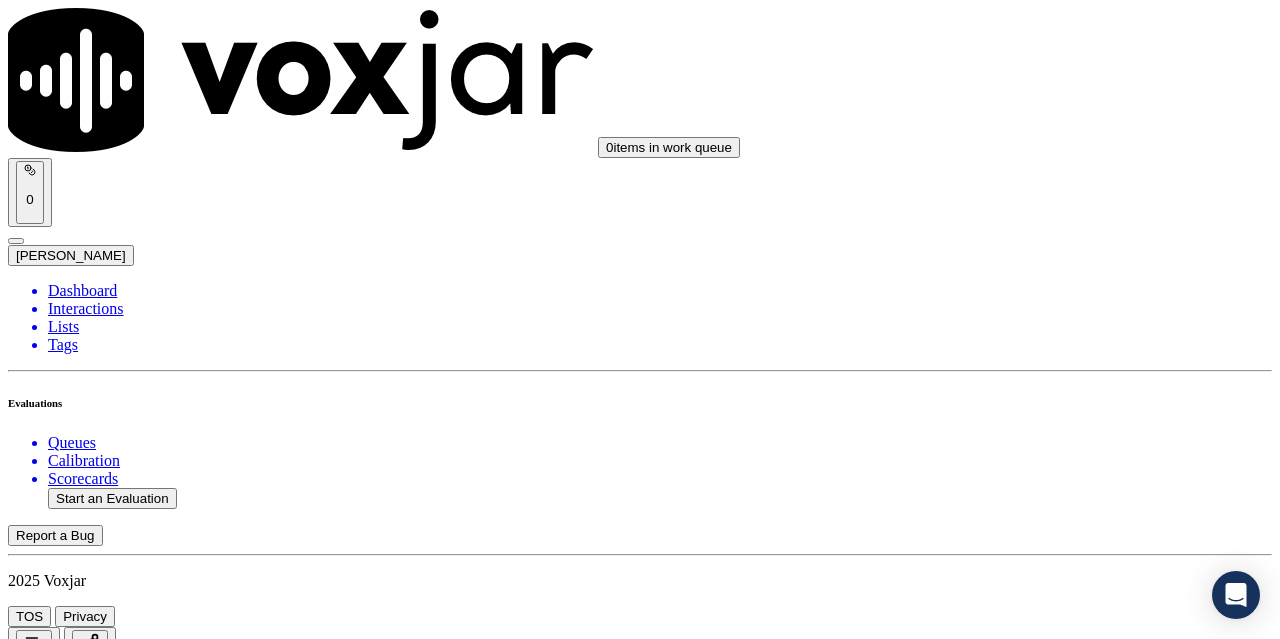 scroll, scrollTop: 0, scrollLeft: 0, axis: both 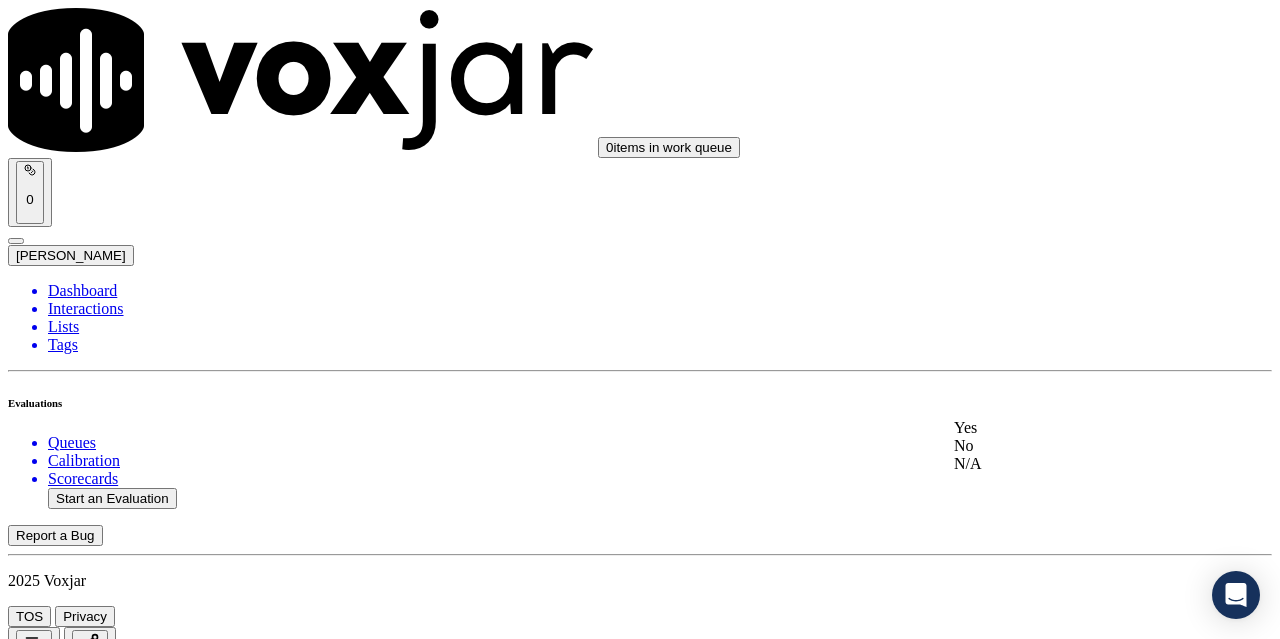 click on "Yes" at bounding box center [1067, 428] 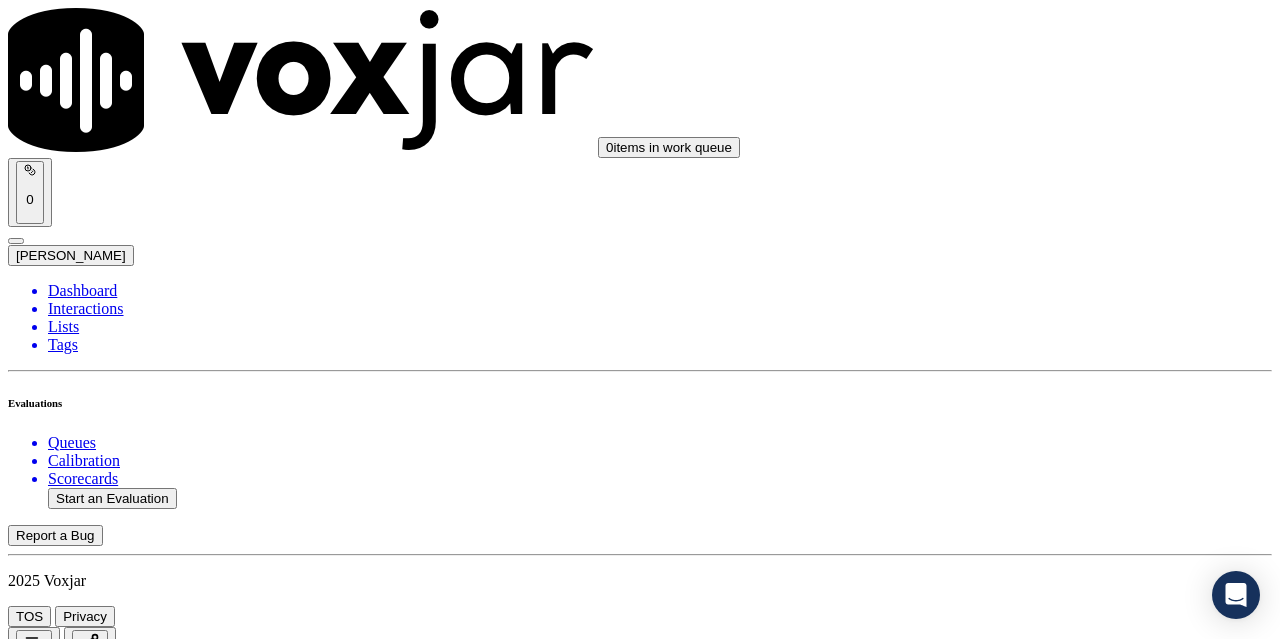 scroll, scrollTop: 300, scrollLeft: 0, axis: vertical 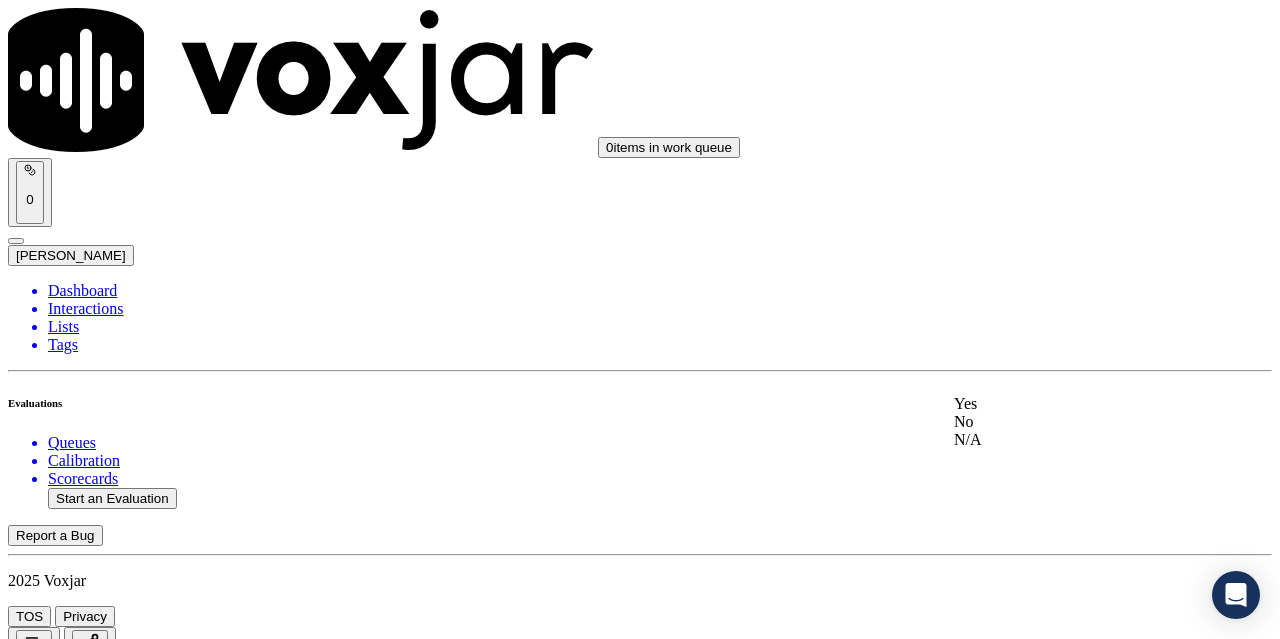 click on "Yes" at bounding box center [1067, 404] 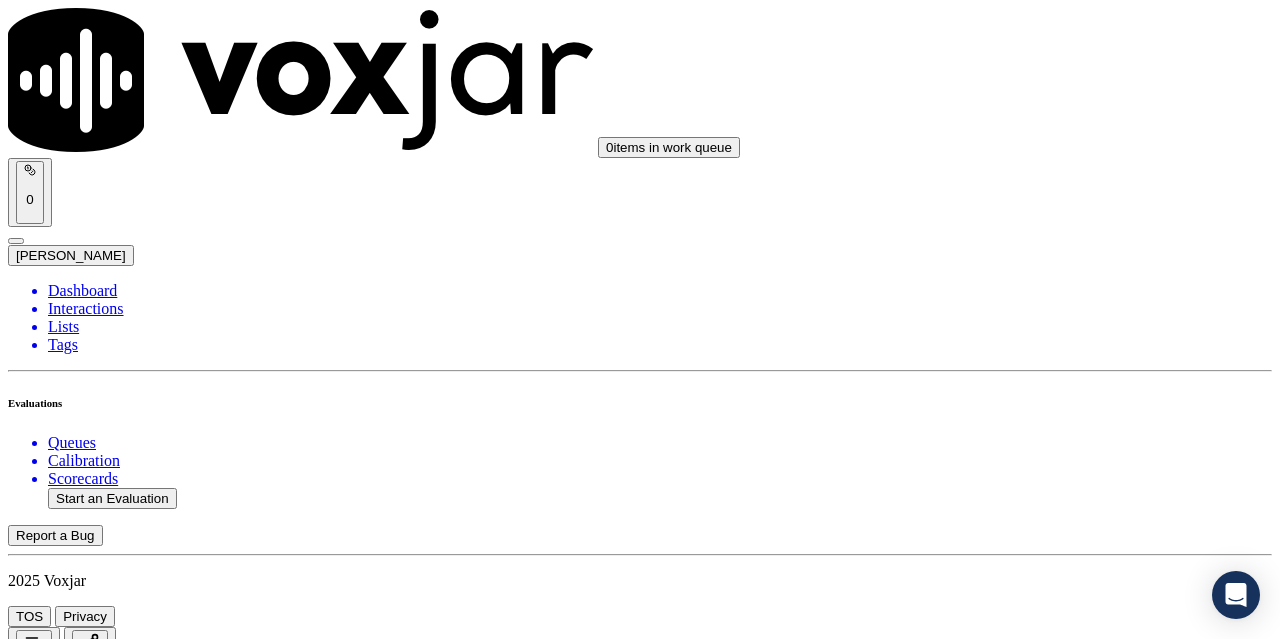 scroll, scrollTop: 600, scrollLeft: 0, axis: vertical 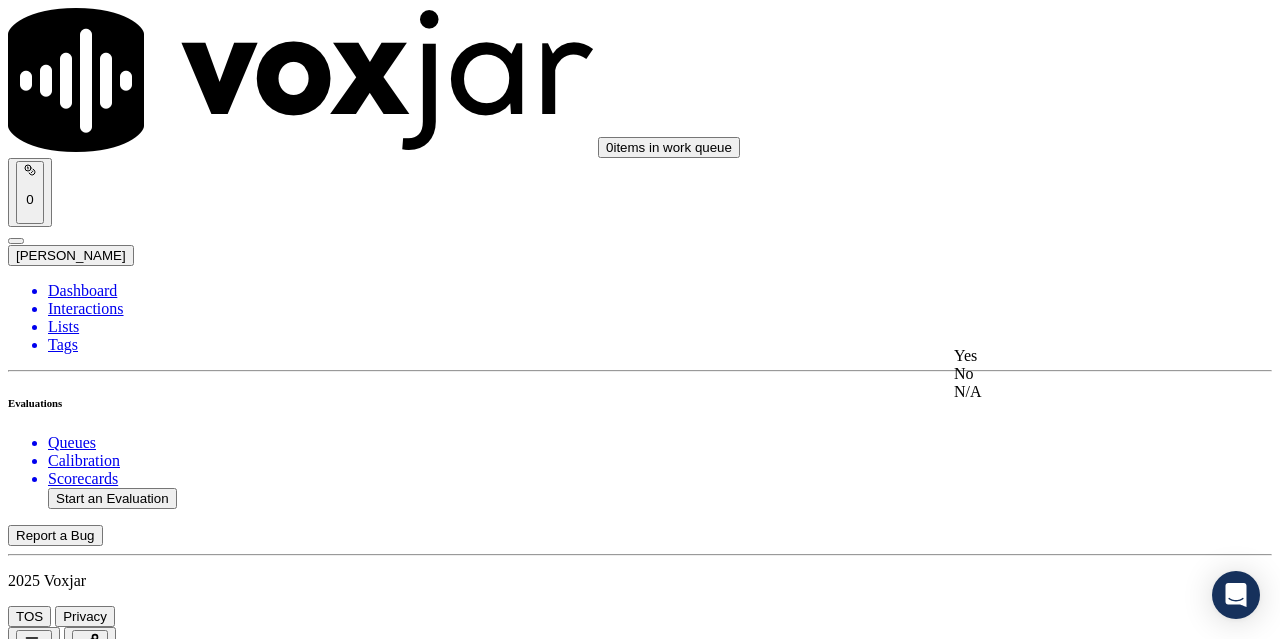 click on "Yes" at bounding box center (1067, 356) 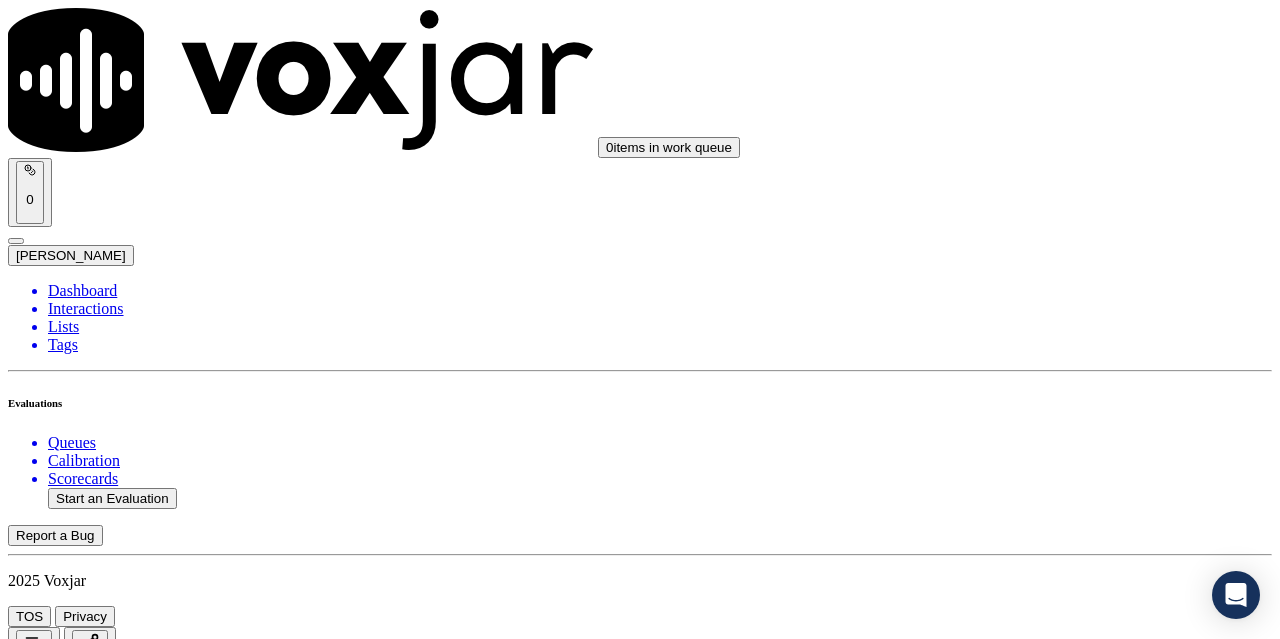 scroll, scrollTop: 1000, scrollLeft: 0, axis: vertical 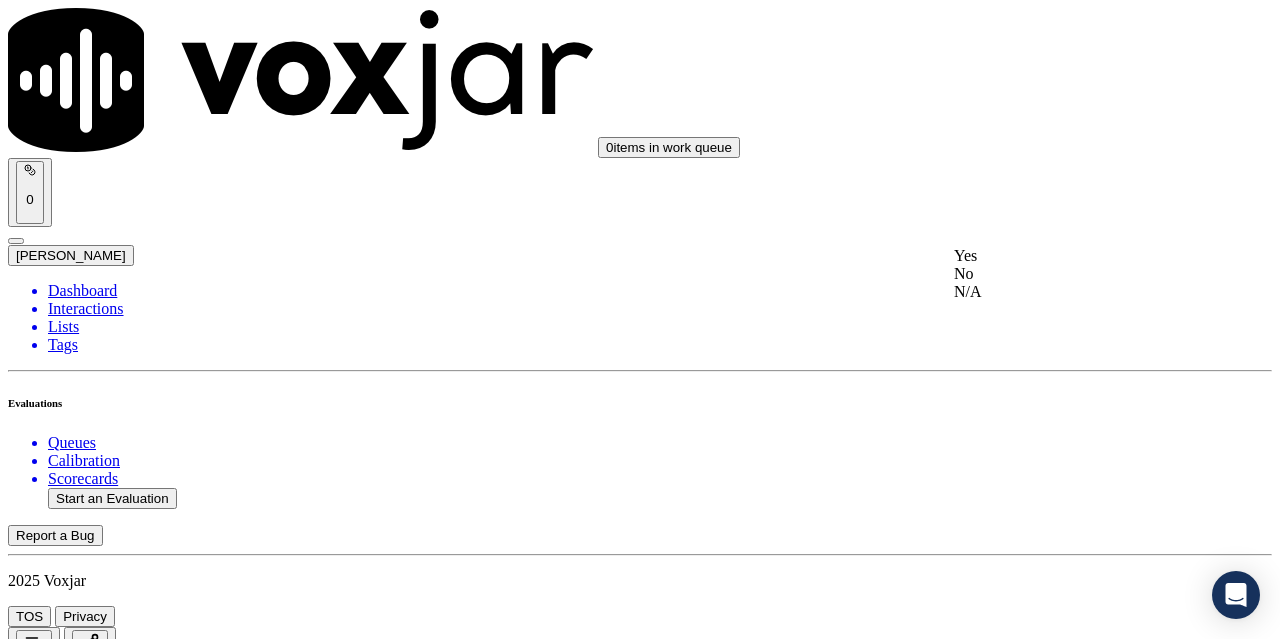 click on "N/A" 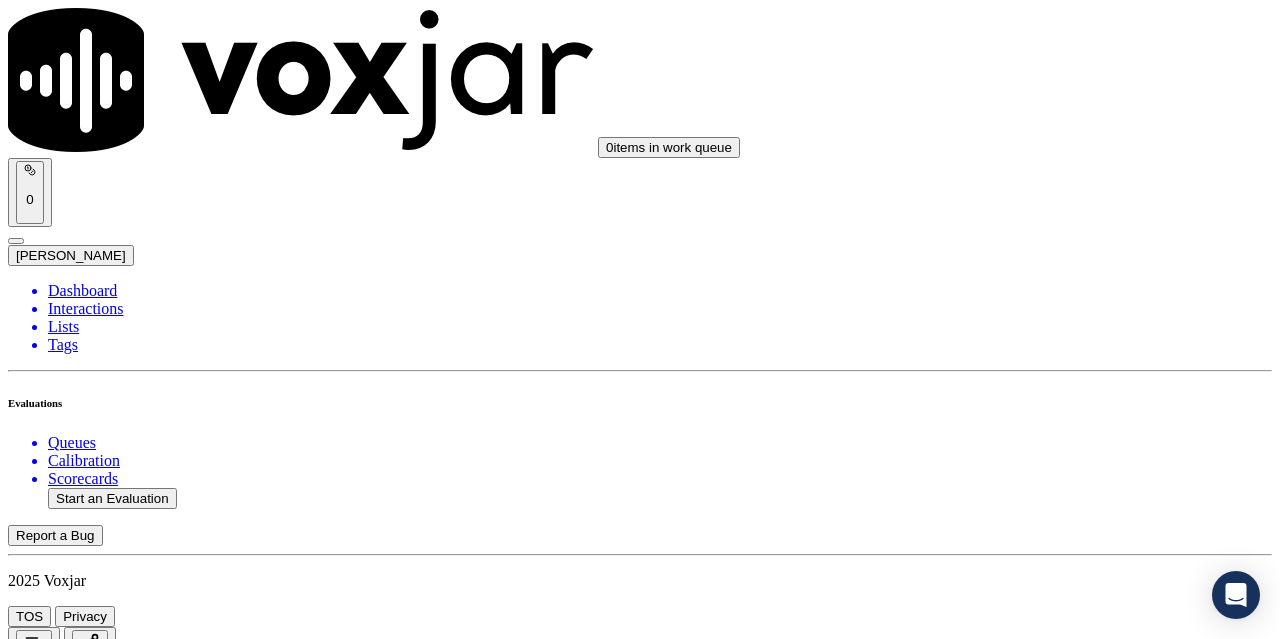 scroll, scrollTop: 1200, scrollLeft: 0, axis: vertical 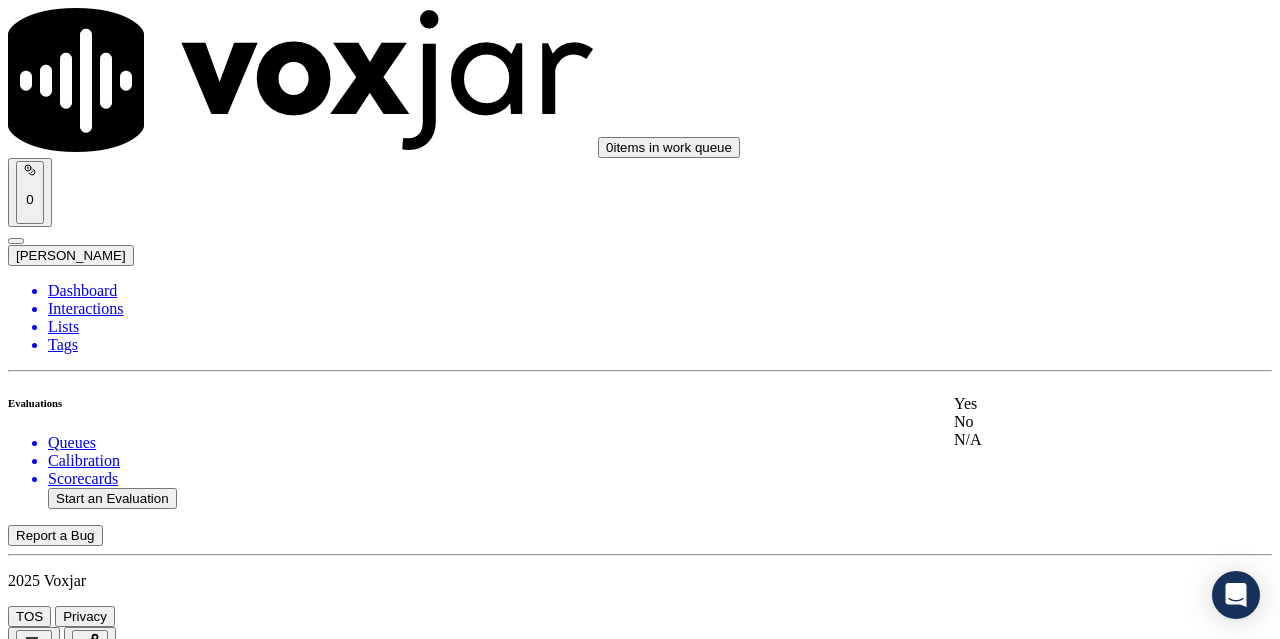 click on "N/A" 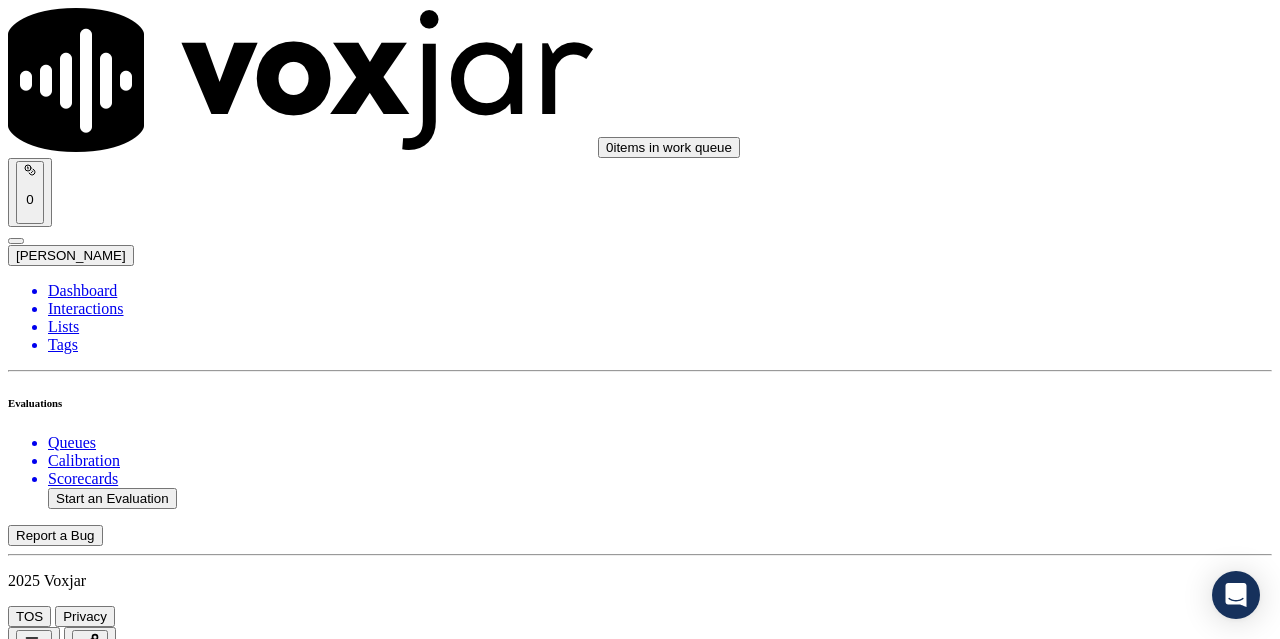 scroll, scrollTop: 1500, scrollLeft: 0, axis: vertical 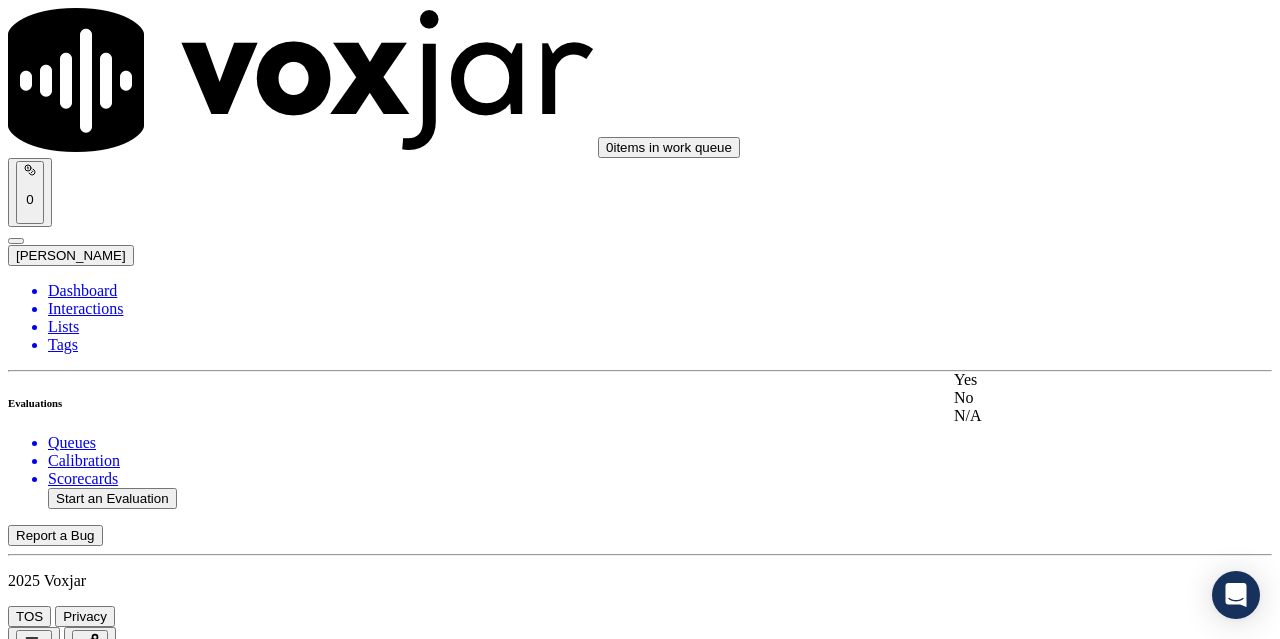 click on "Yes" at bounding box center (1067, 380) 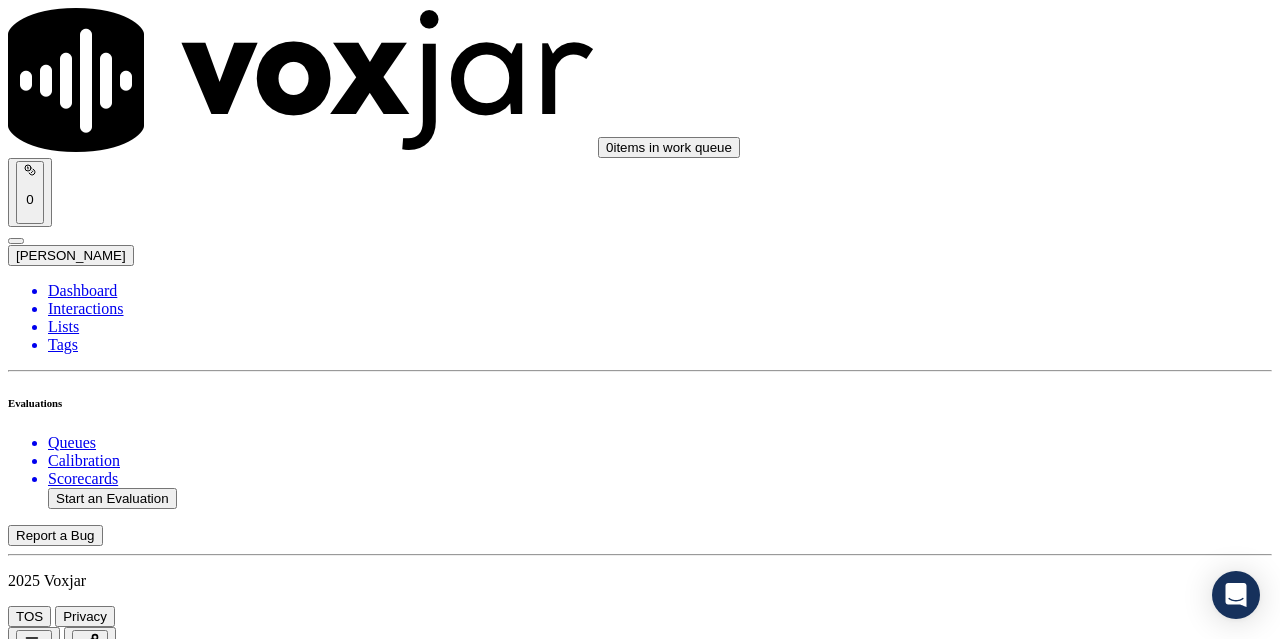 scroll, scrollTop: 1800, scrollLeft: 0, axis: vertical 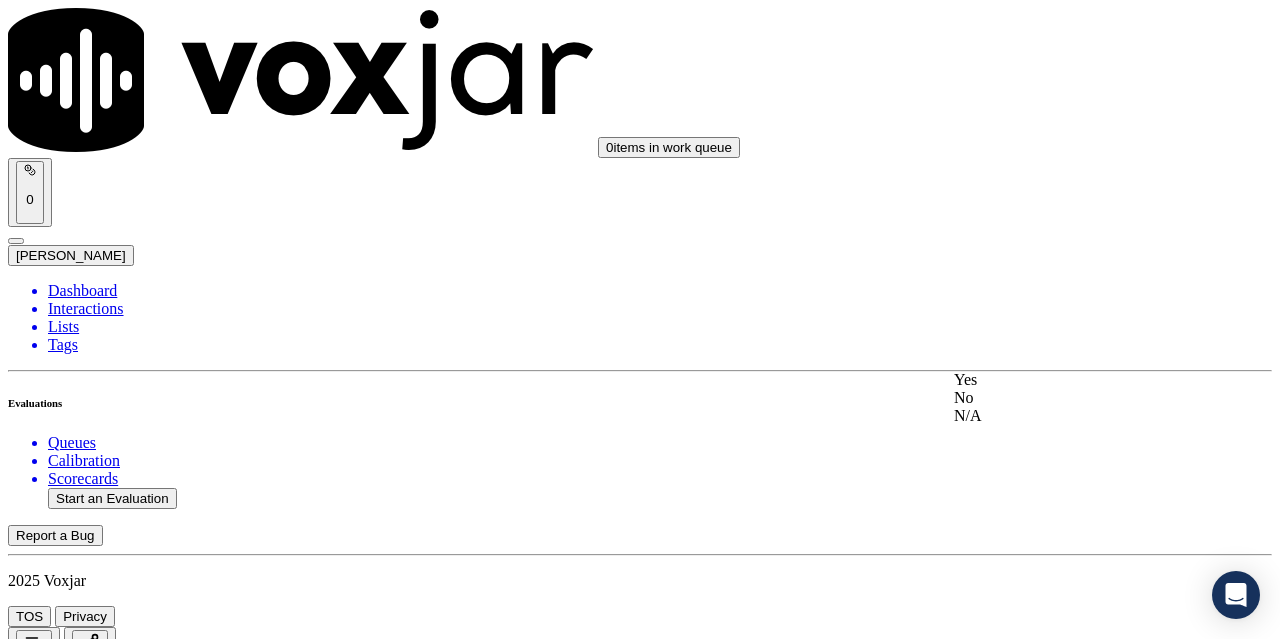 click on "Yes" at bounding box center (1067, 380) 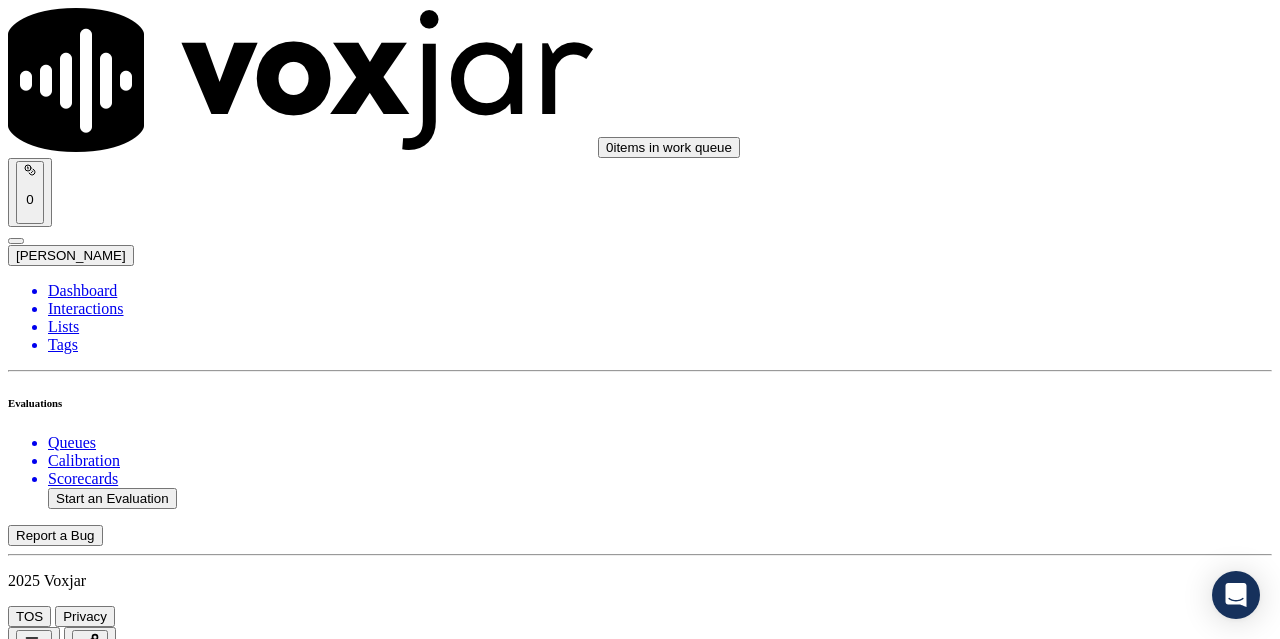 scroll, scrollTop: 2200, scrollLeft: 0, axis: vertical 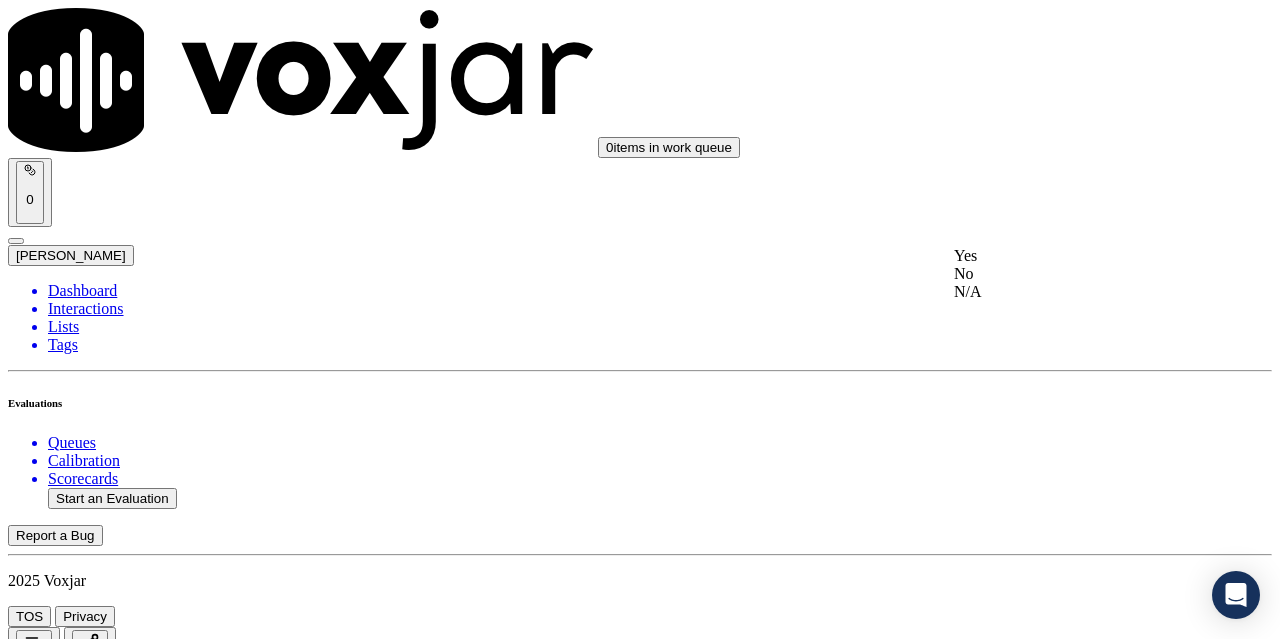 click on "No" 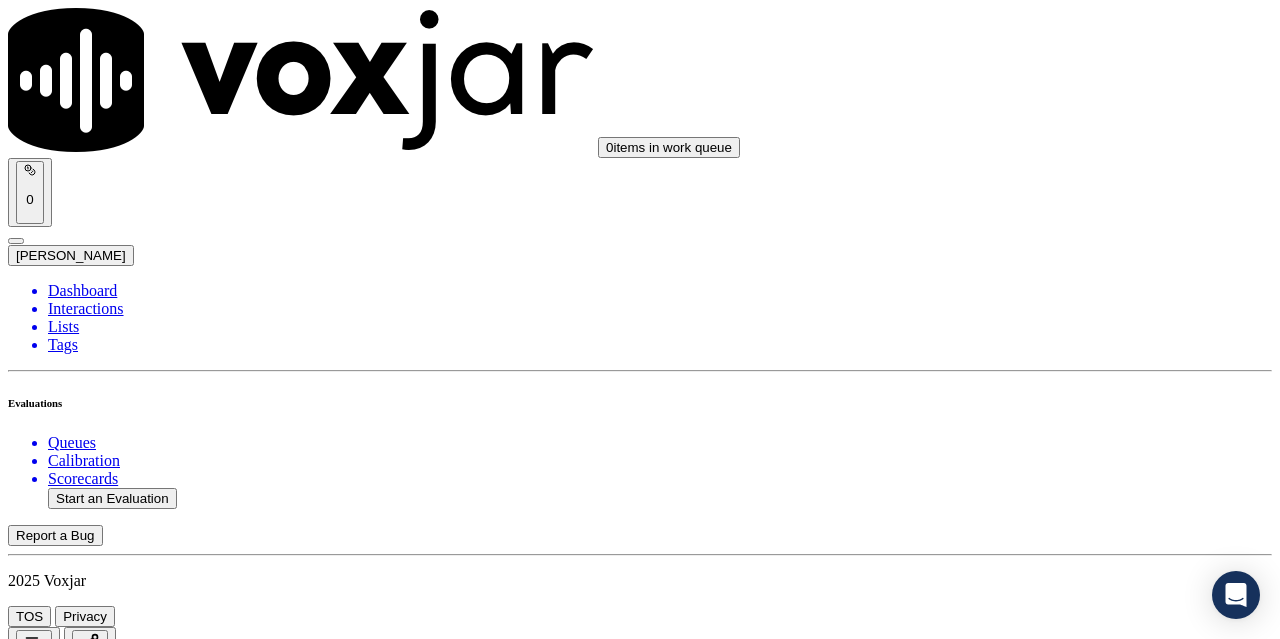 click 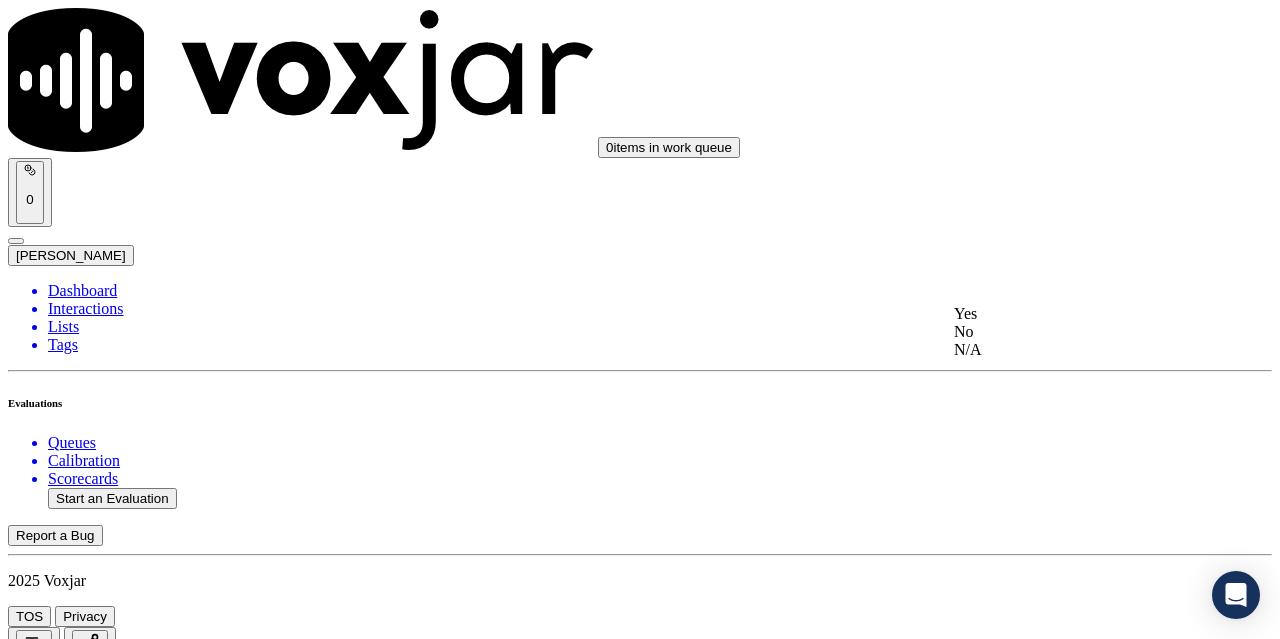 drag, startPoint x: 1034, startPoint y: 324, endPoint x: 985, endPoint y: 394, distance: 85.44589 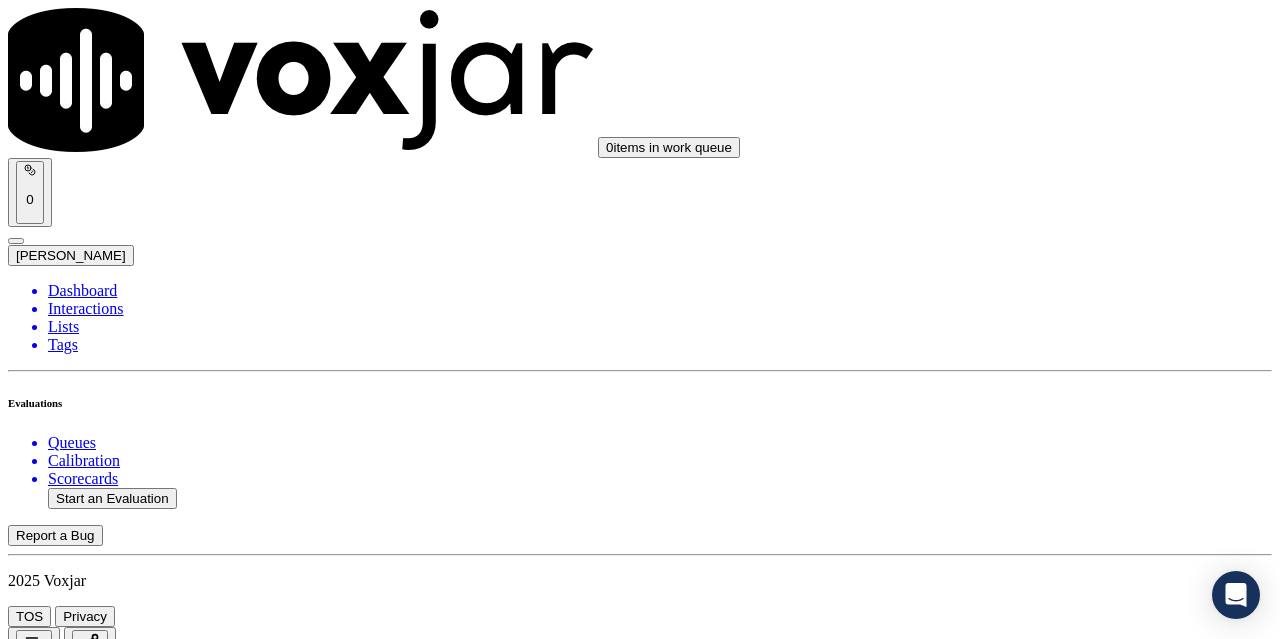 scroll, scrollTop: 2800, scrollLeft: 0, axis: vertical 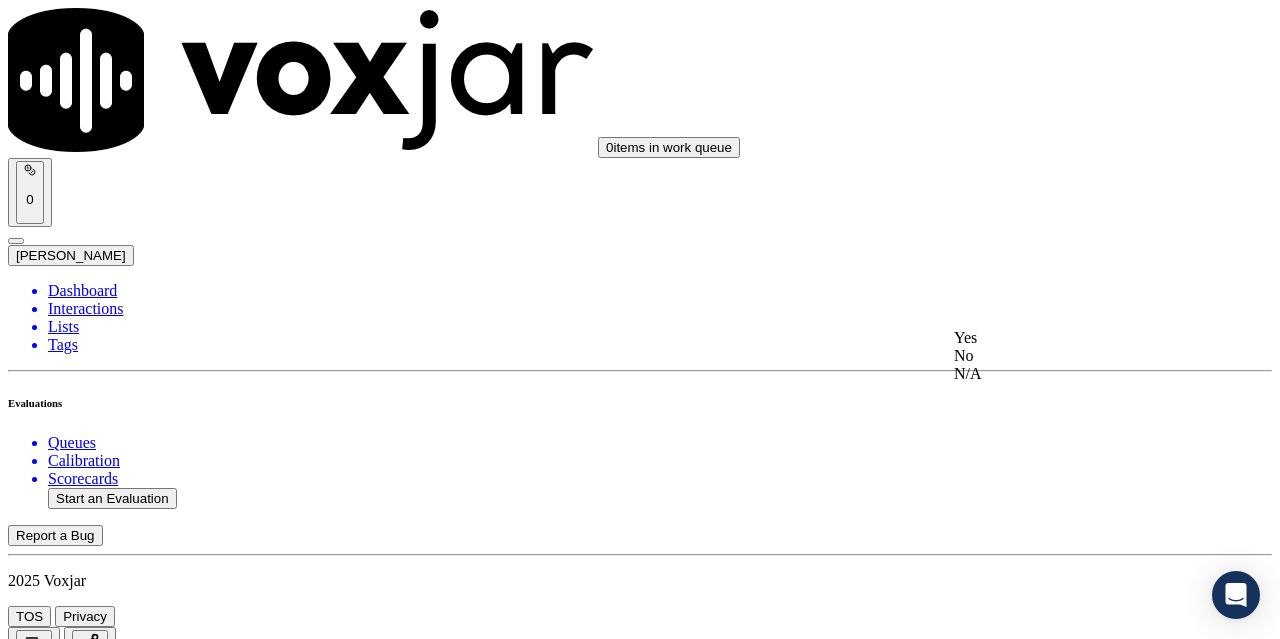click on "Yes" at bounding box center (1067, 338) 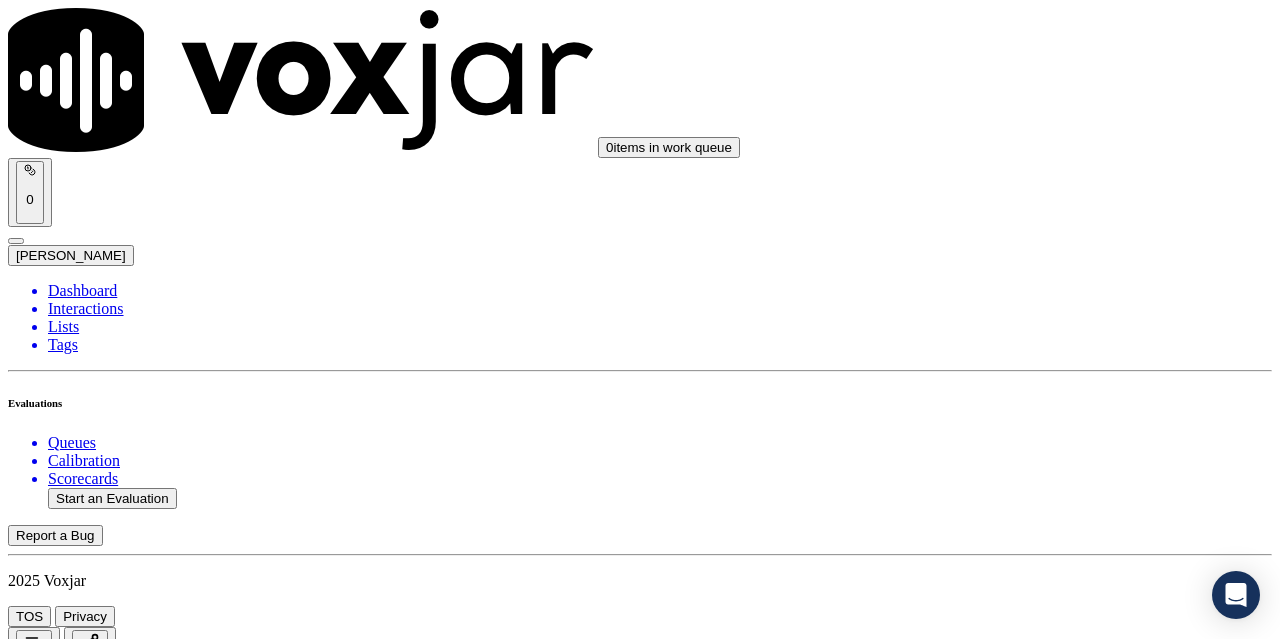 scroll, scrollTop: 3100, scrollLeft: 0, axis: vertical 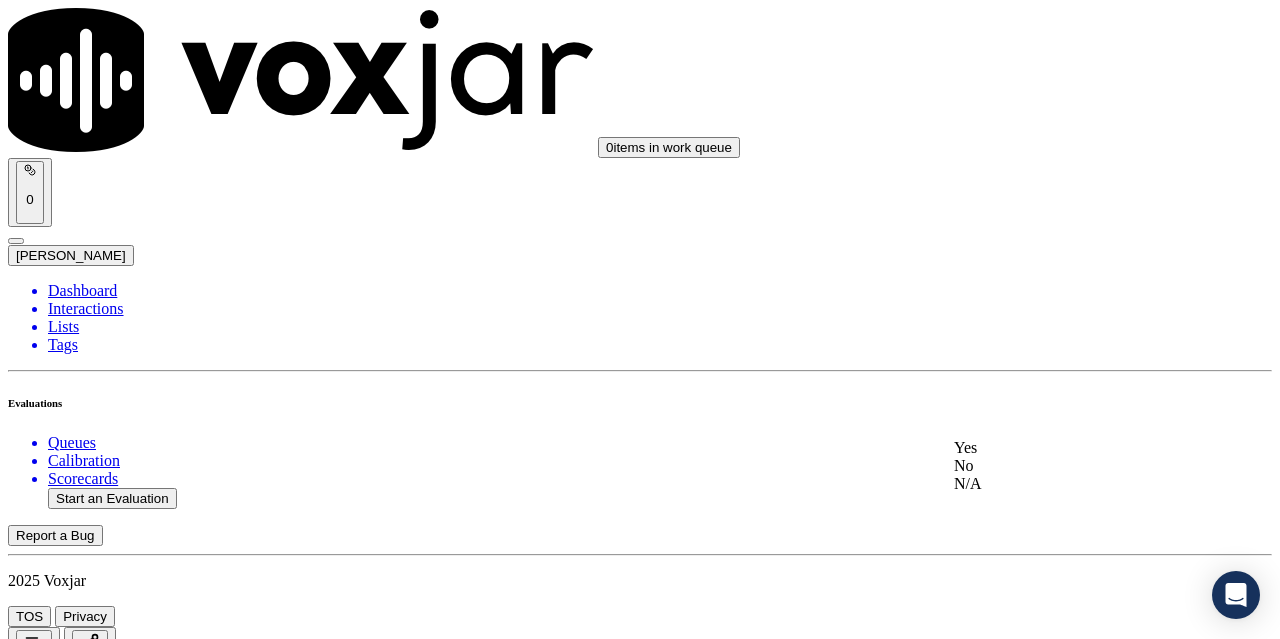 click on "Yes" at bounding box center (1067, 448) 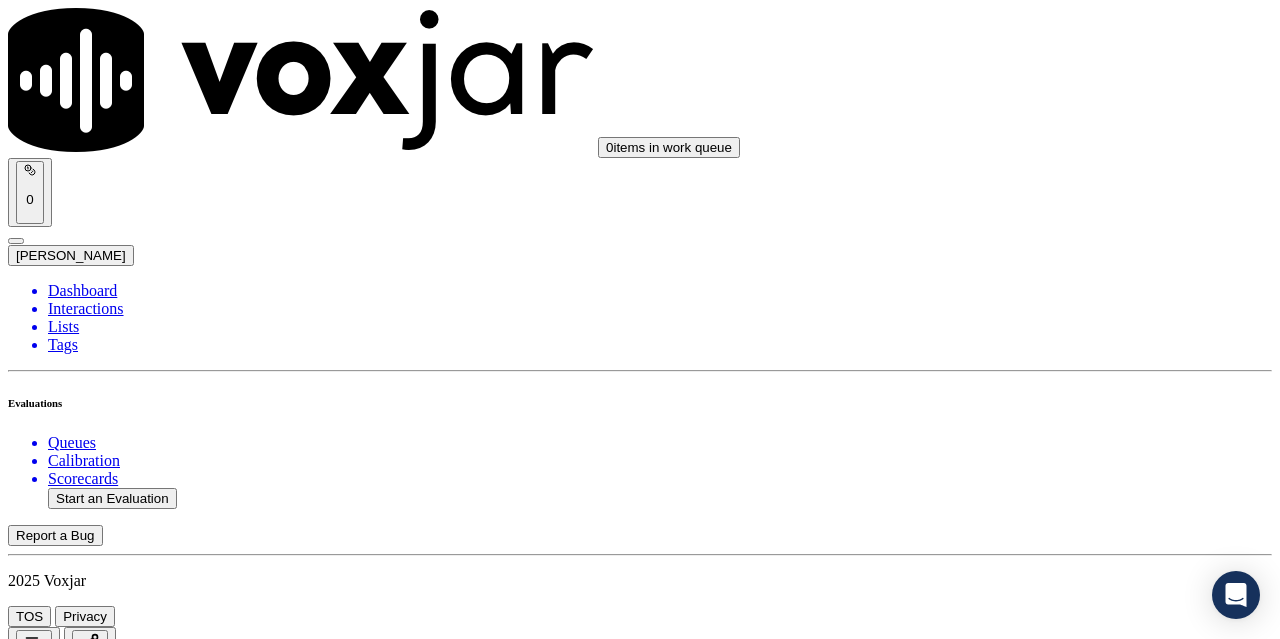 scroll, scrollTop: 3400, scrollLeft: 0, axis: vertical 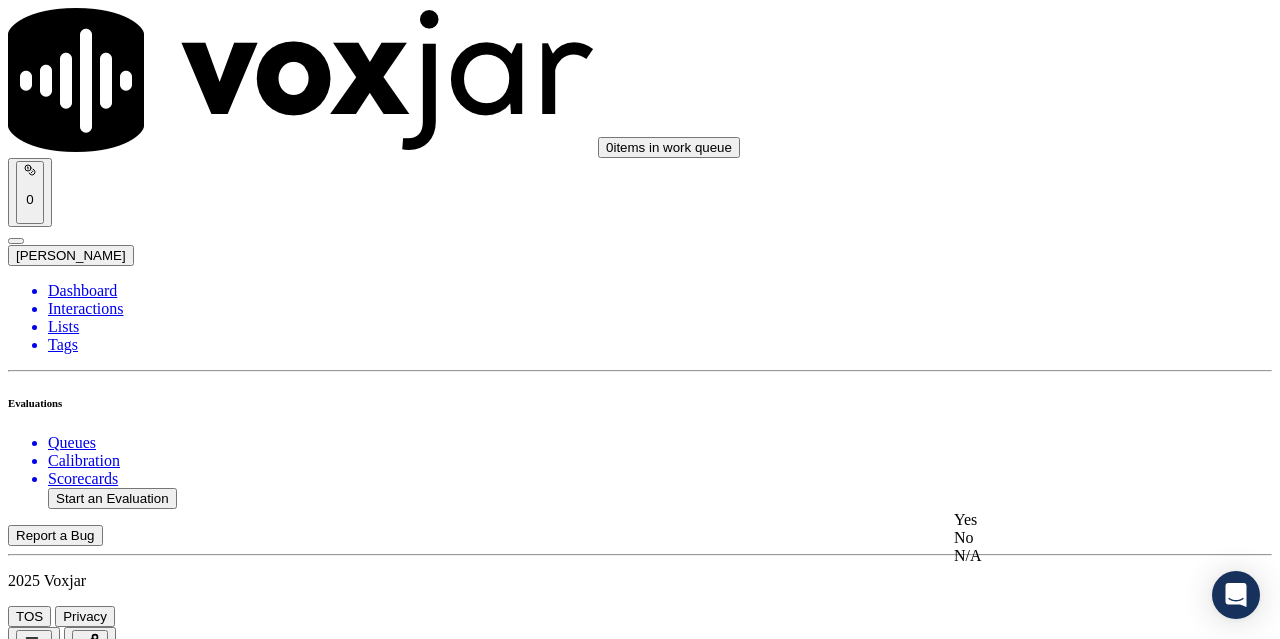 click on "Yes" at bounding box center [1067, 520] 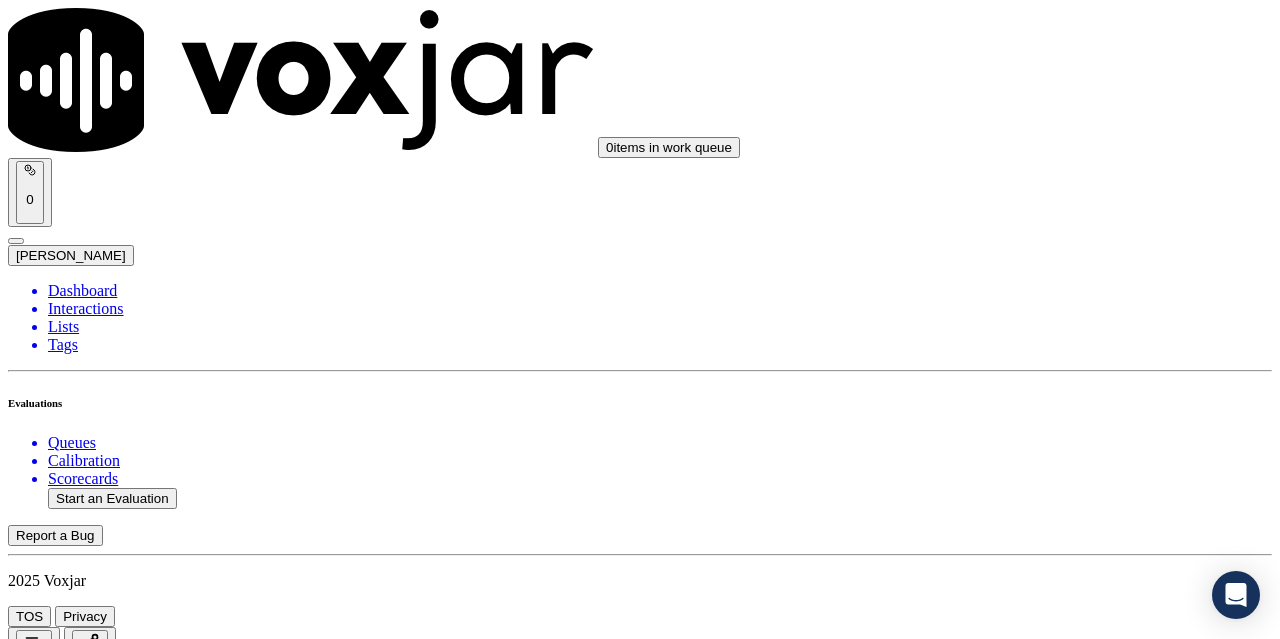 scroll, scrollTop: 3900, scrollLeft: 0, axis: vertical 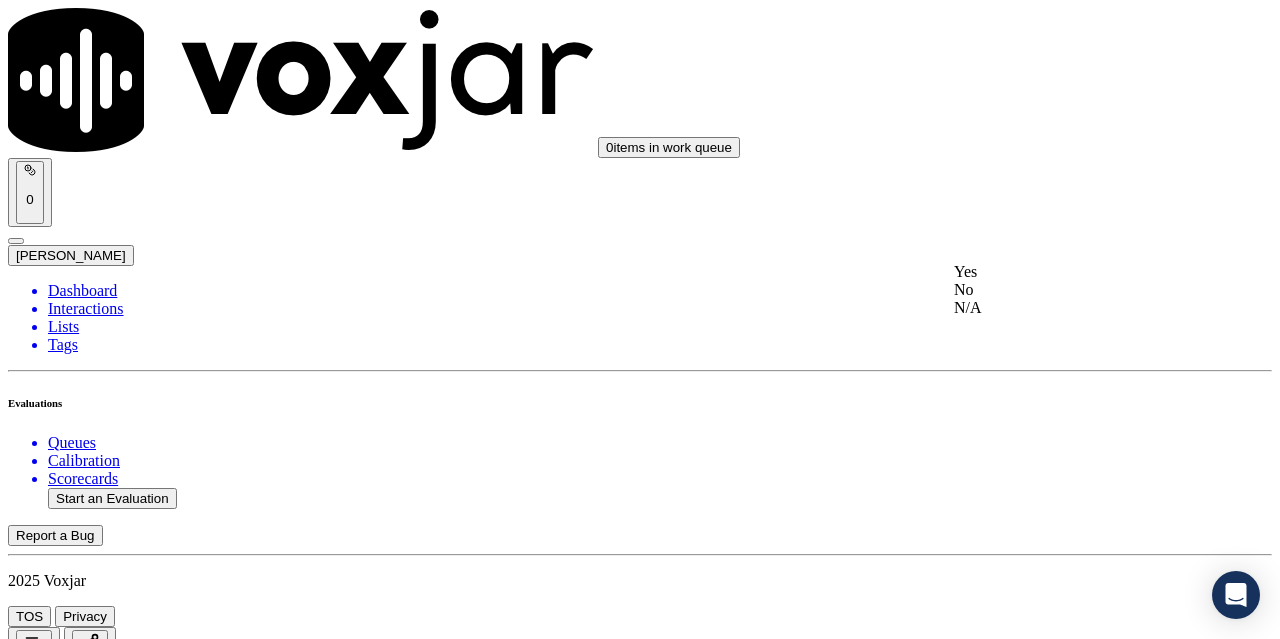 click on "Yes" at bounding box center [1067, 272] 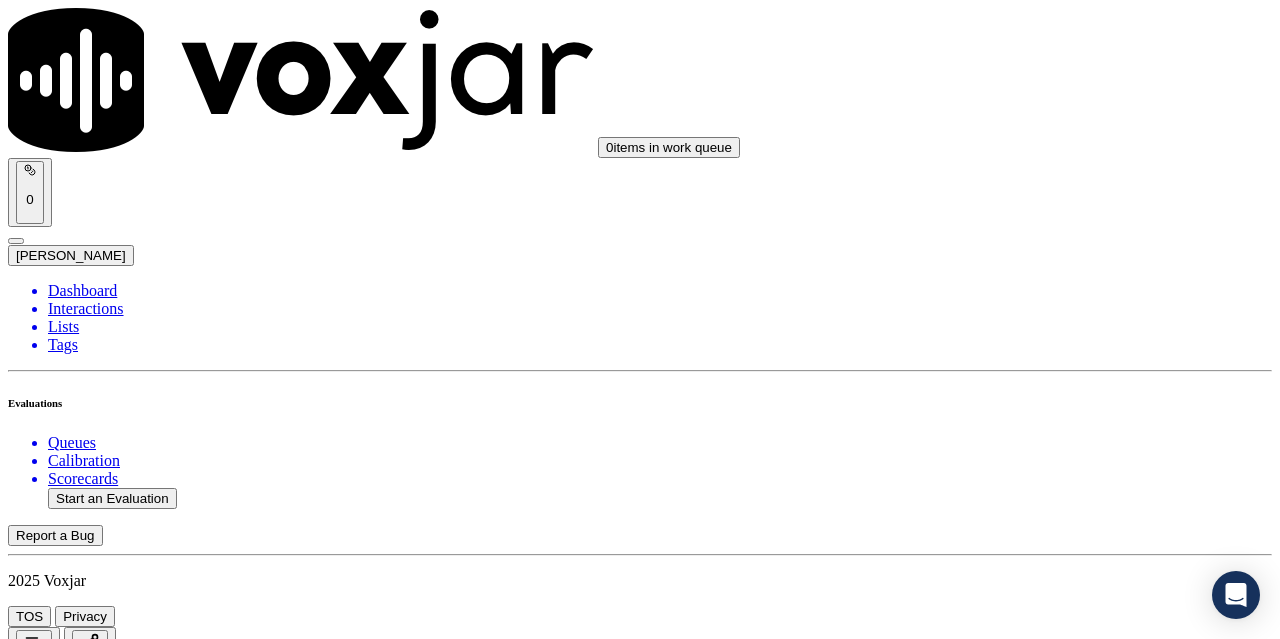 scroll, scrollTop: 4000, scrollLeft: 0, axis: vertical 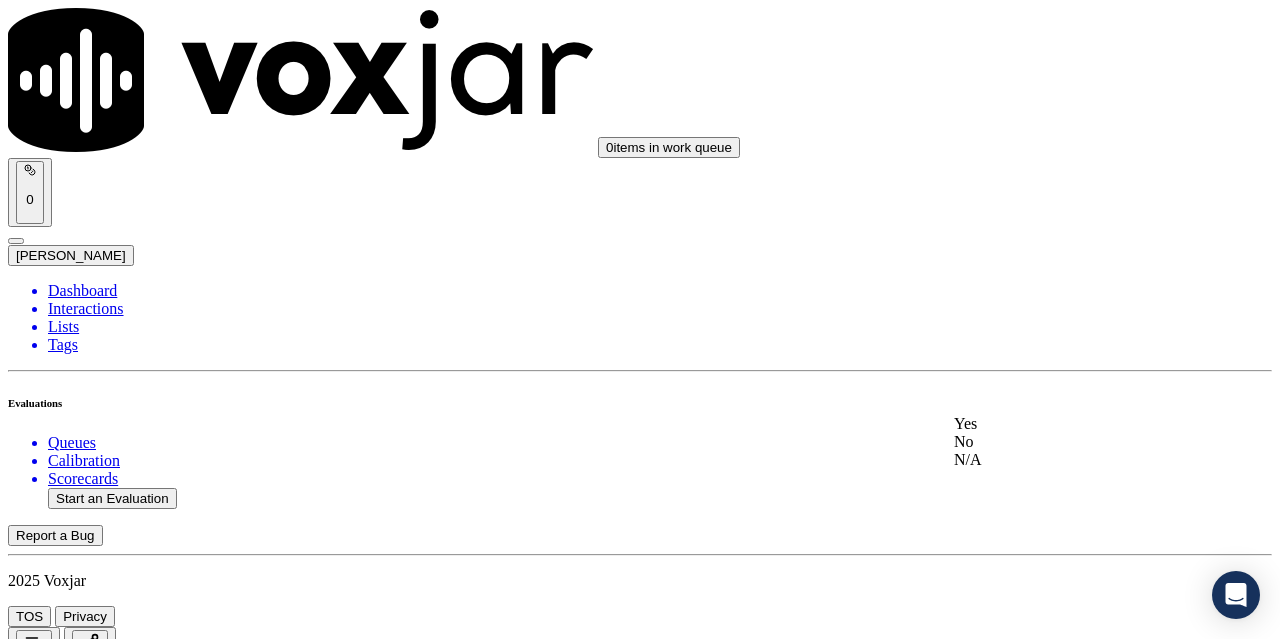 click on "Yes" at bounding box center [1067, 424] 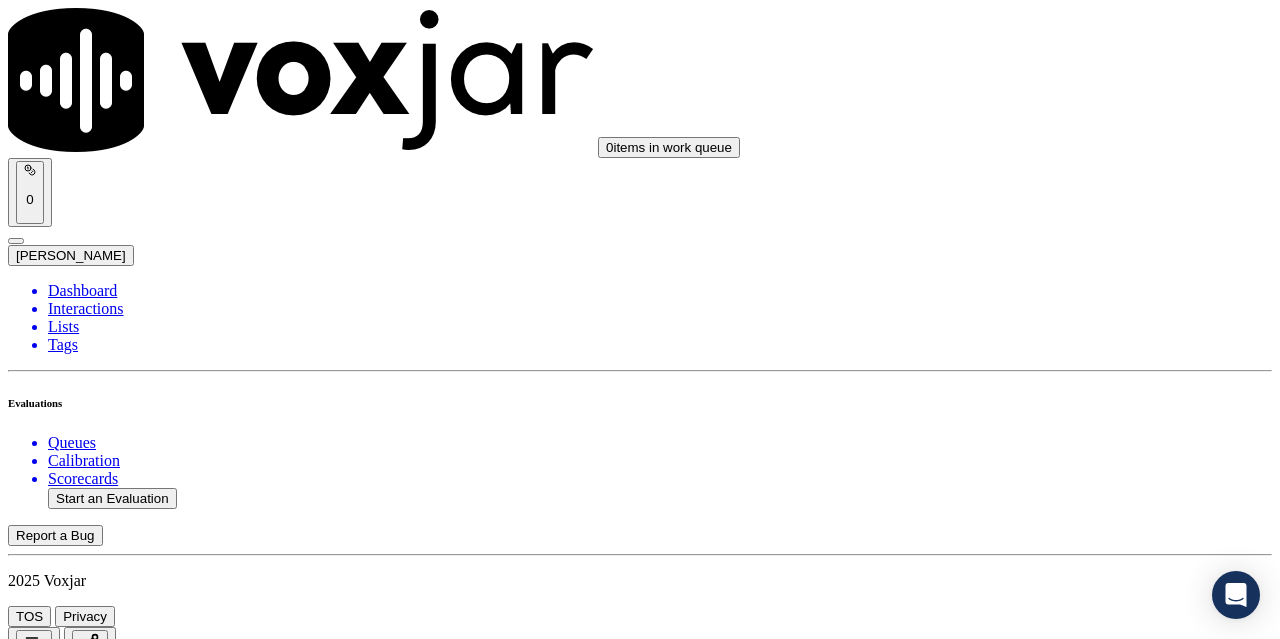 scroll, scrollTop: 4300, scrollLeft: 0, axis: vertical 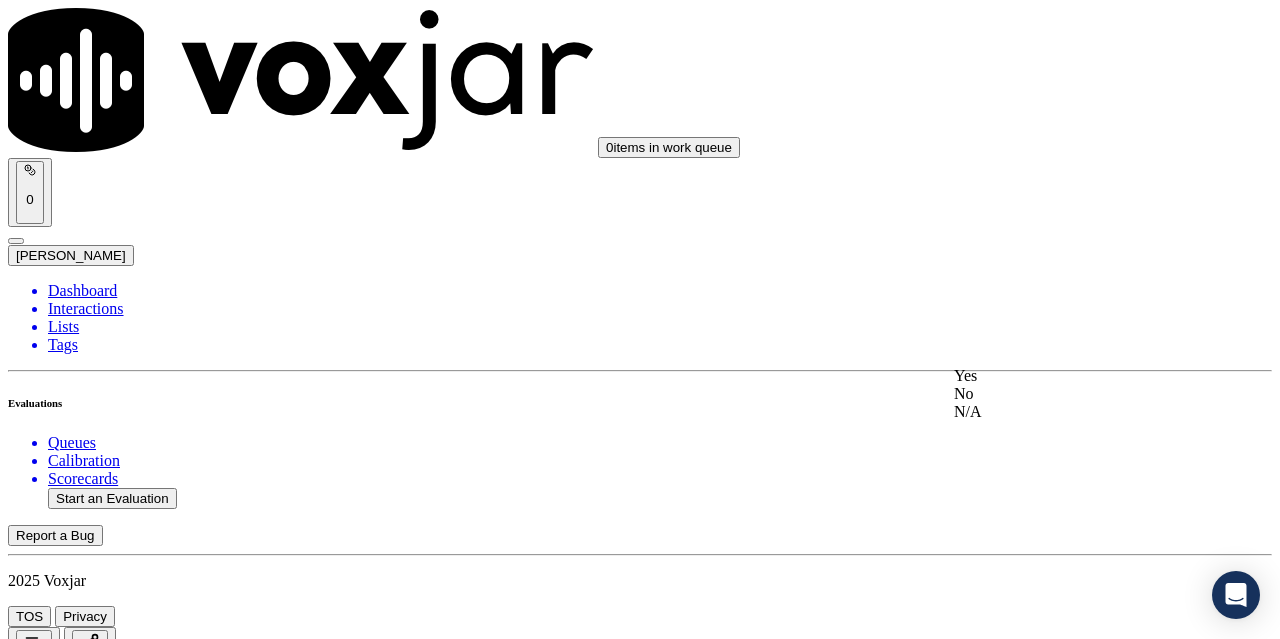 click on "No" 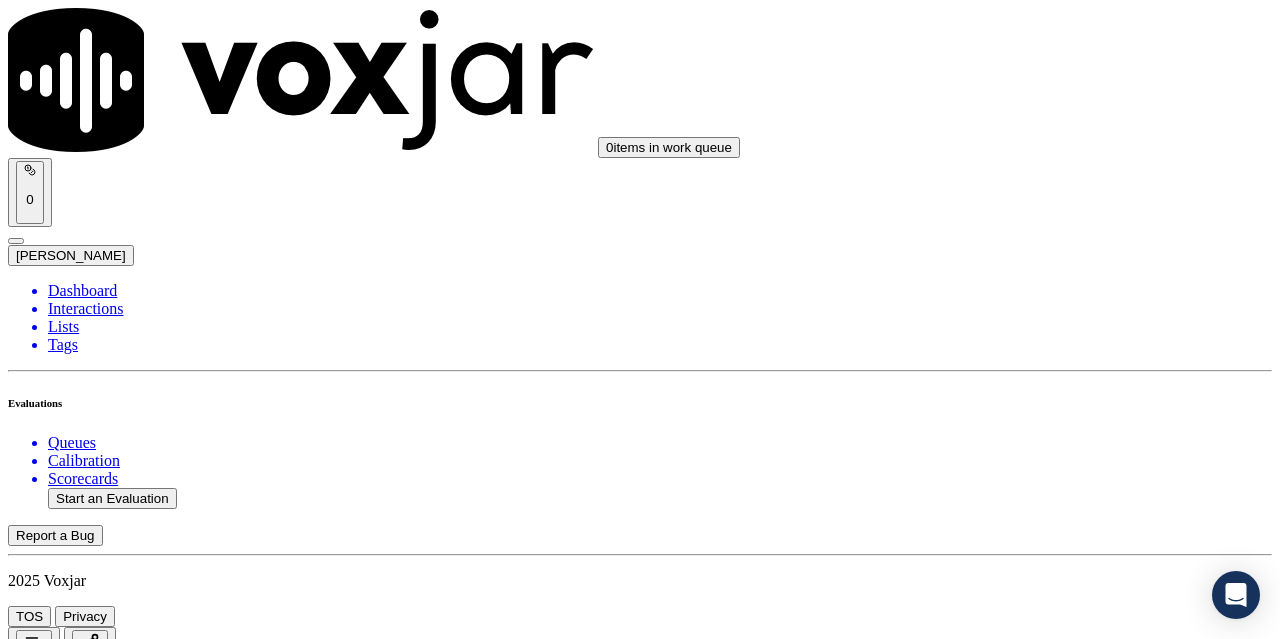 click on "Add Note" at bounding box center [52, 5949] 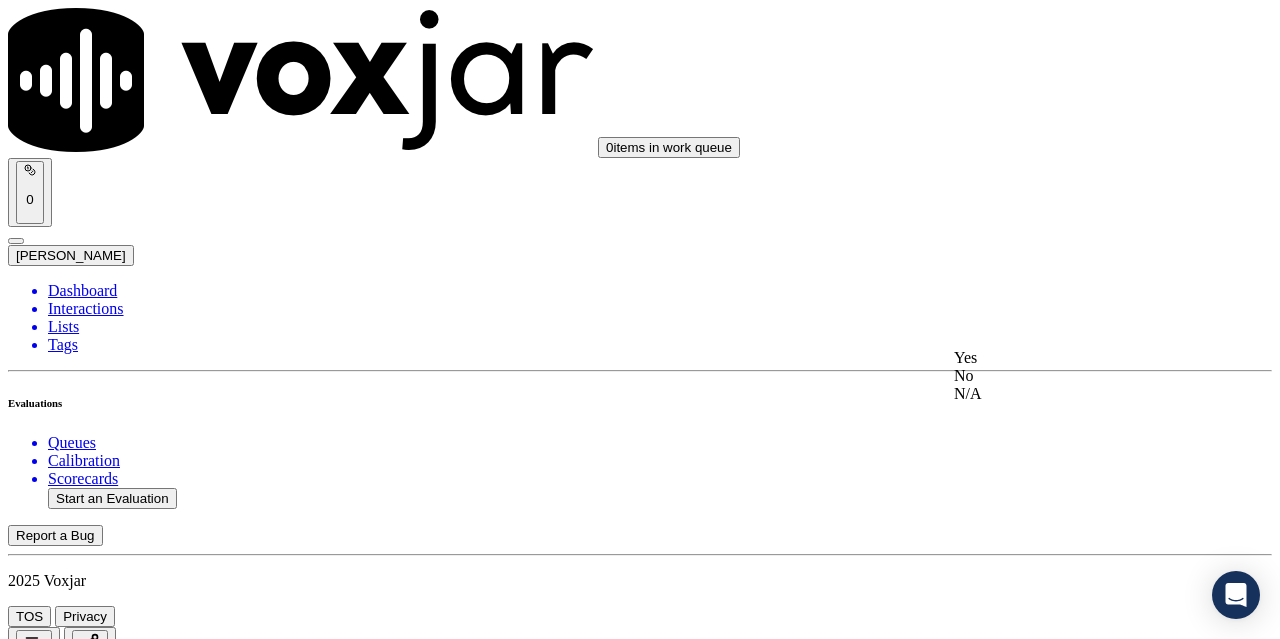click on "Yes" at bounding box center [1067, 358] 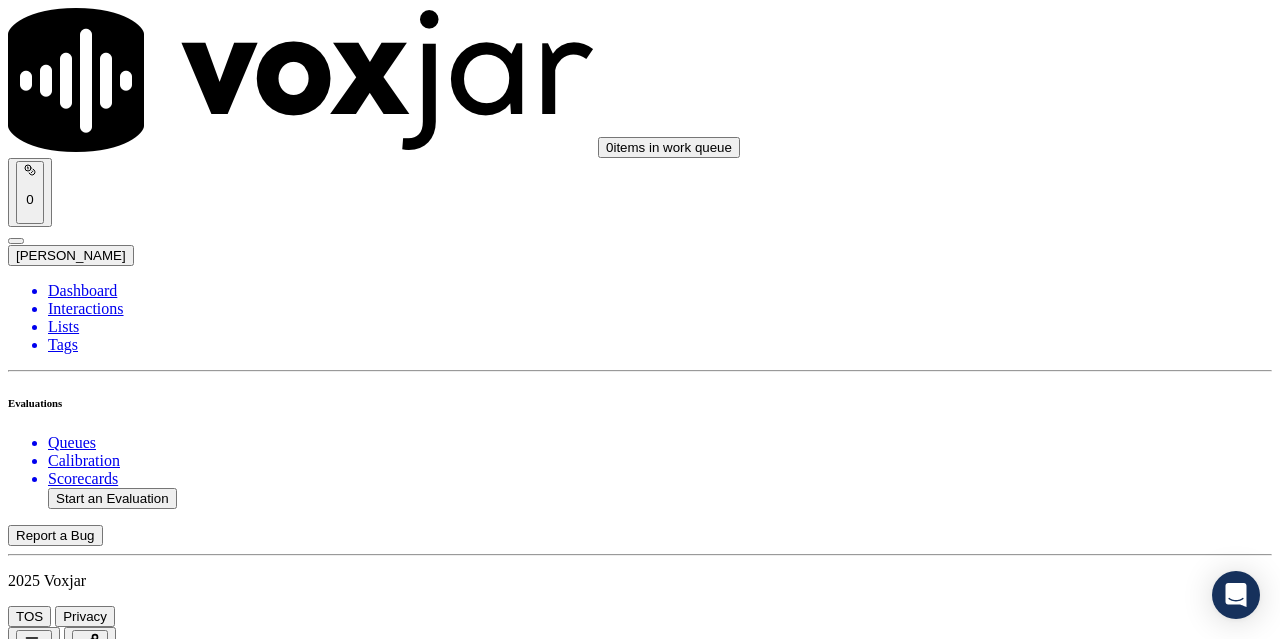 scroll, scrollTop: 5000, scrollLeft: 0, axis: vertical 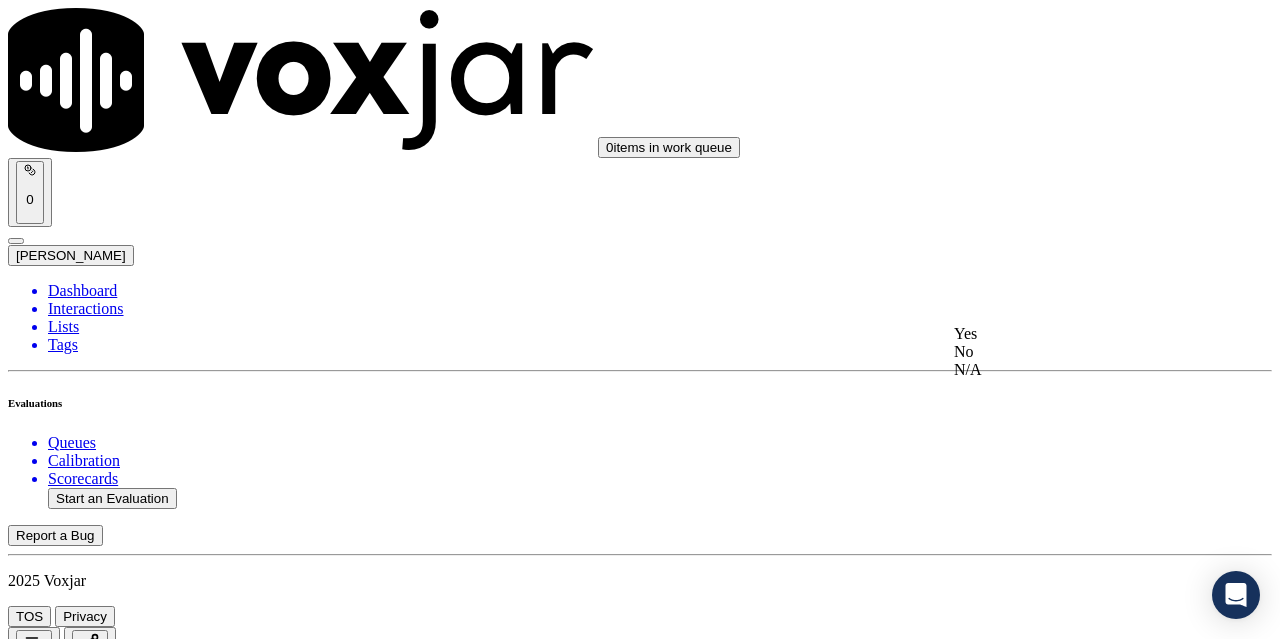 click on "Yes" at bounding box center (1067, 334) 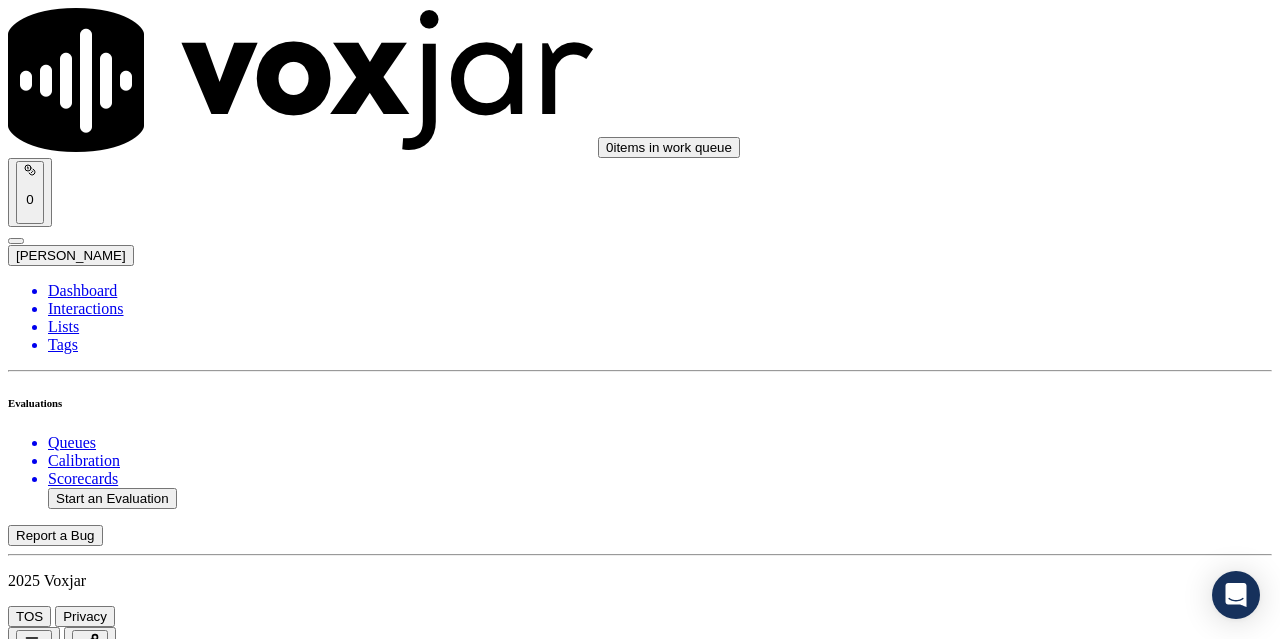 scroll, scrollTop: 5200, scrollLeft: 0, axis: vertical 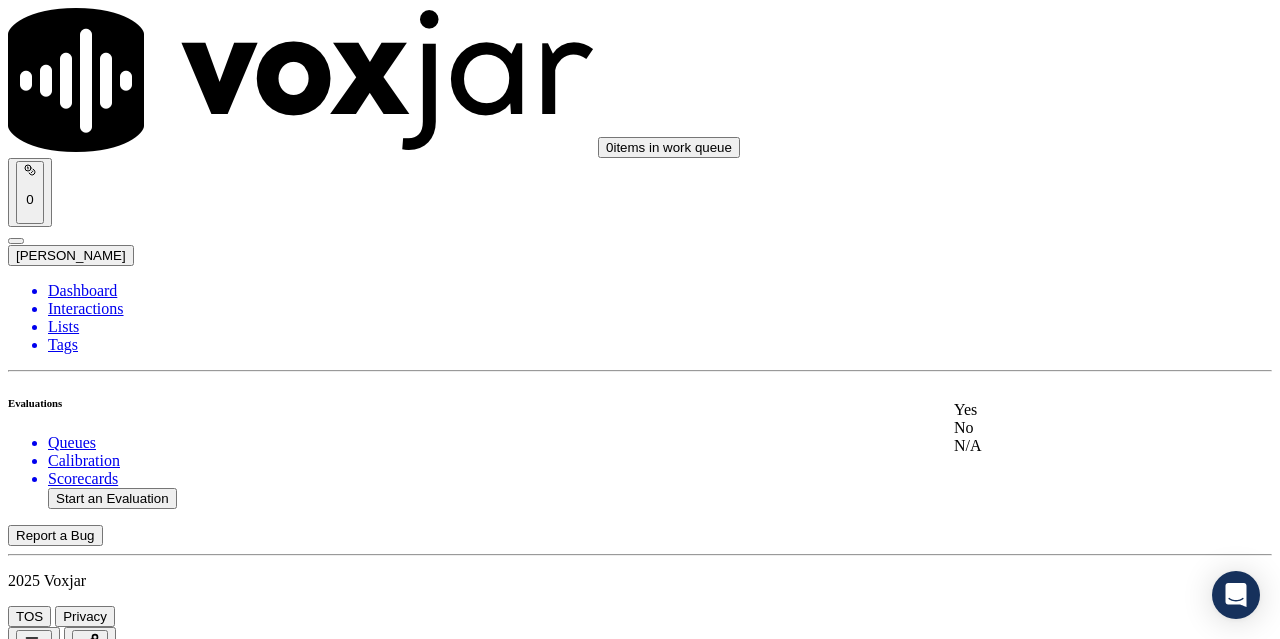 click on "Yes" at bounding box center (1067, 410) 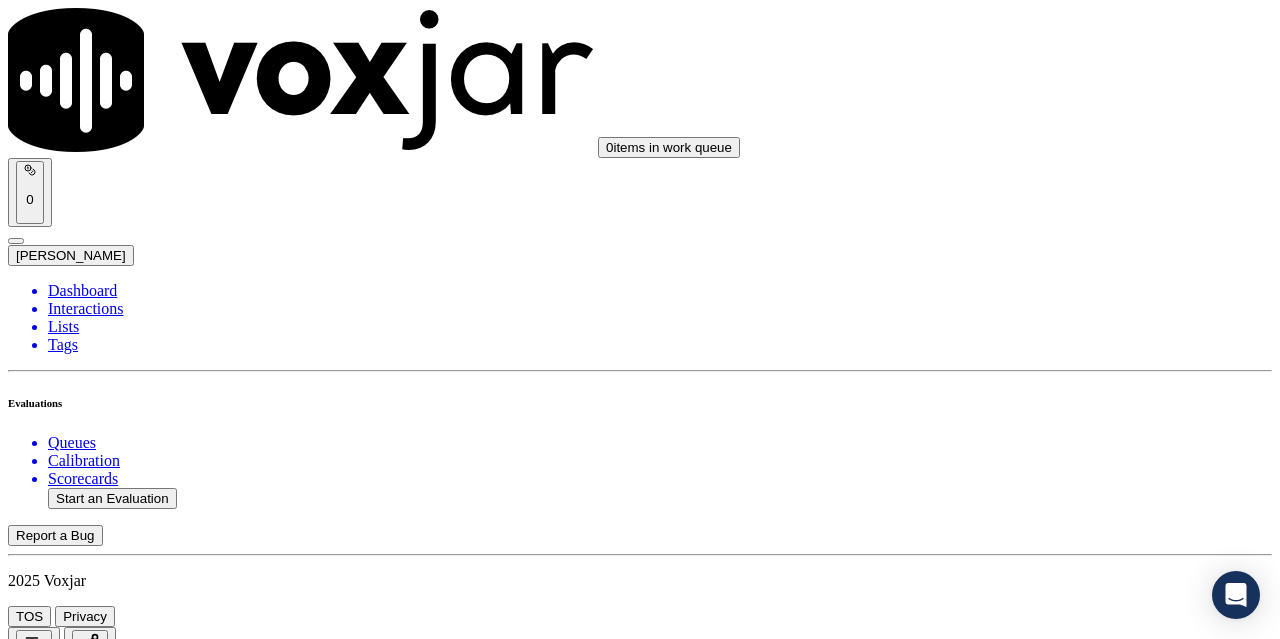 scroll, scrollTop: 5600, scrollLeft: 0, axis: vertical 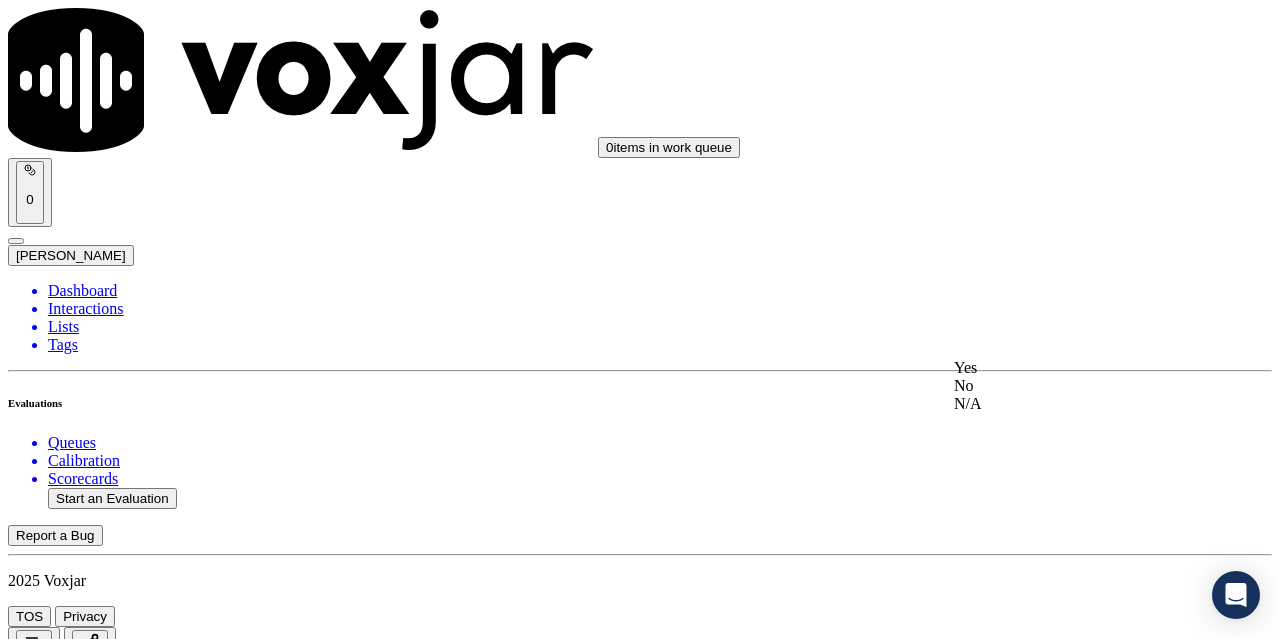 click on "Yes" at bounding box center [1067, 368] 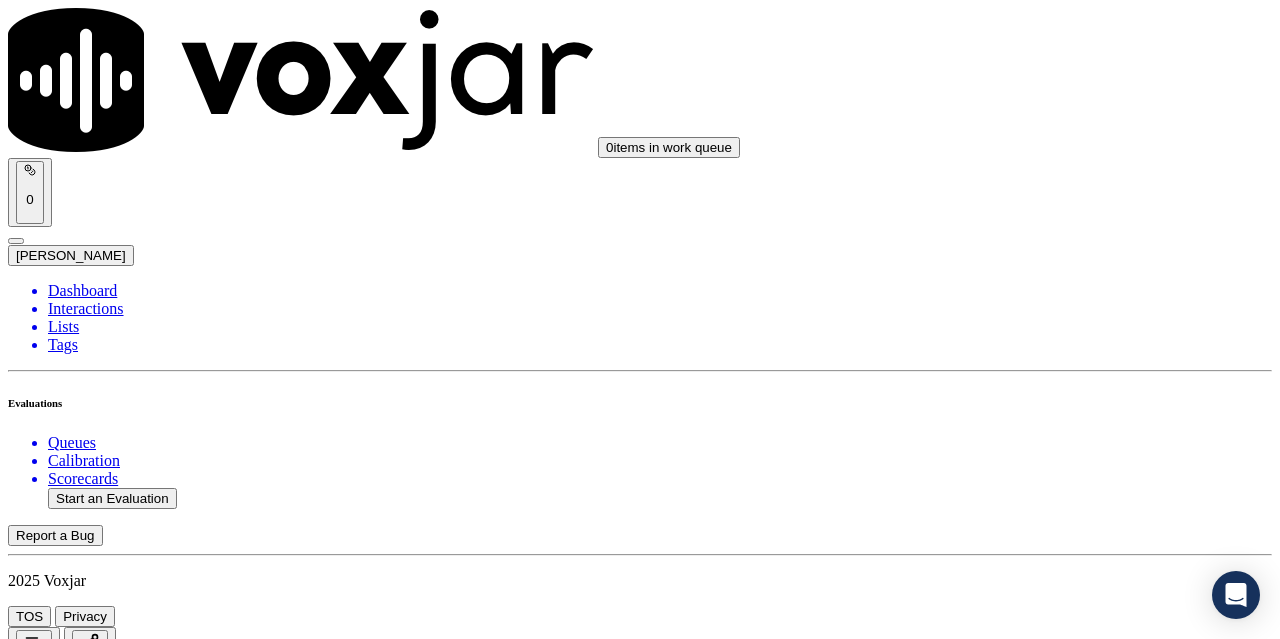 scroll, scrollTop: 5900, scrollLeft: 0, axis: vertical 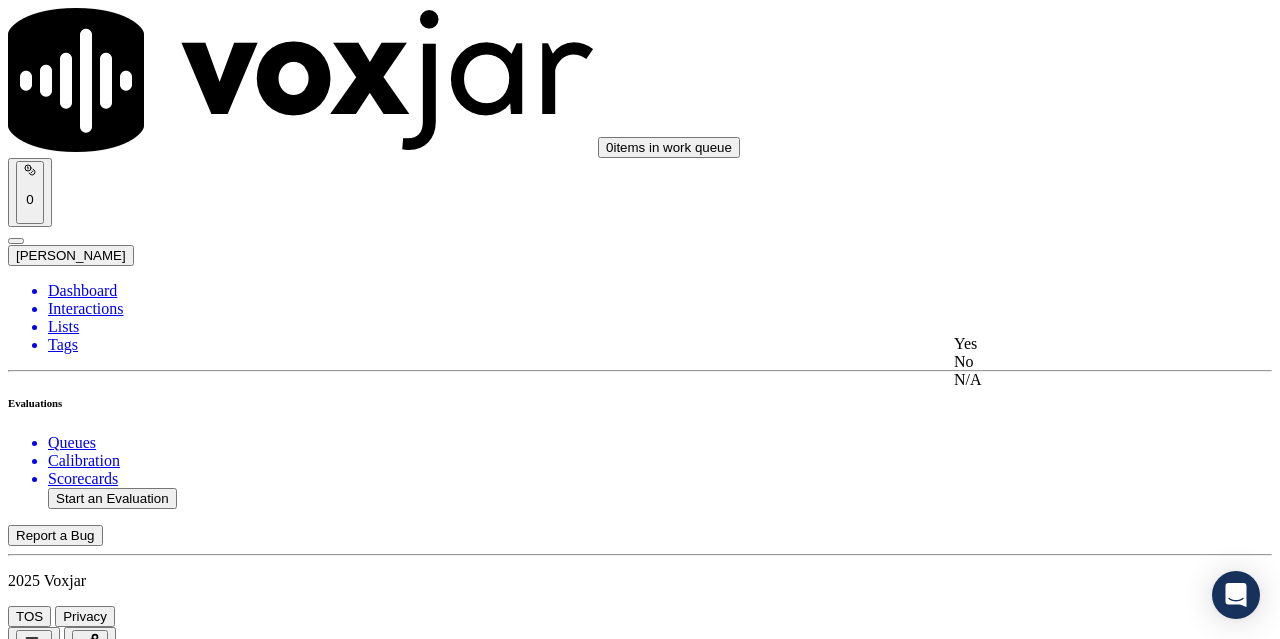 click on "Yes" at bounding box center (1067, 344) 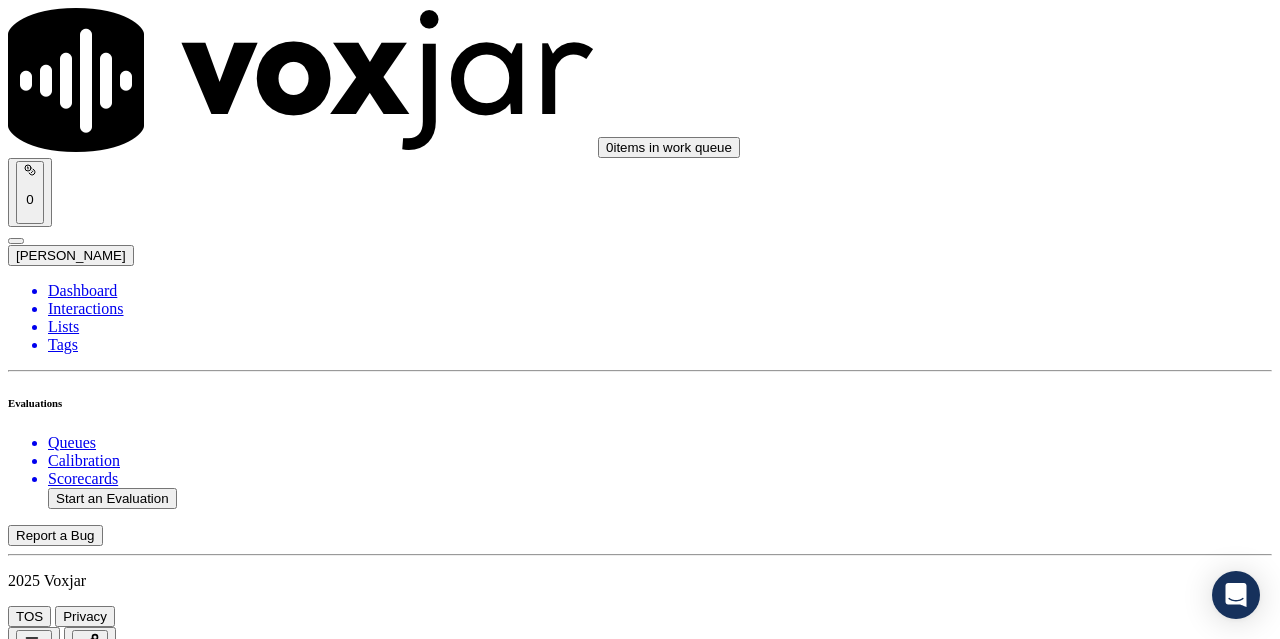 scroll, scrollTop: 6108, scrollLeft: 0, axis: vertical 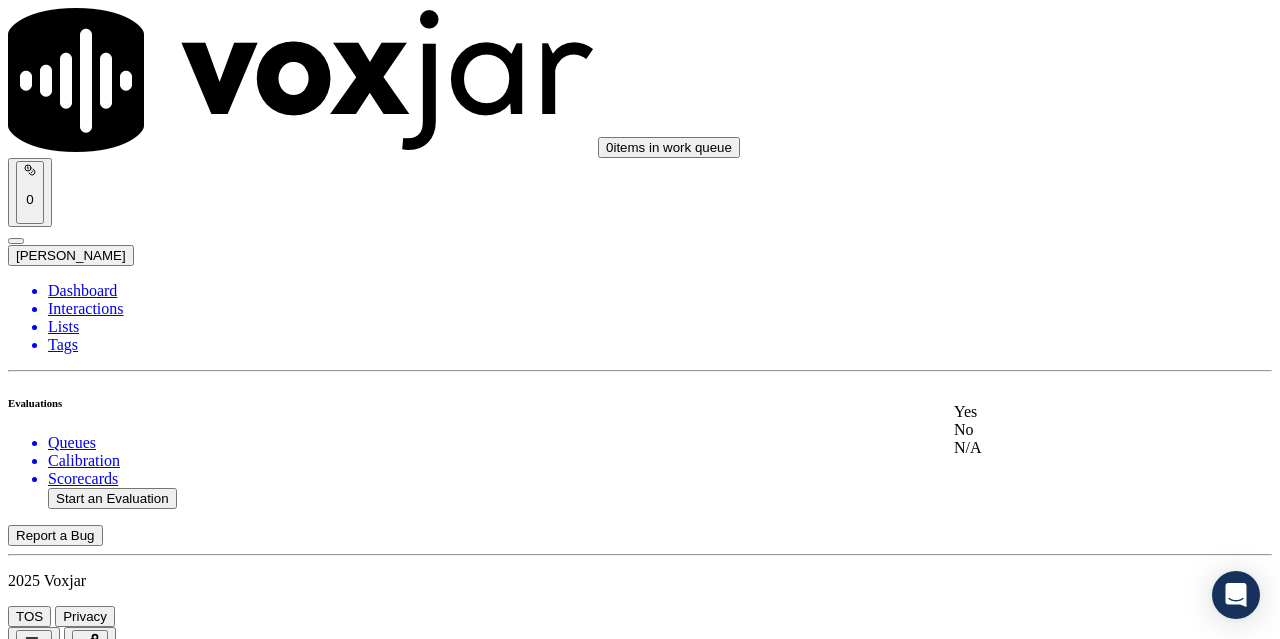 click on "Yes" at bounding box center (1067, 412) 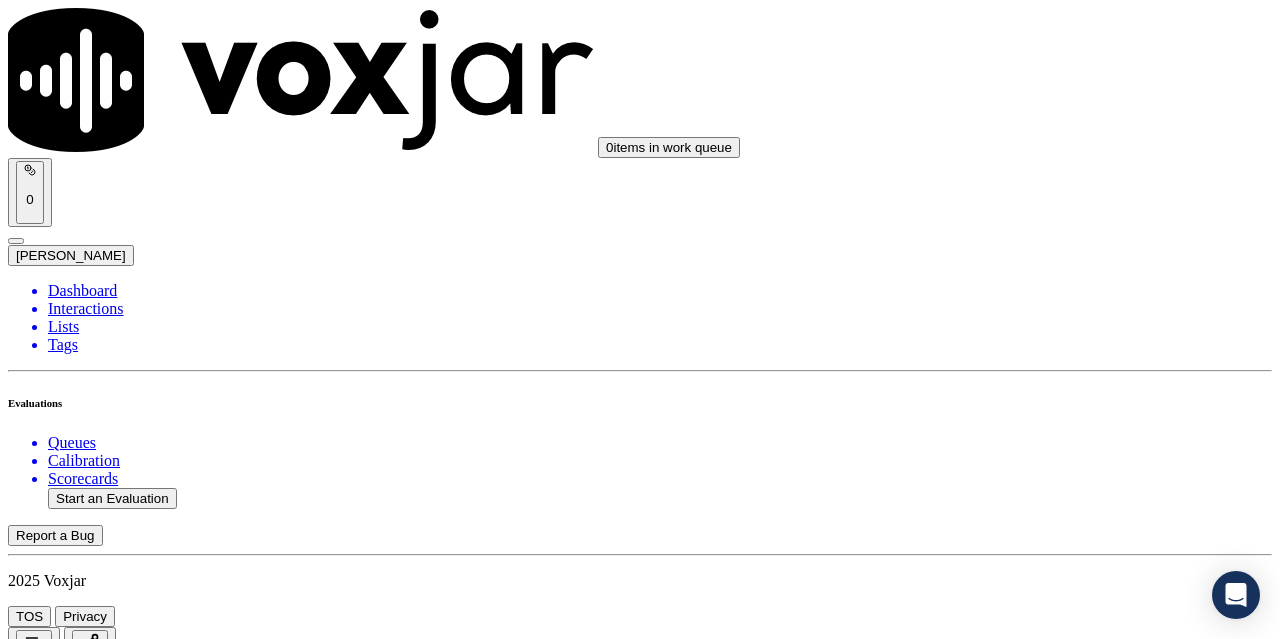 click on "Submit Scores" at bounding box center (59, 7550) 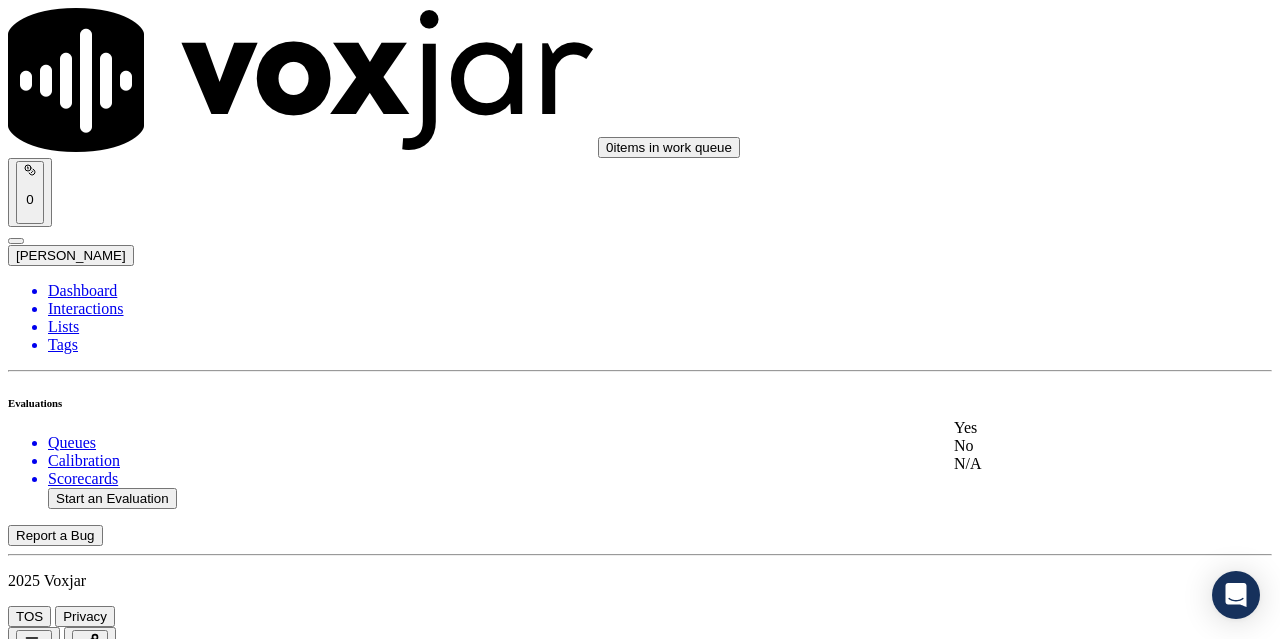 click on "Yes" at bounding box center [1067, 428] 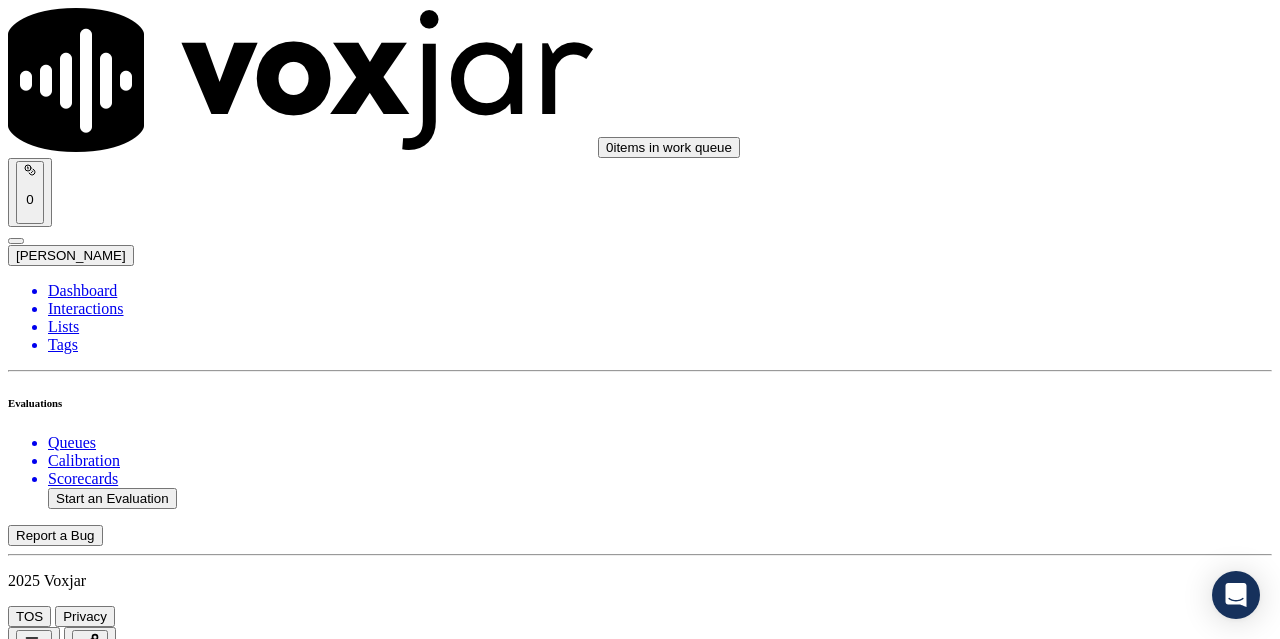 scroll, scrollTop: 300, scrollLeft: 0, axis: vertical 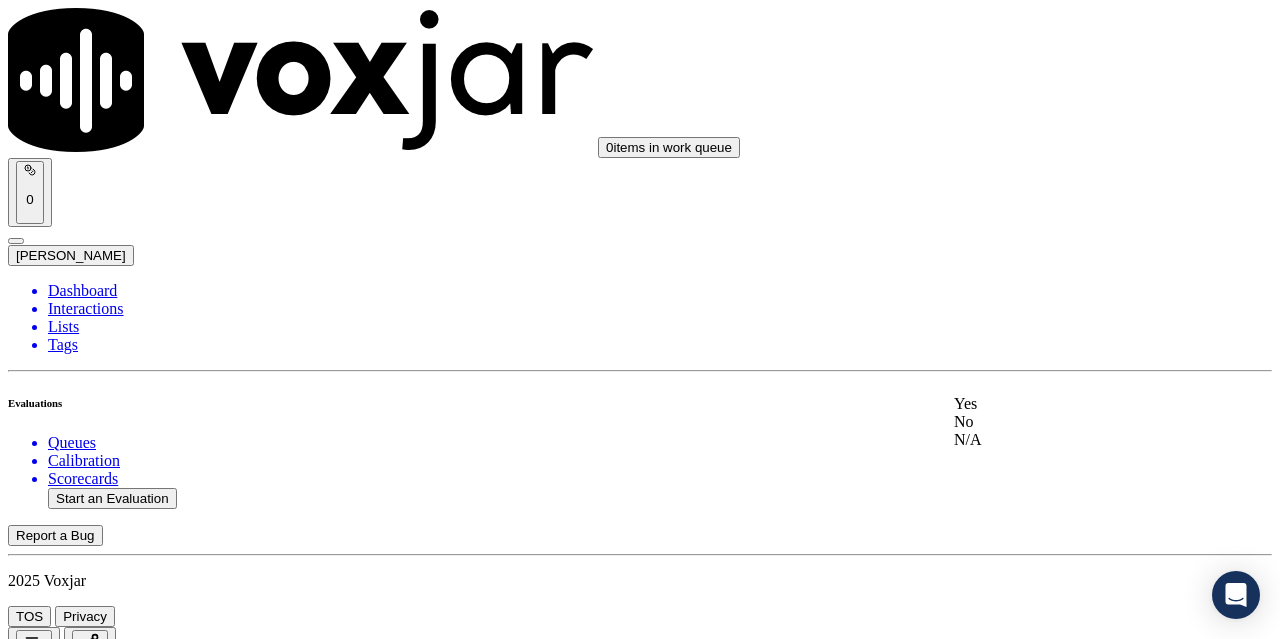 click on "Yes" at bounding box center [1067, 404] 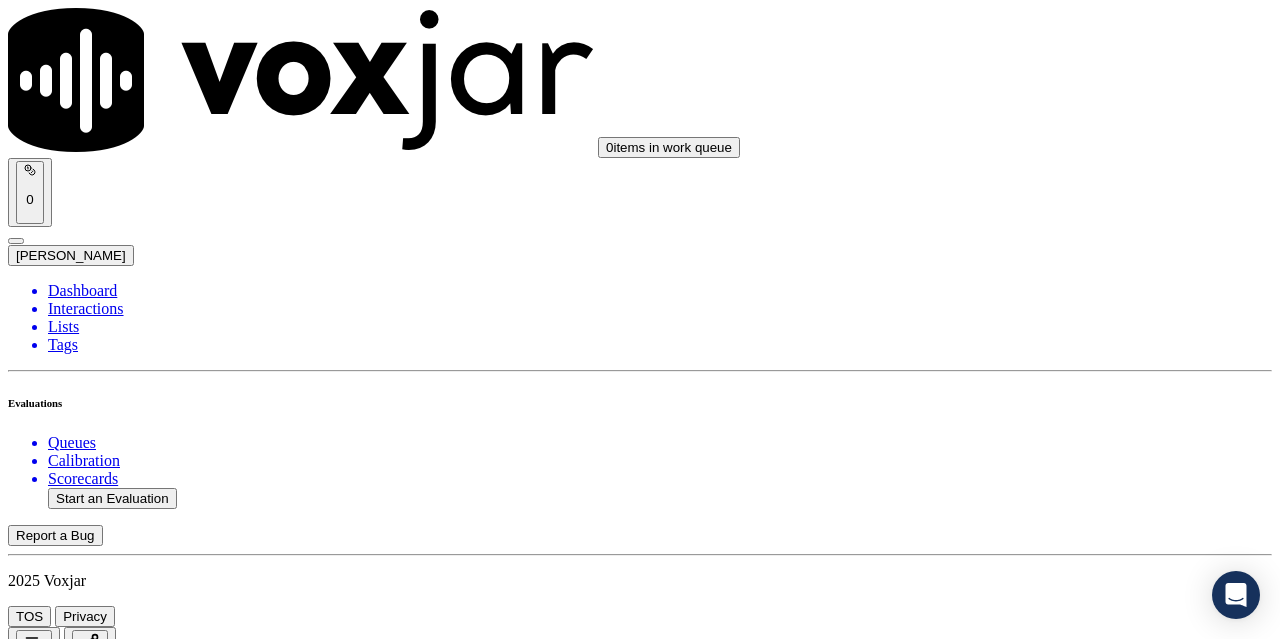 scroll, scrollTop: 700, scrollLeft: 0, axis: vertical 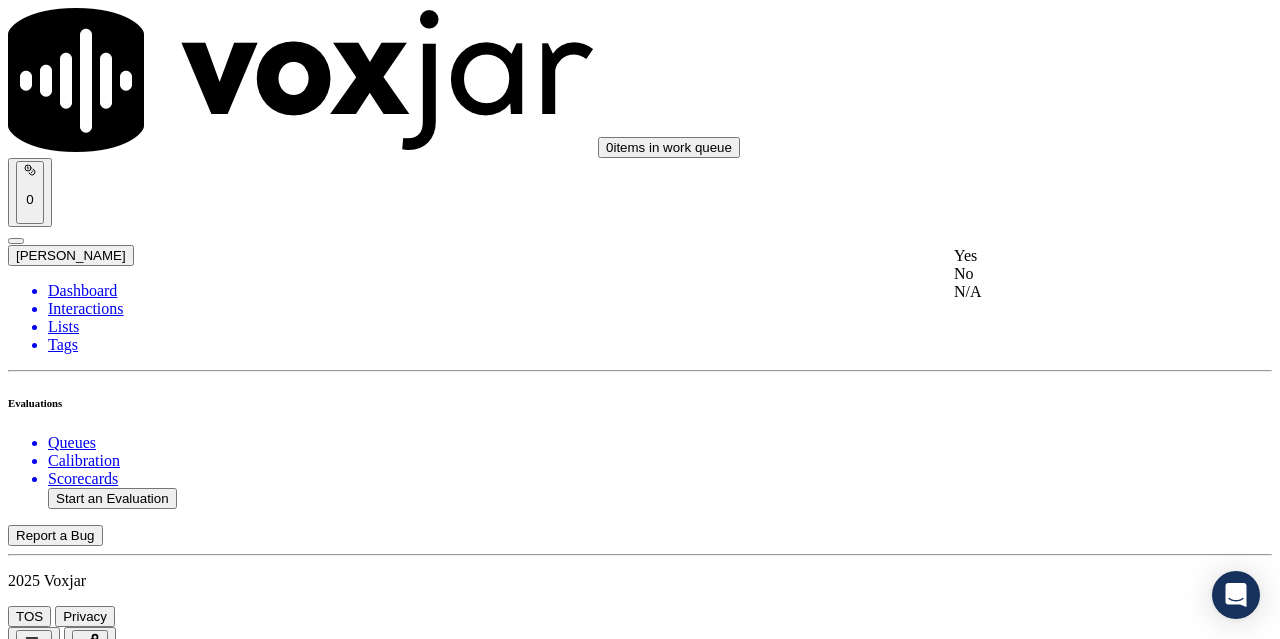 click on "Yes" at bounding box center (1067, 256) 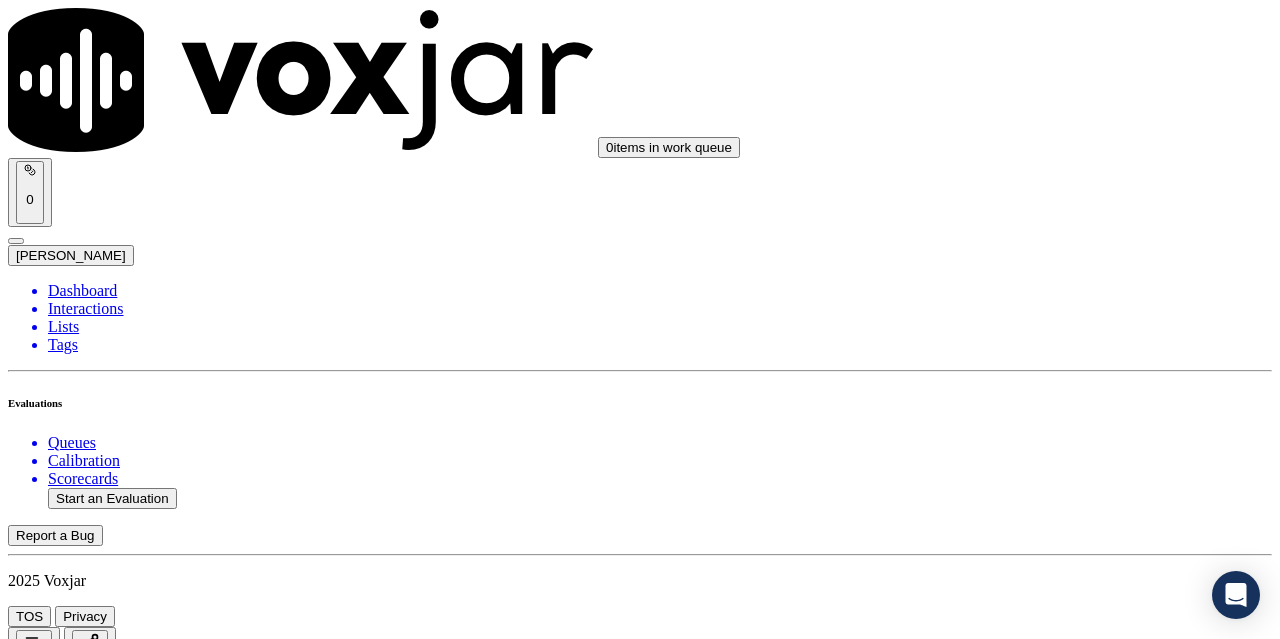 scroll, scrollTop: 900, scrollLeft: 0, axis: vertical 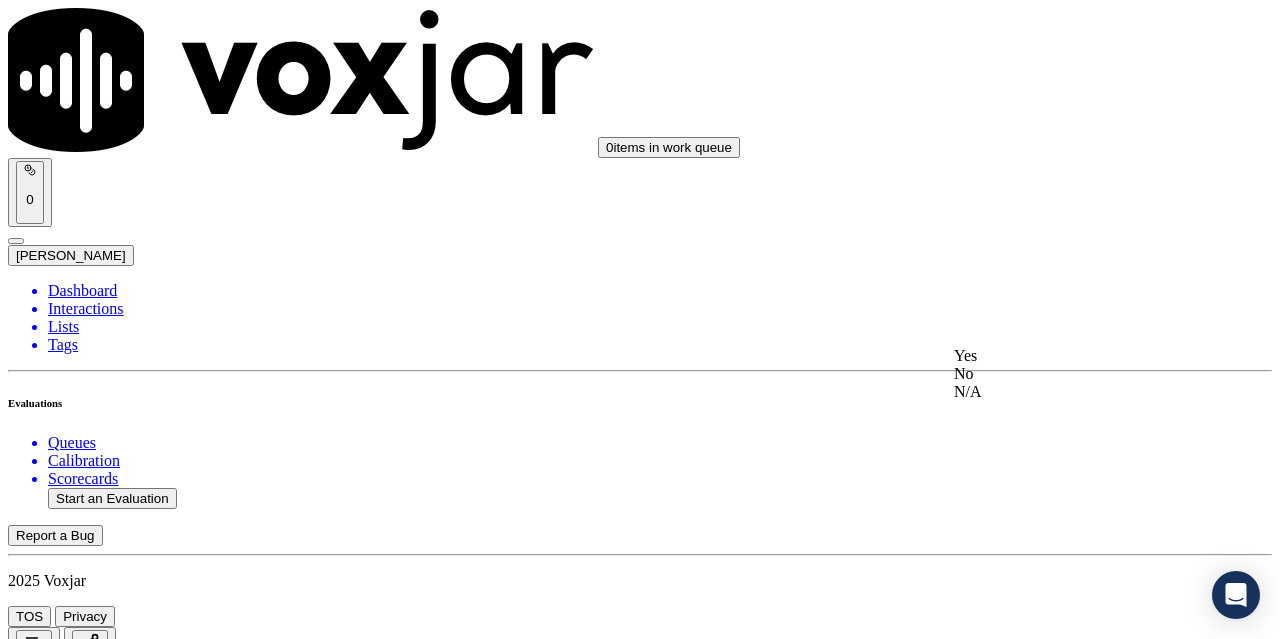 click on "N/A" 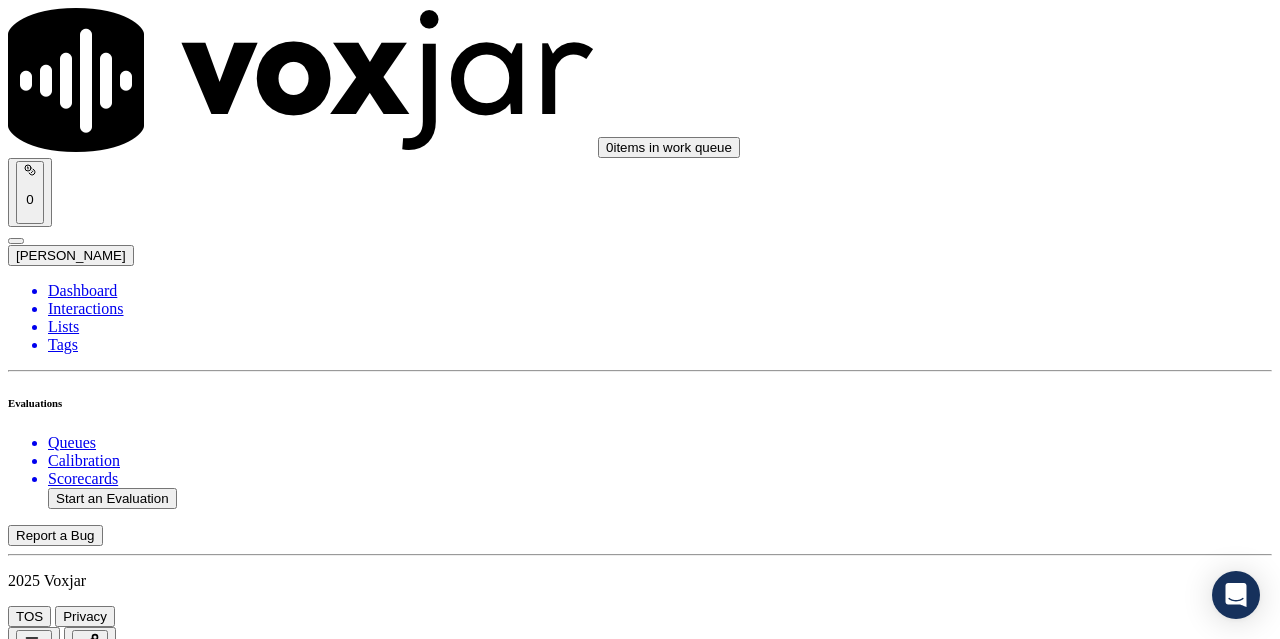 scroll, scrollTop: 1100, scrollLeft: 0, axis: vertical 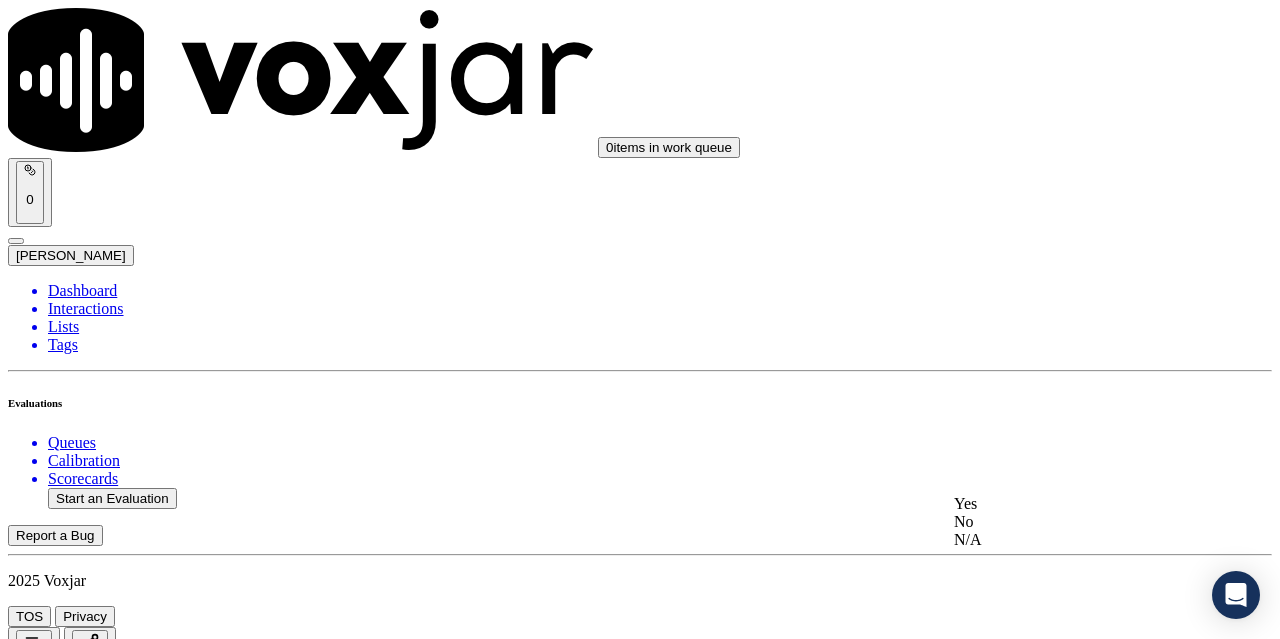 click on "N/A" 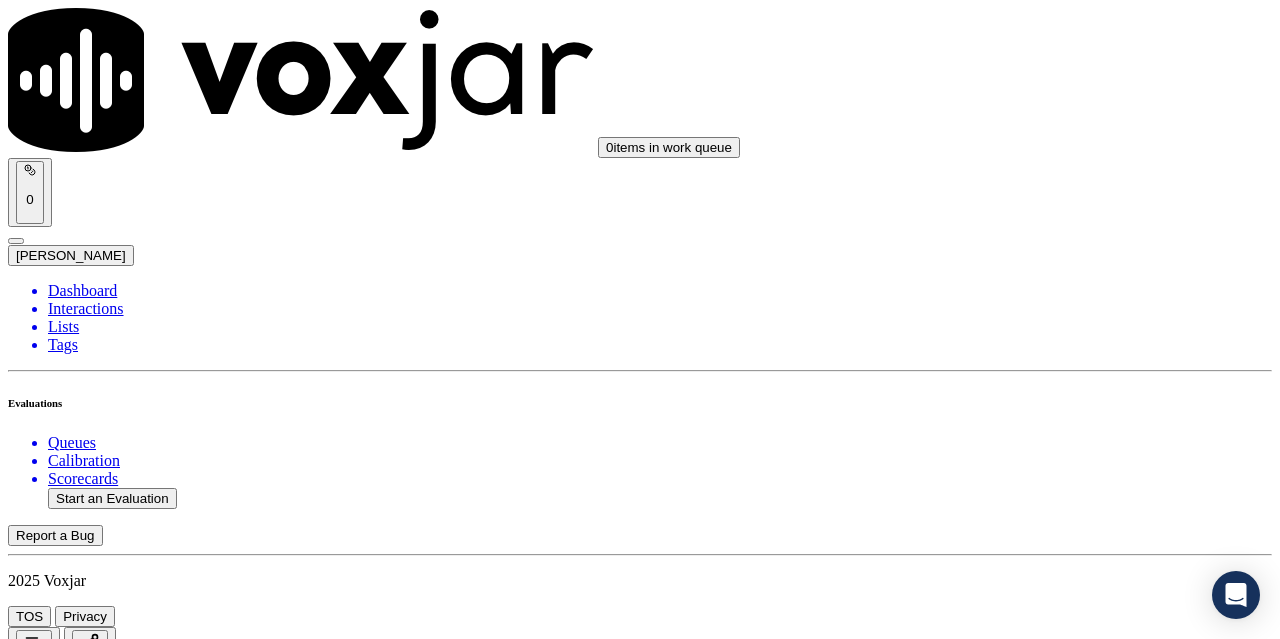 scroll, scrollTop: 1500, scrollLeft: 0, axis: vertical 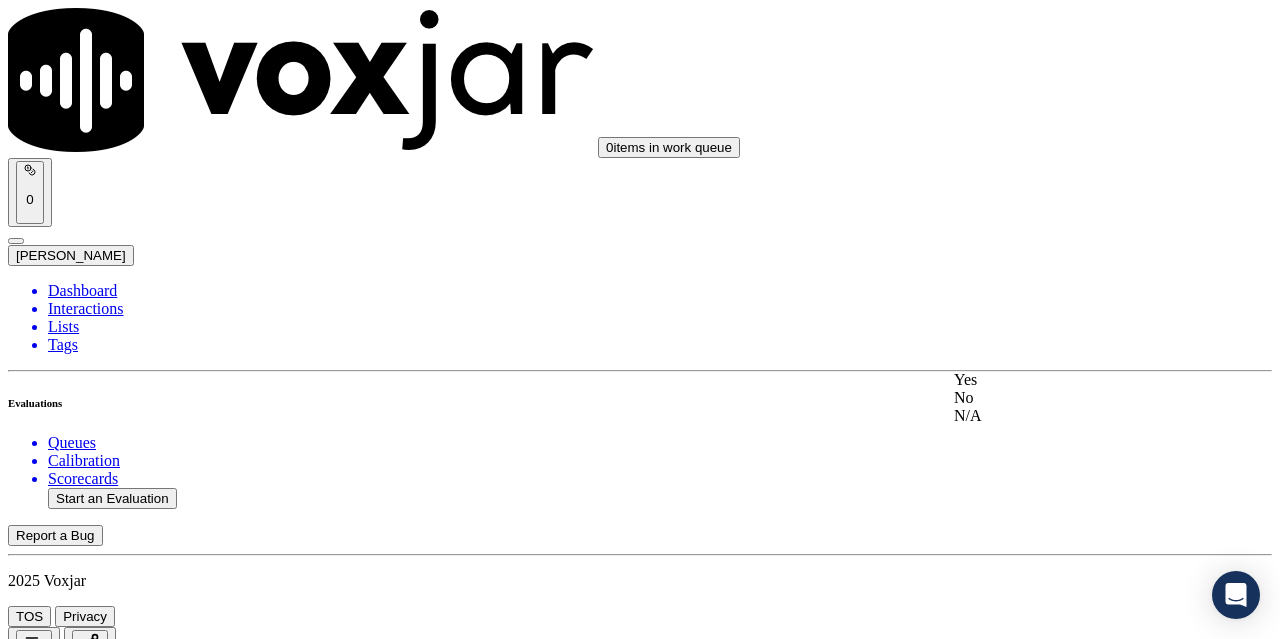 click on "Yes" at bounding box center [1067, 380] 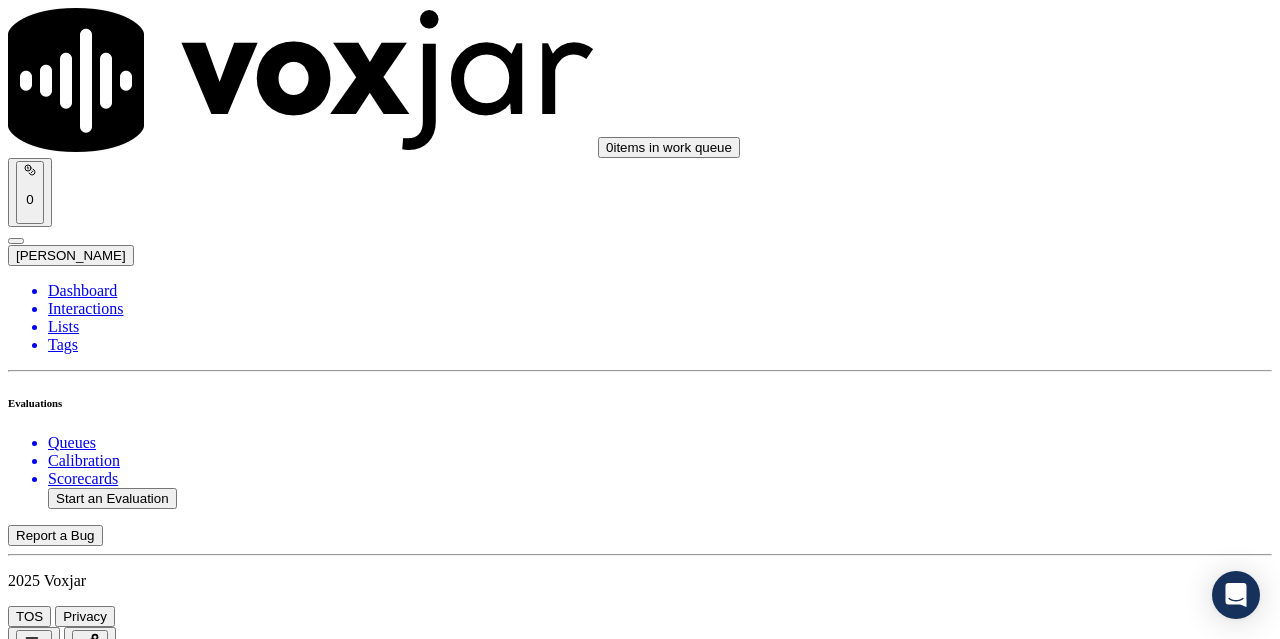 scroll, scrollTop: 1900, scrollLeft: 0, axis: vertical 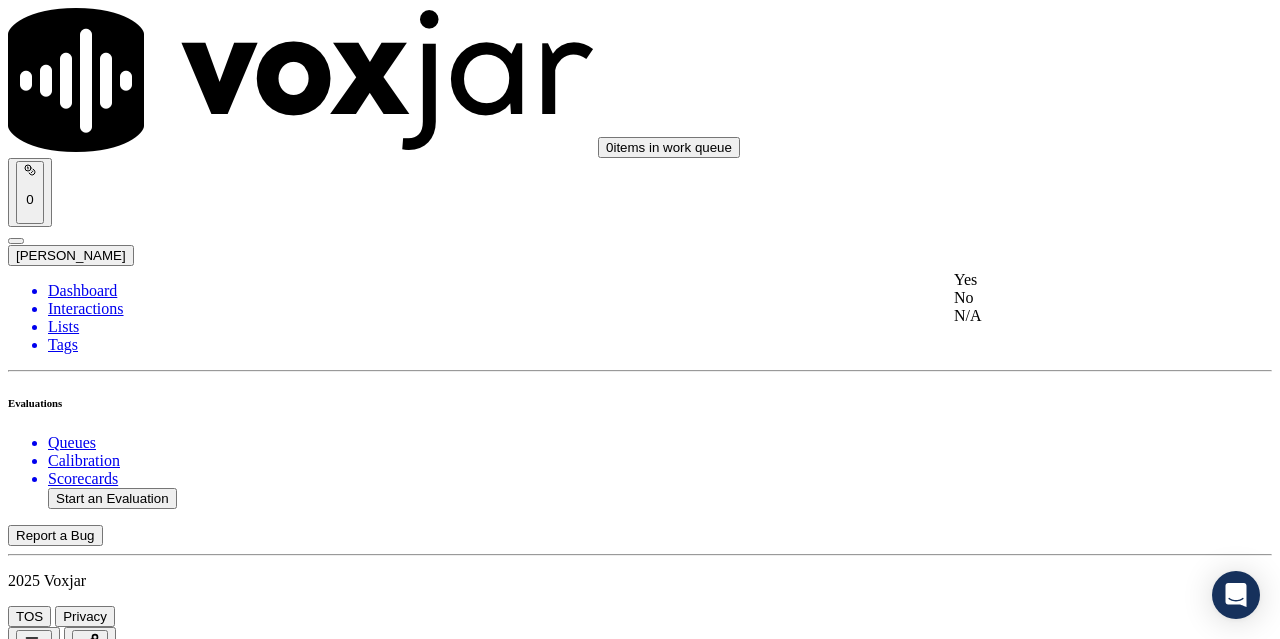 click on "Yes" at bounding box center [1067, 280] 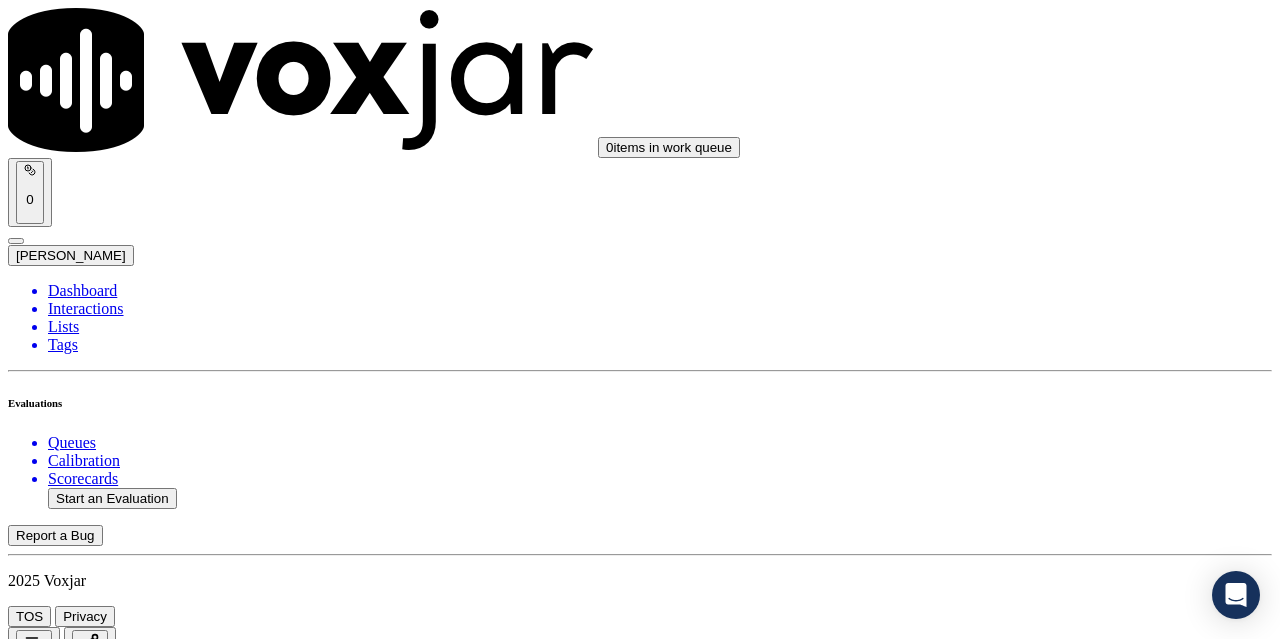 scroll, scrollTop: 2300, scrollLeft: 0, axis: vertical 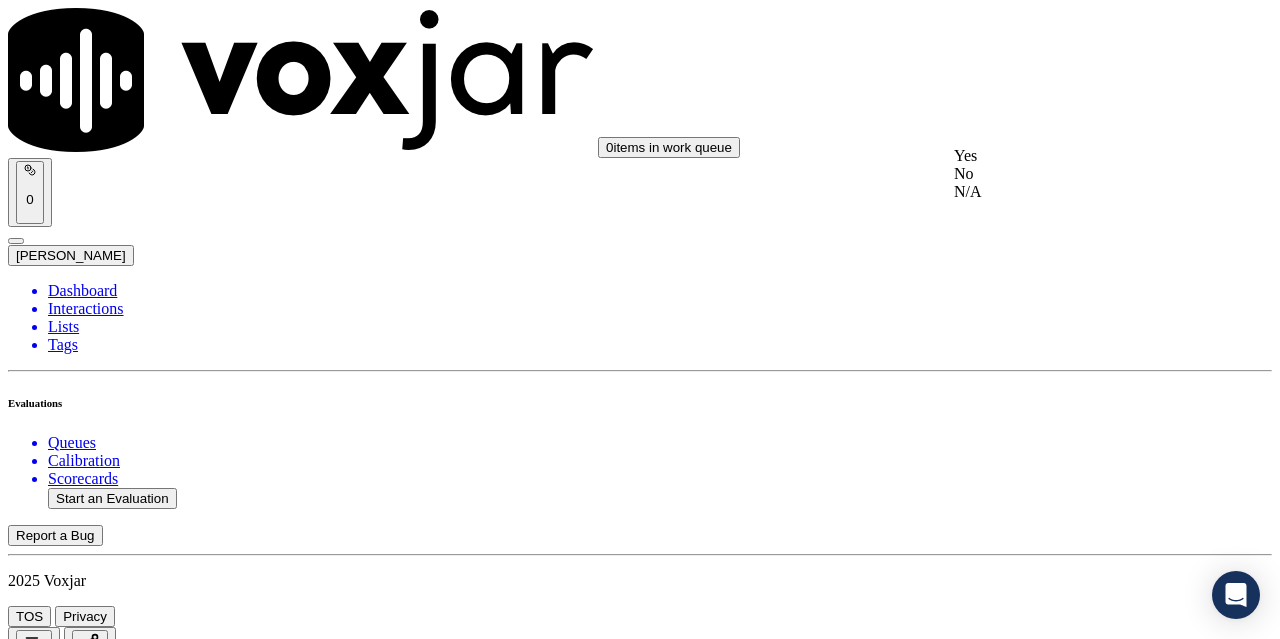 click on "Yes" at bounding box center [1067, 156] 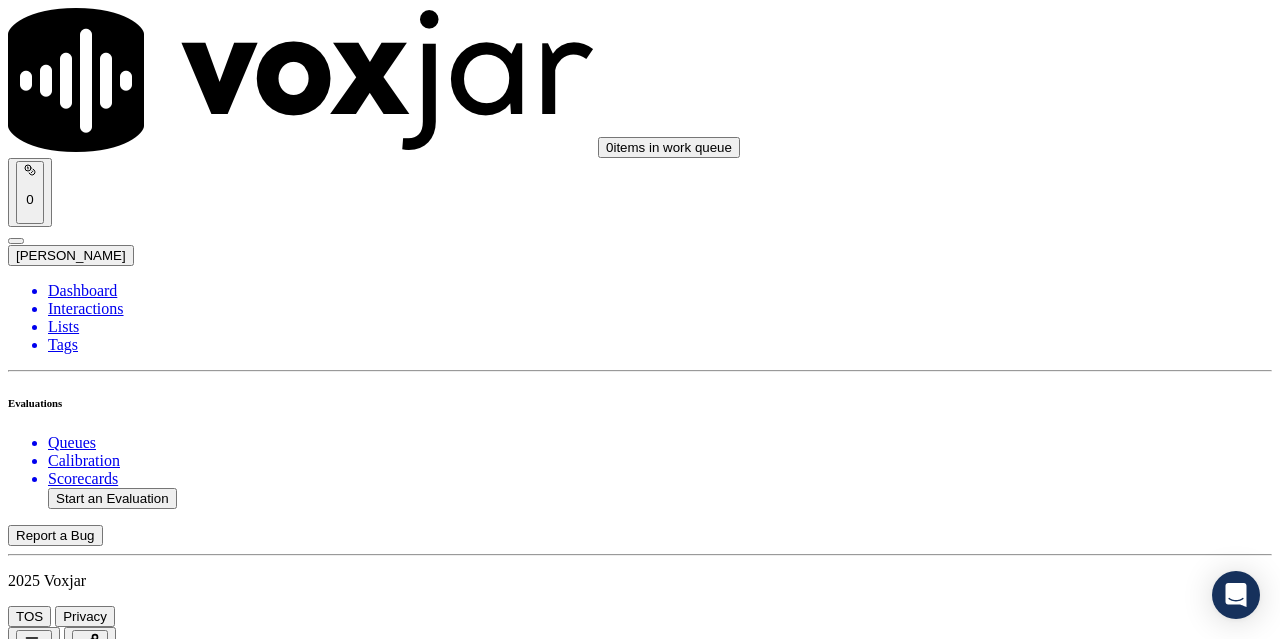 click on "Select an answer" at bounding box center [67, 4294] 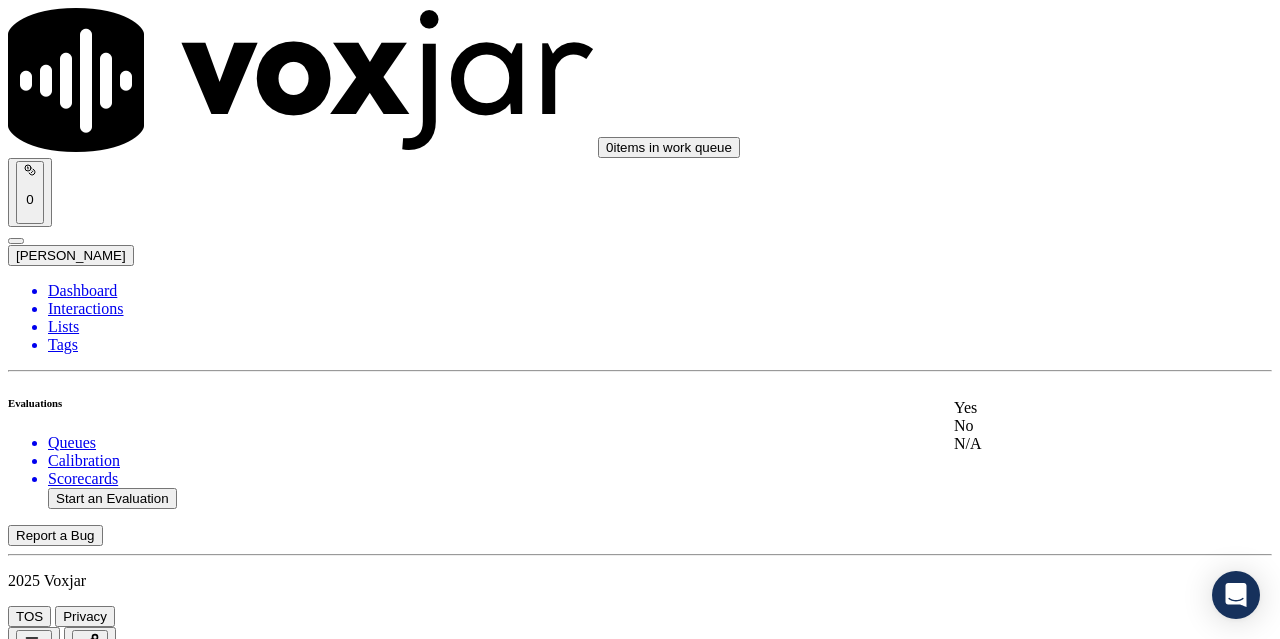 click on "Yes" at bounding box center (1067, 408) 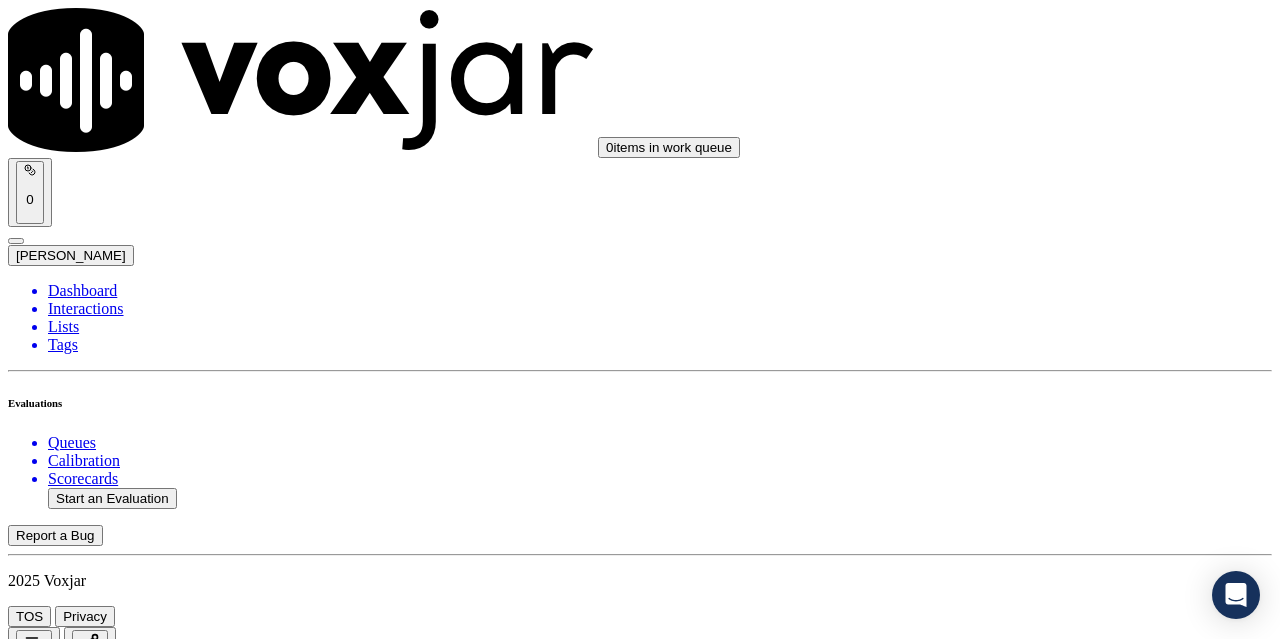 scroll, scrollTop: 2500, scrollLeft: 0, axis: vertical 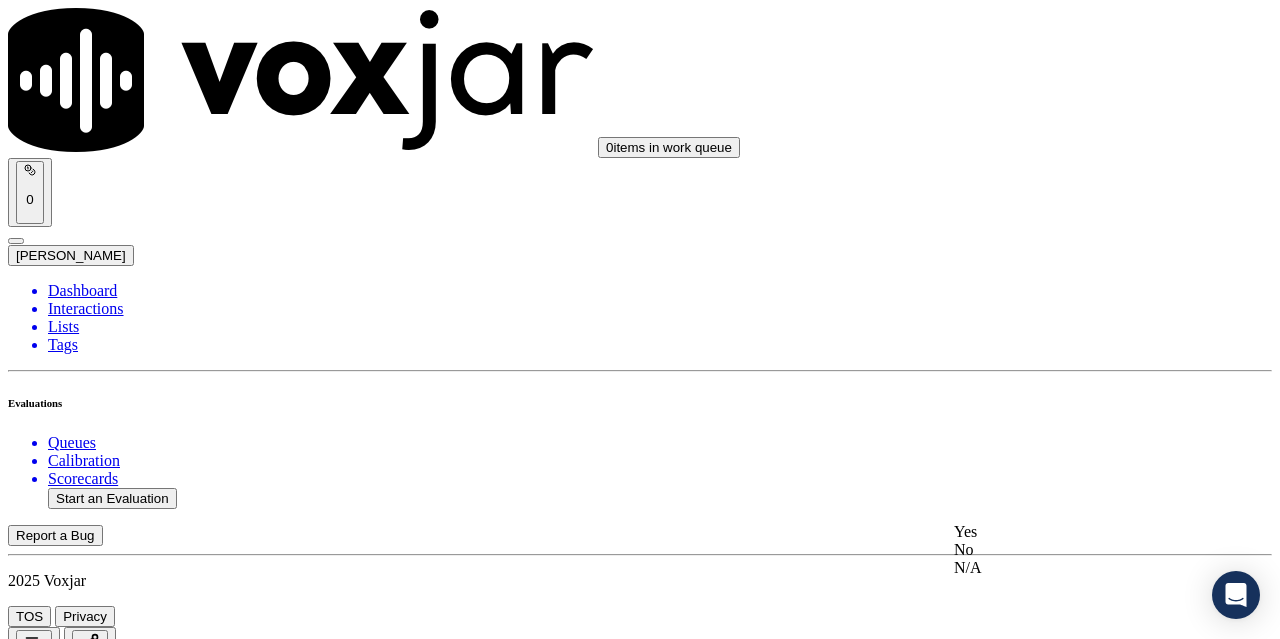 click on "Yes" at bounding box center (1067, 532) 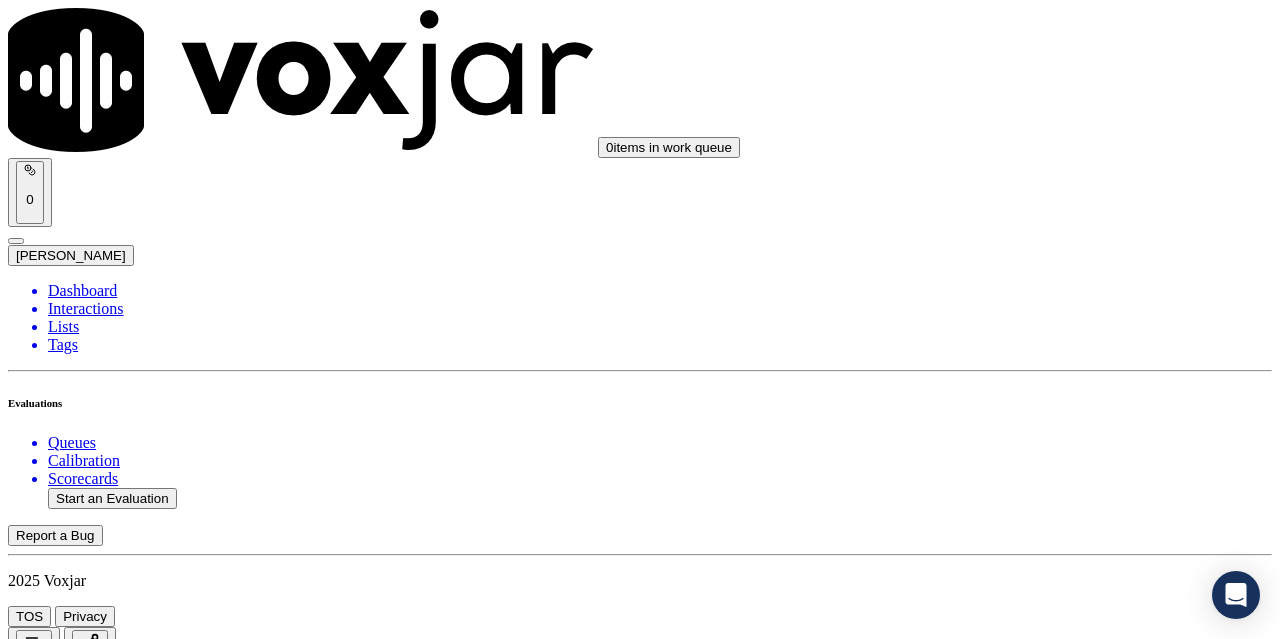 scroll, scrollTop: 3000, scrollLeft: 0, axis: vertical 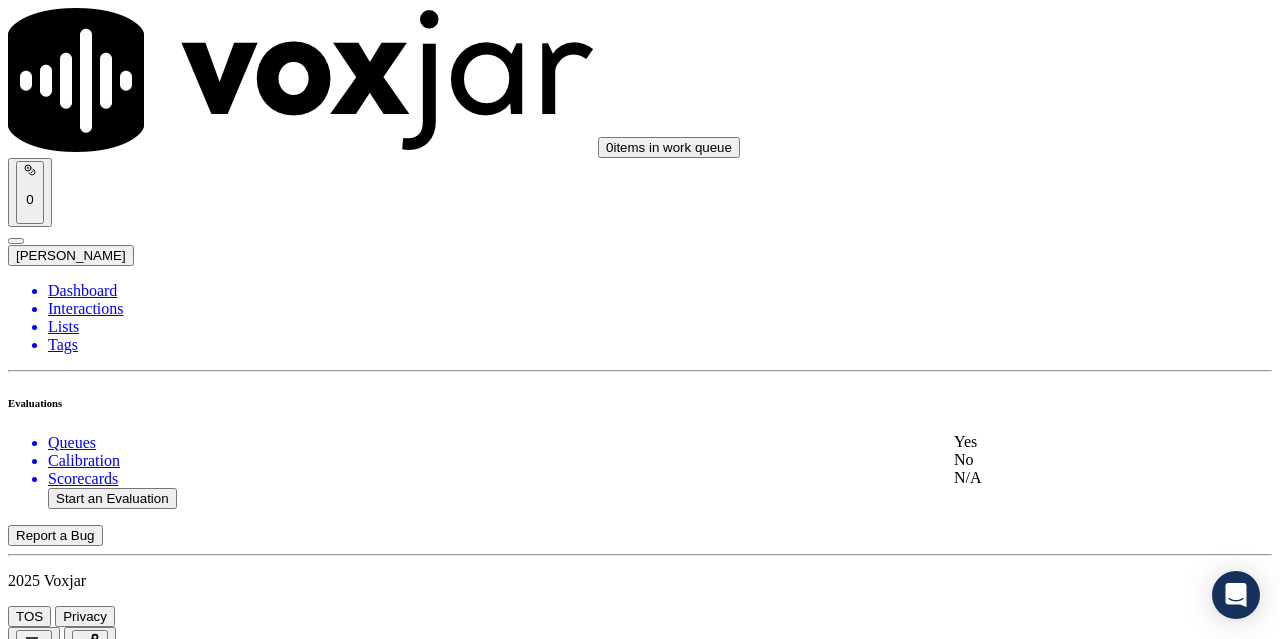click on "Yes" at bounding box center (1067, 442) 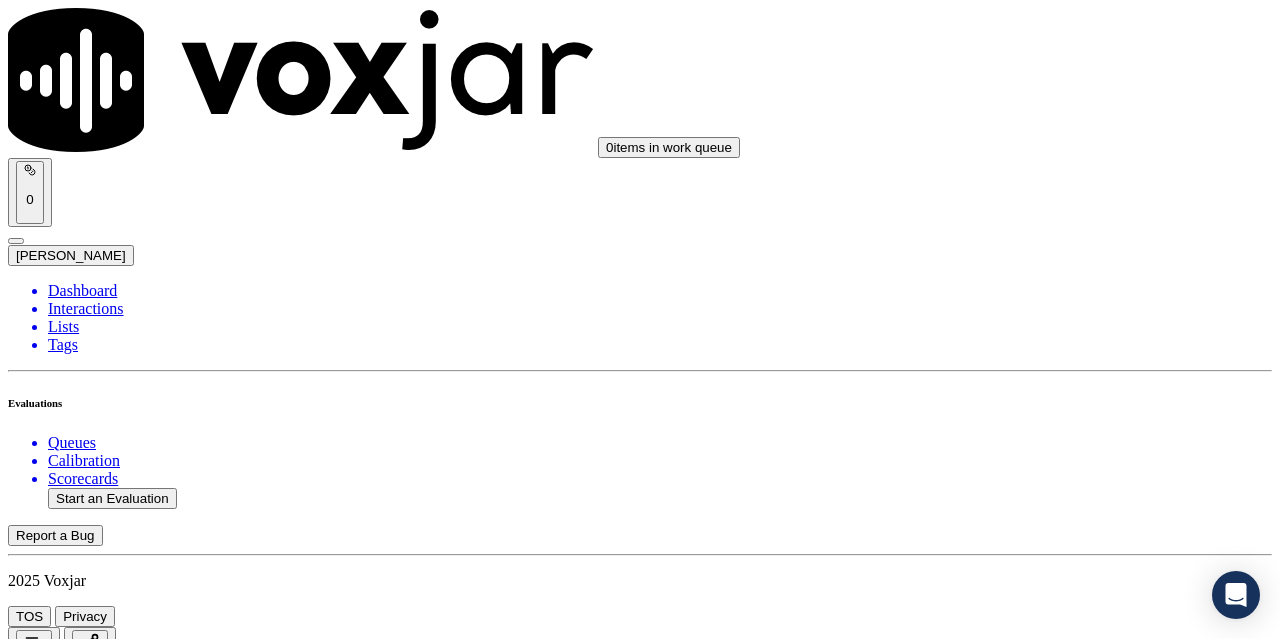 scroll, scrollTop: 3400, scrollLeft: 0, axis: vertical 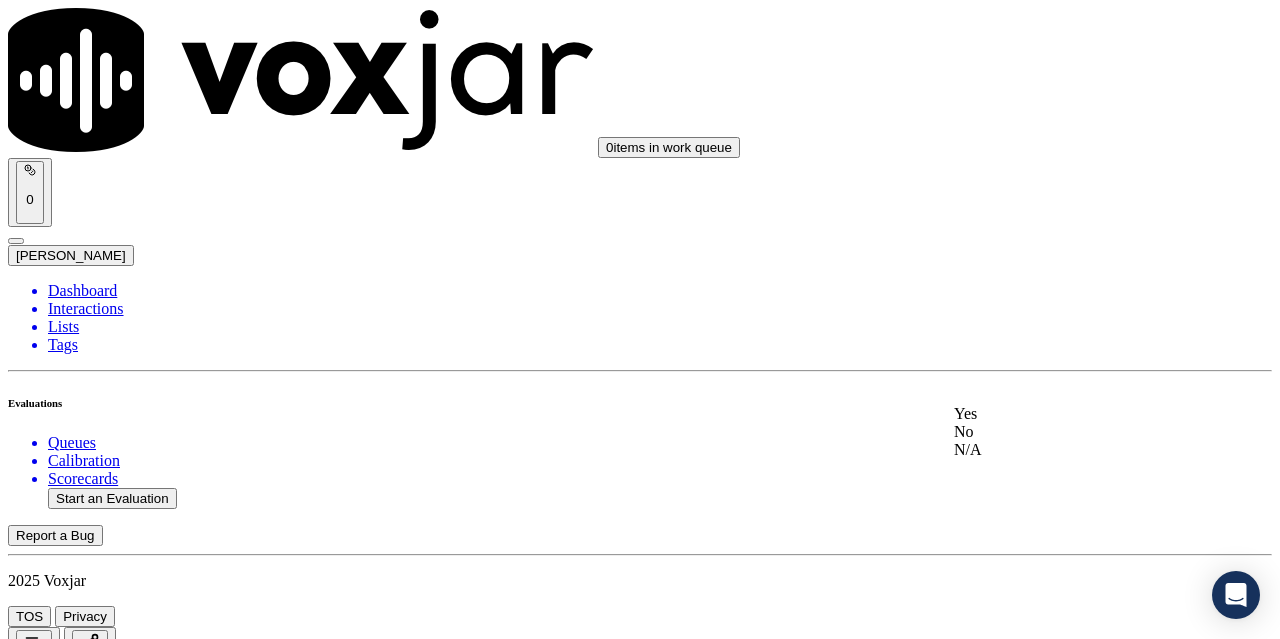 click on "Yes" at bounding box center [1067, 414] 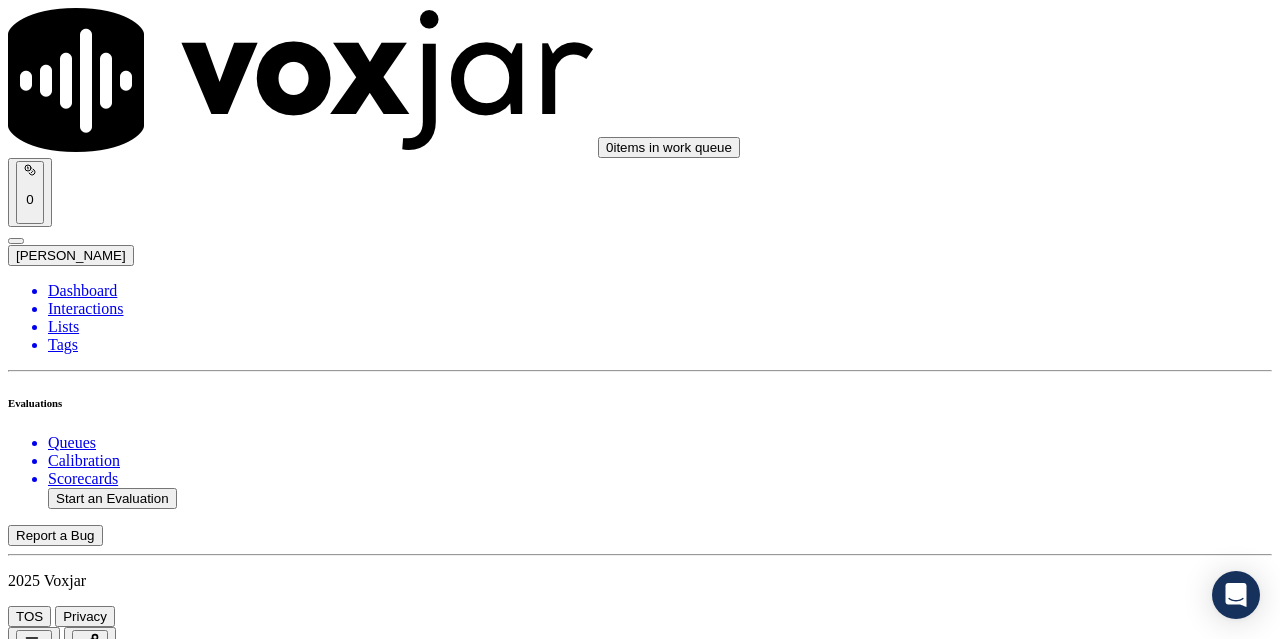 scroll, scrollTop: 3700, scrollLeft: 0, axis: vertical 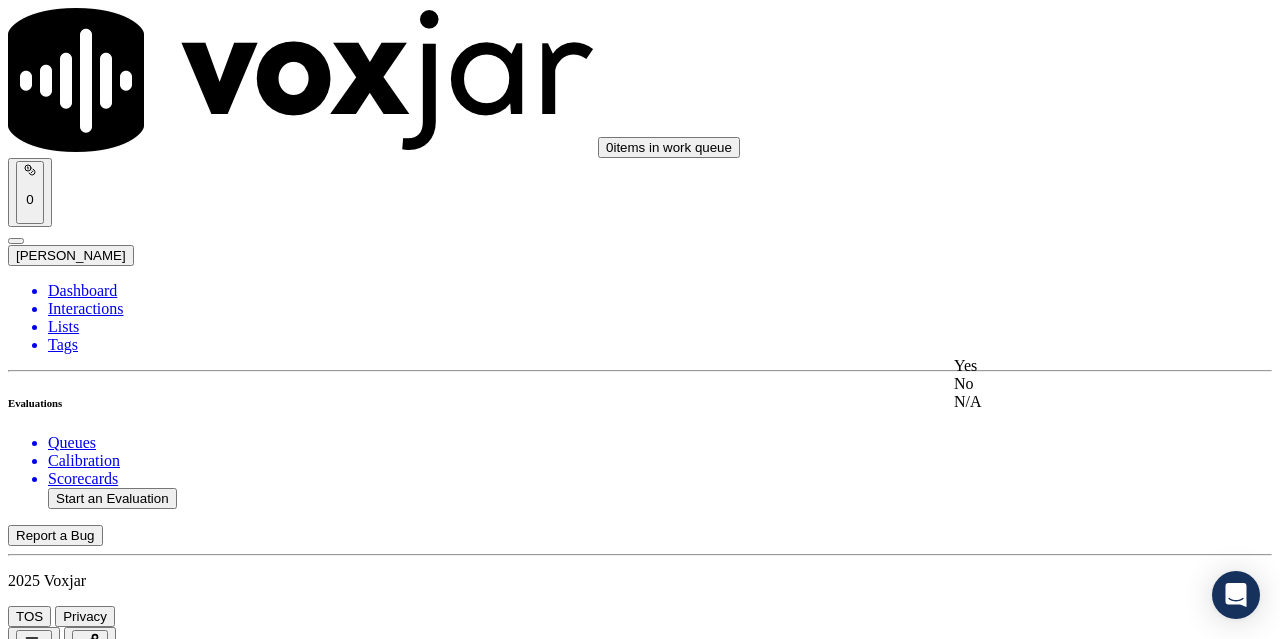 click on "Yes" at bounding box center [1067, 366] 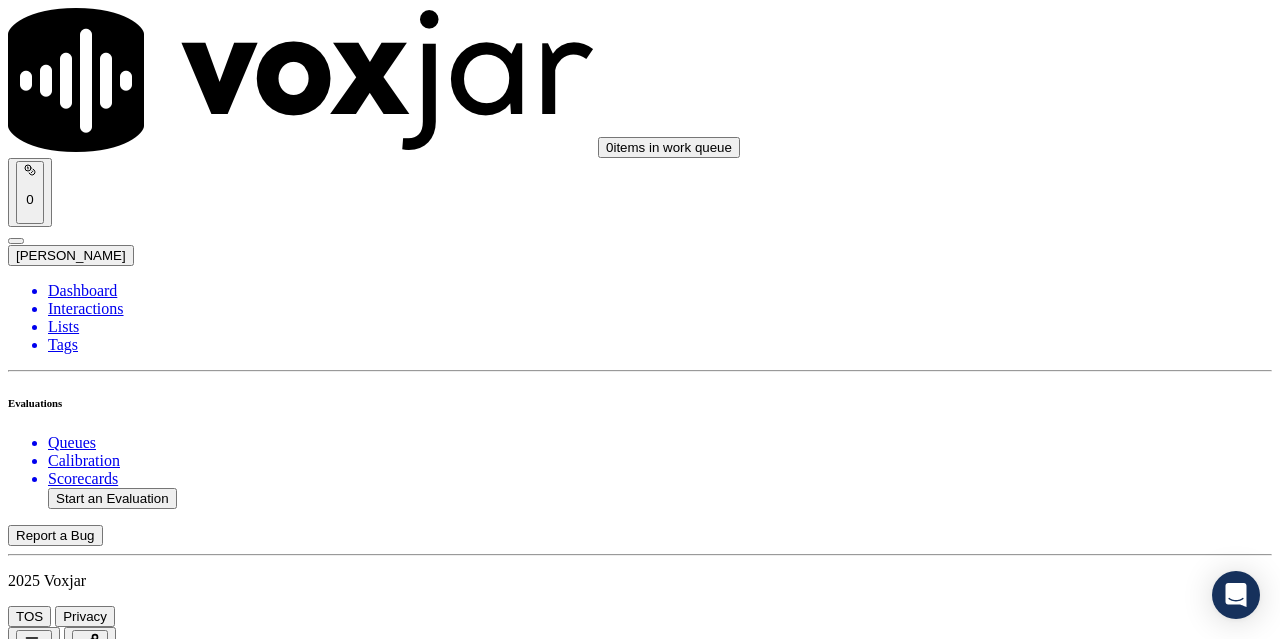 scroll, scrollTop: 4100, scrollLeft: 0, axis: vertical 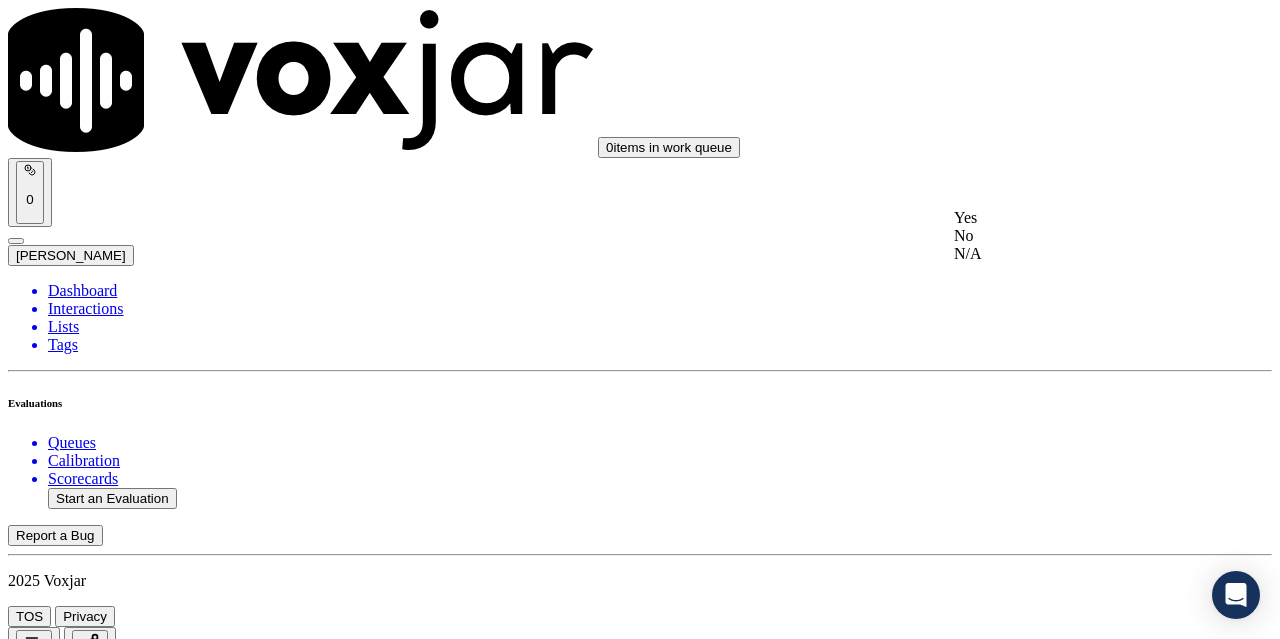 click on "No" 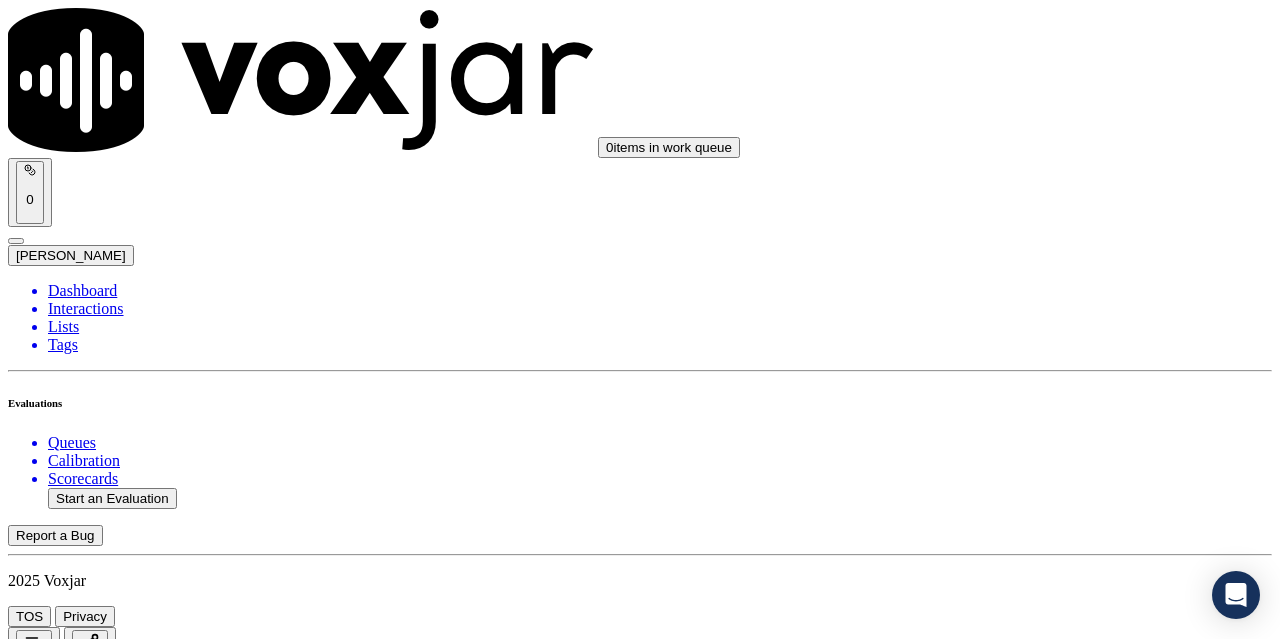 click on "Select an answer" at bounding box center [67, 5790] 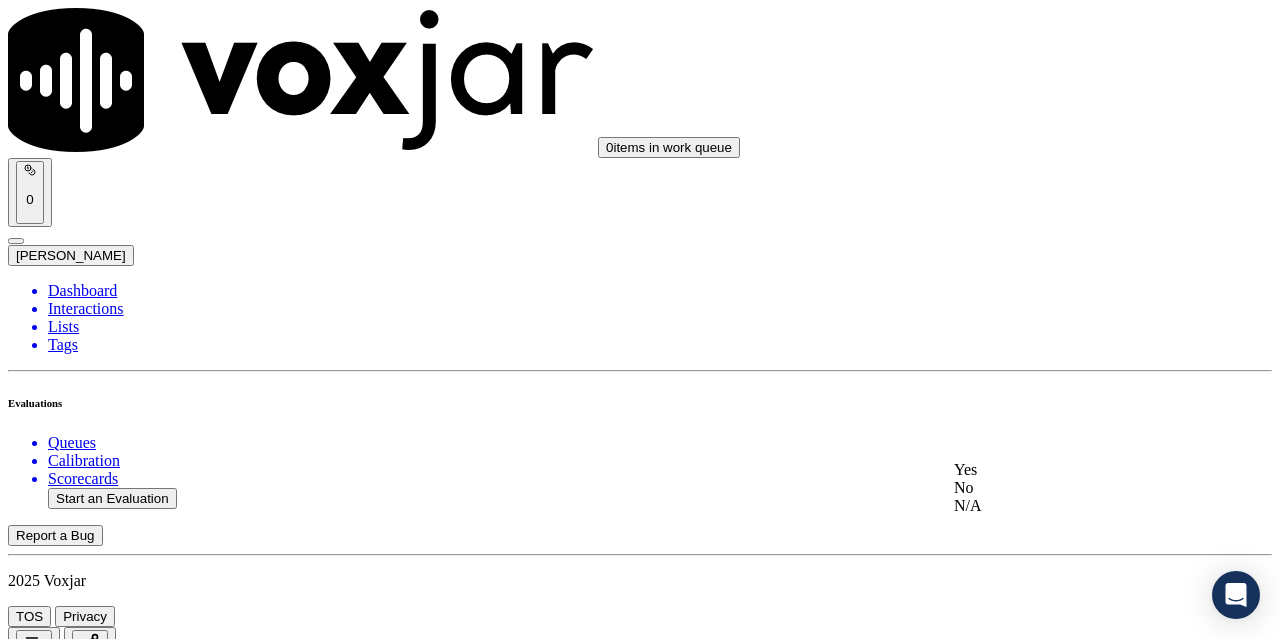 click on "Yes" at bounding box center (1067, 470) 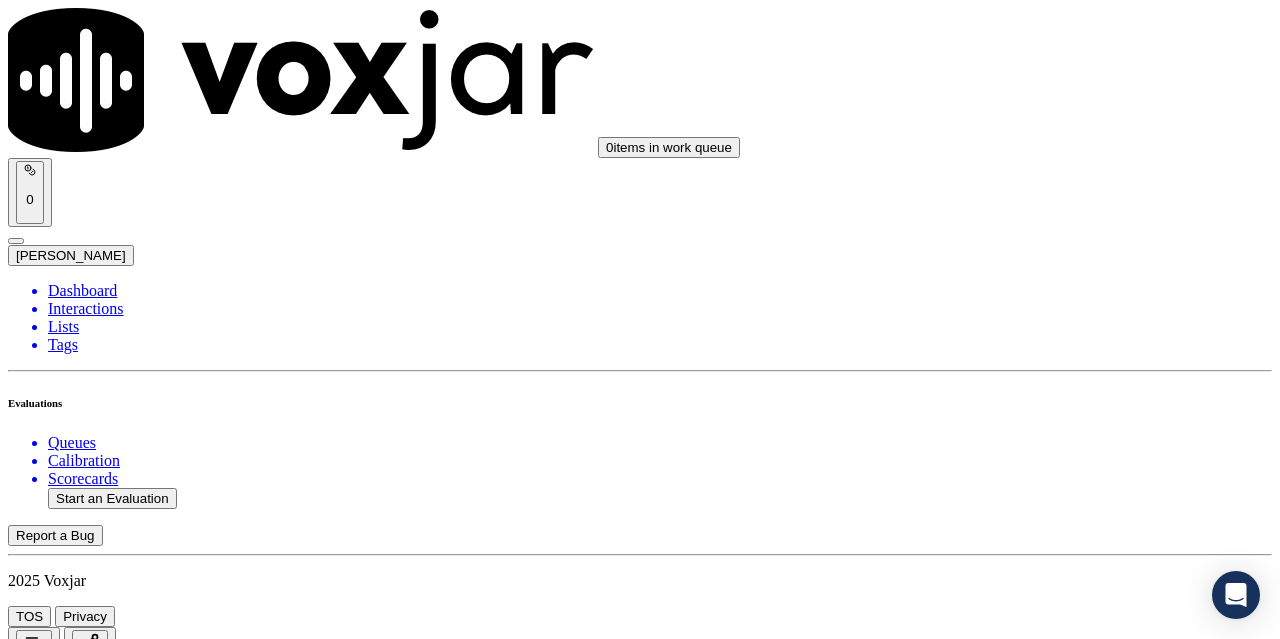 scroll, scrollTop: 4500, scrollLeft: 0, axis: vertical 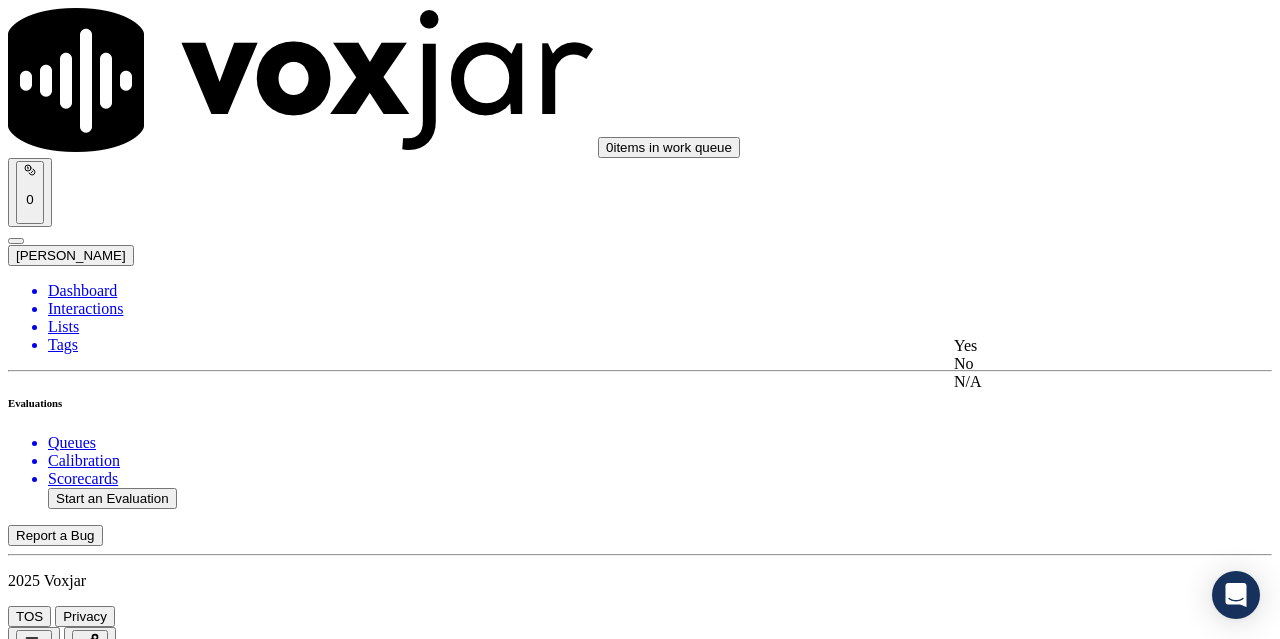 click on "Yes" at bounding box center (1067, 346) 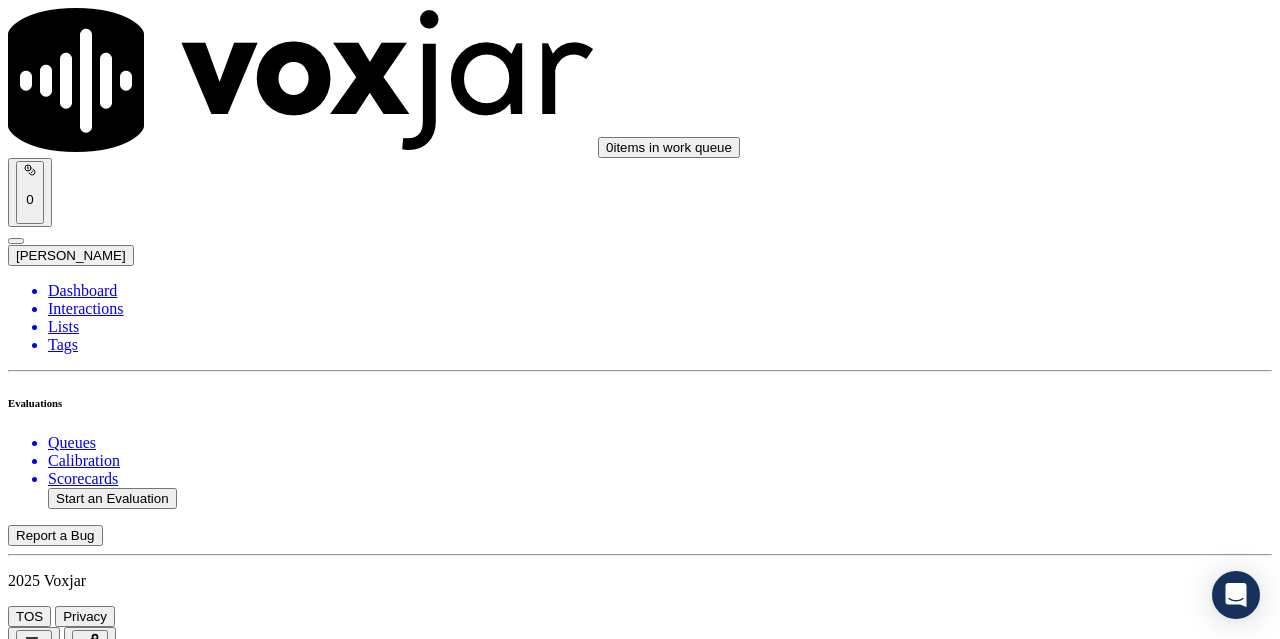 scroll, scrollTop: 4900, scrollLeft: 0, axis: vertical 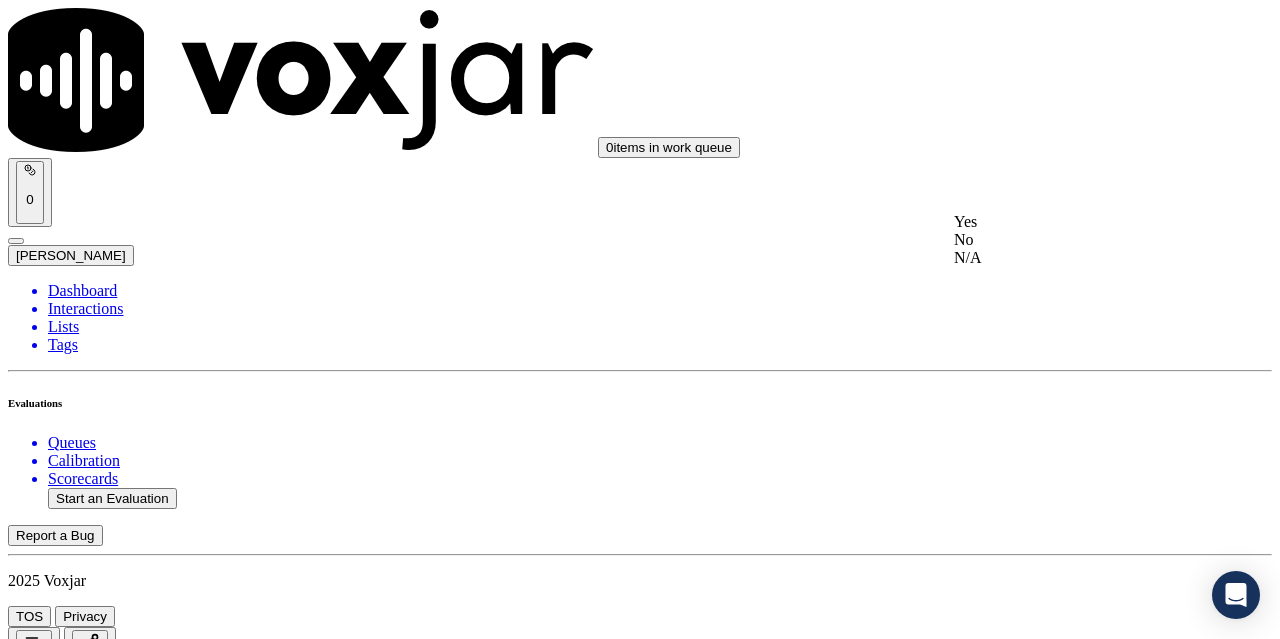 click on "Yes" at bounding box center (1067, 222) 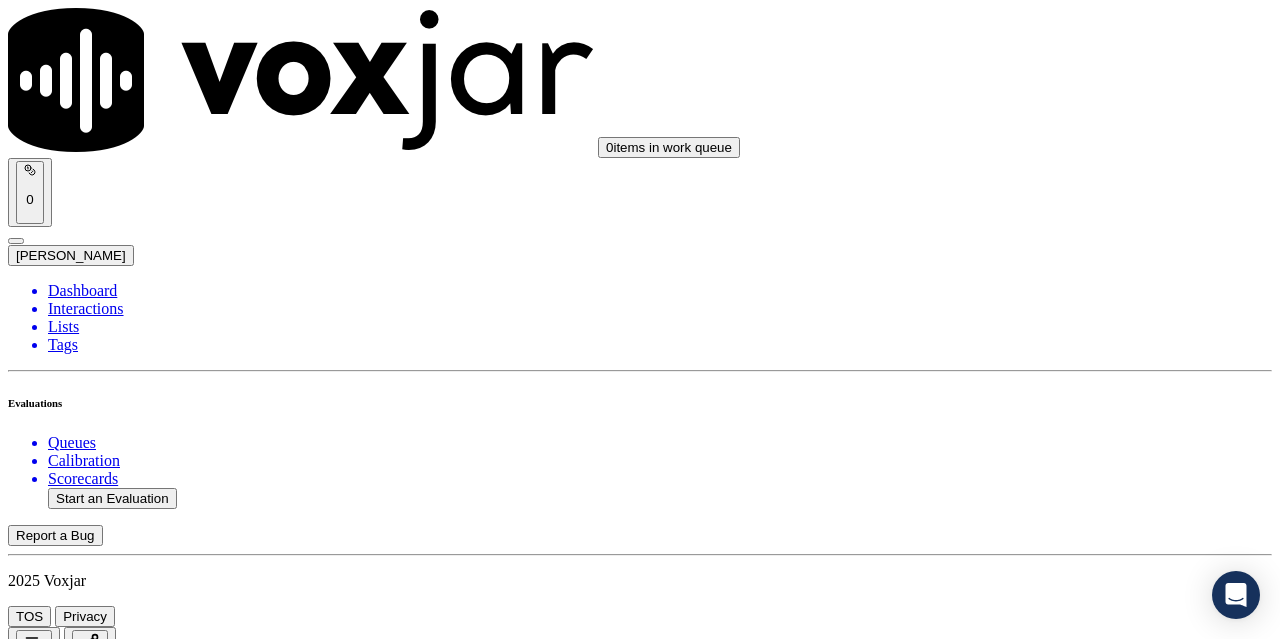 click on "Select an answer" at bounding box center [67, 6499] 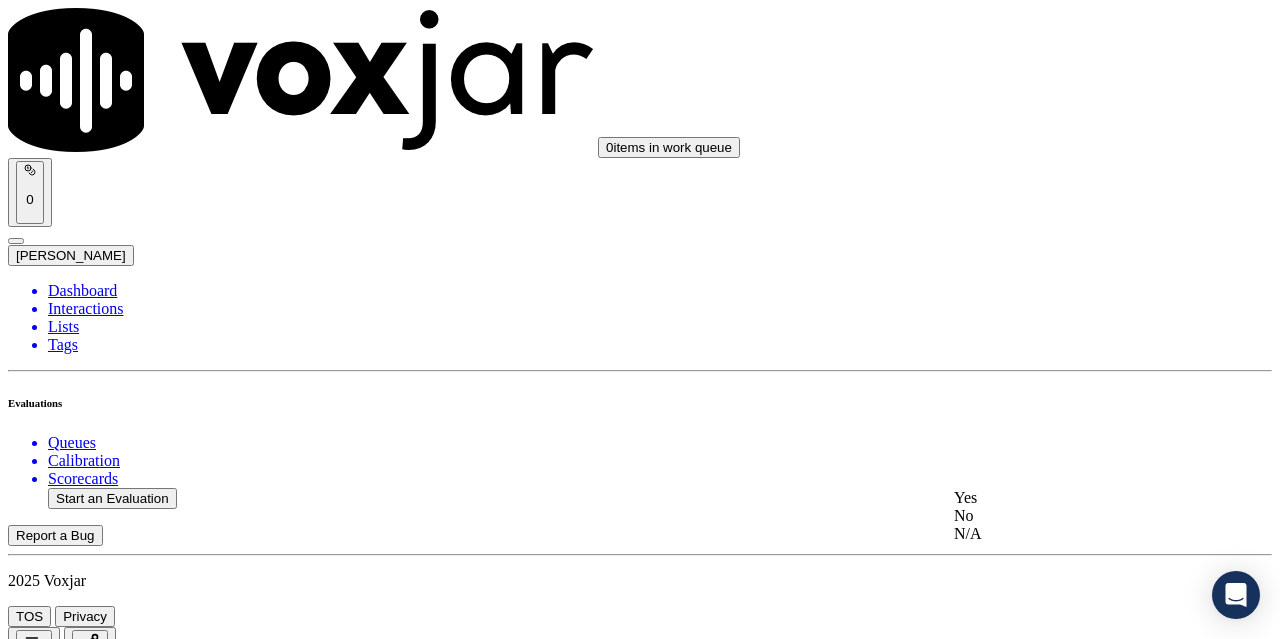 click on "Yes" at bounding box center [1067, 498] 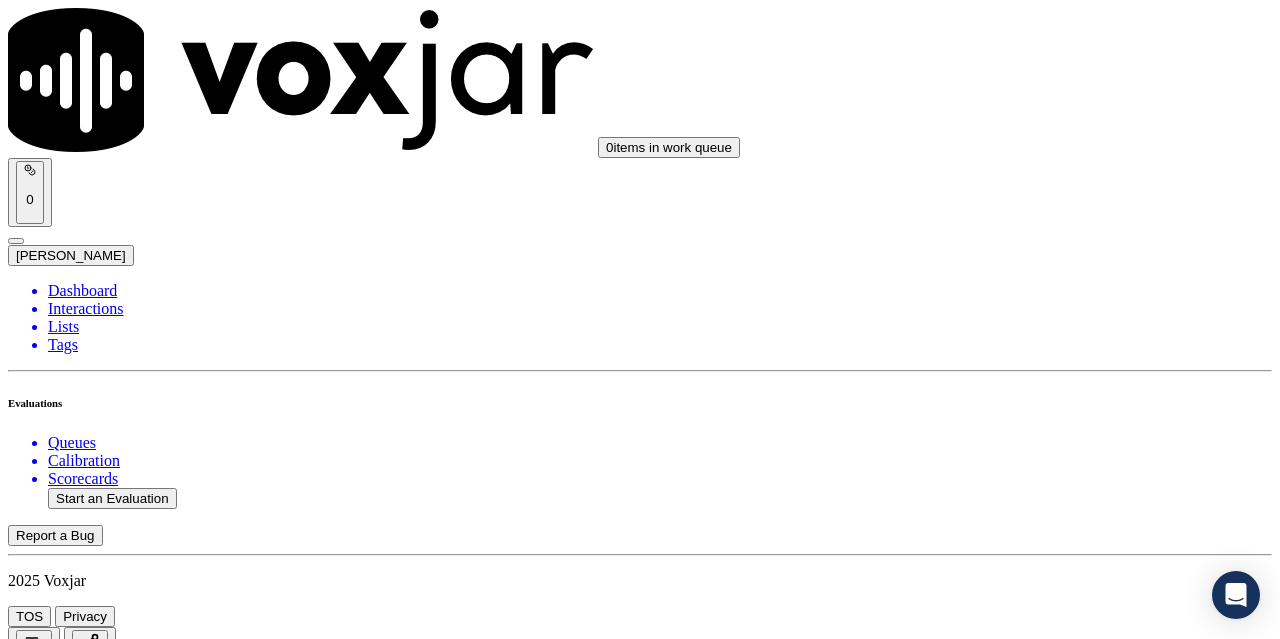 scroll, scrollTop: 5300, scrollLeft: 0, axis: vertical 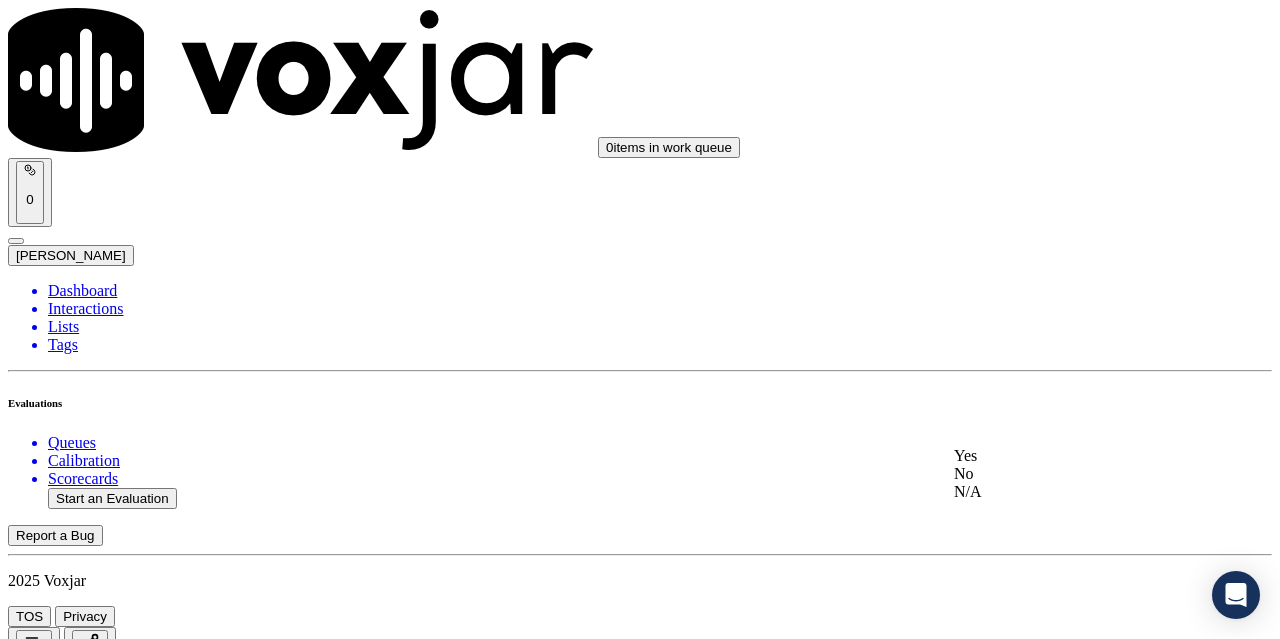 click on "Yes" at bounding box center [1067, 456] 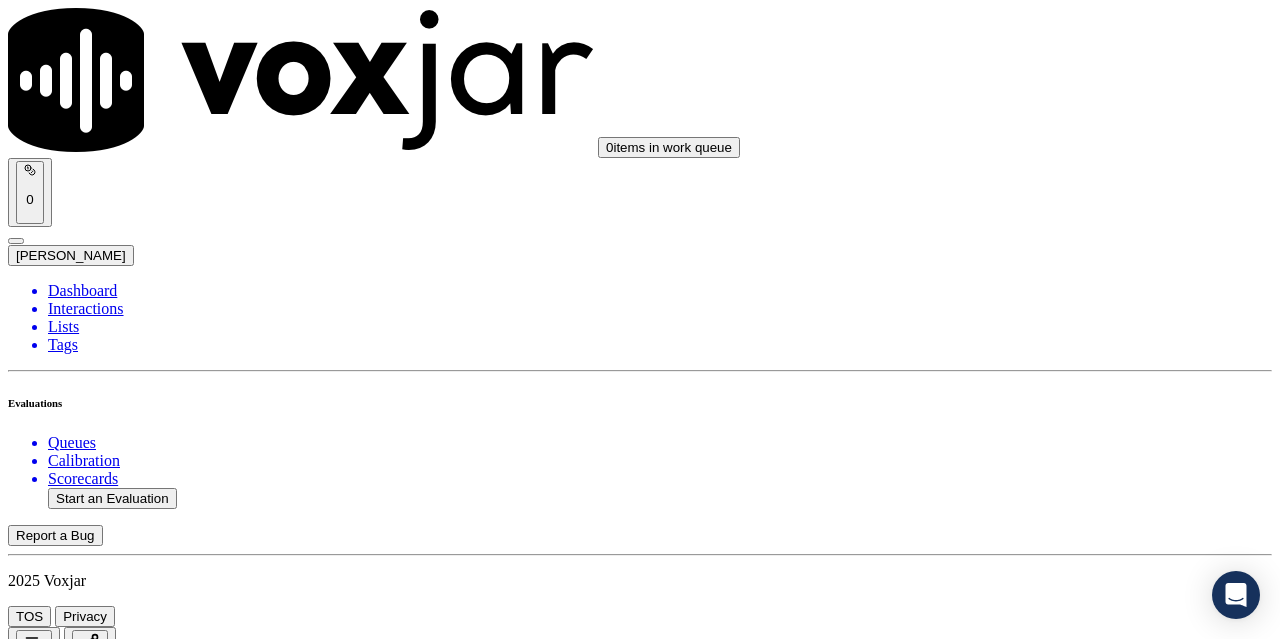 scroll, scrollTop: 5700, scrollLeft: 0, axis: vertical 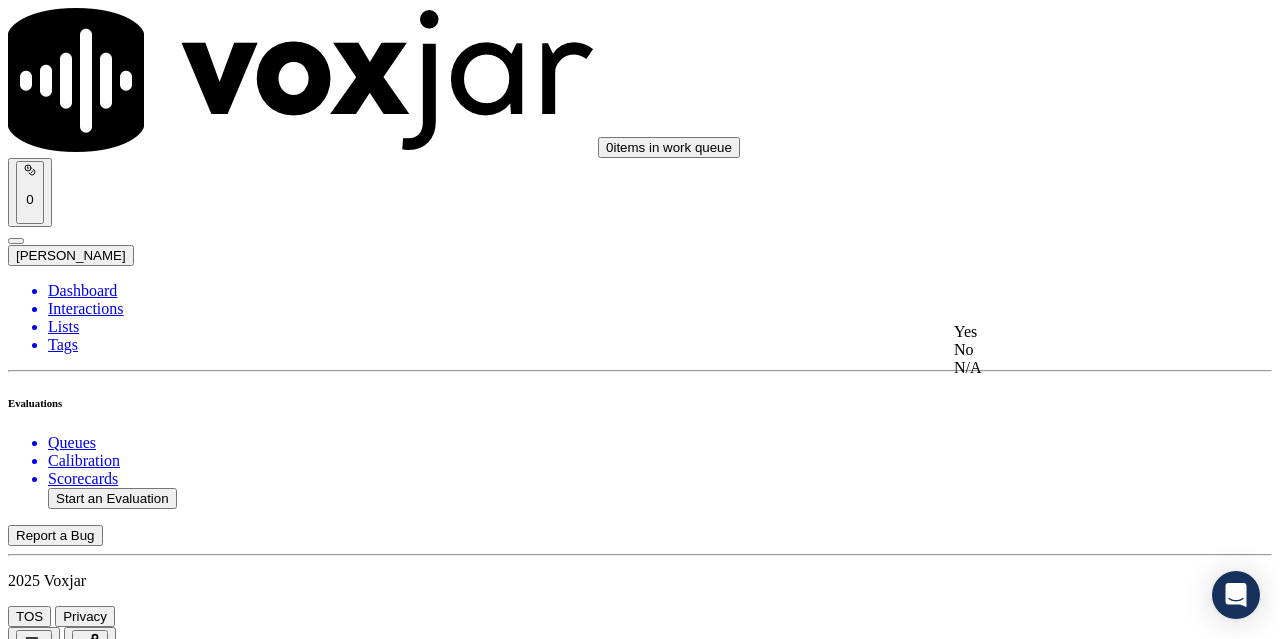 click on "Yes" at bounding box center (1067, 332) 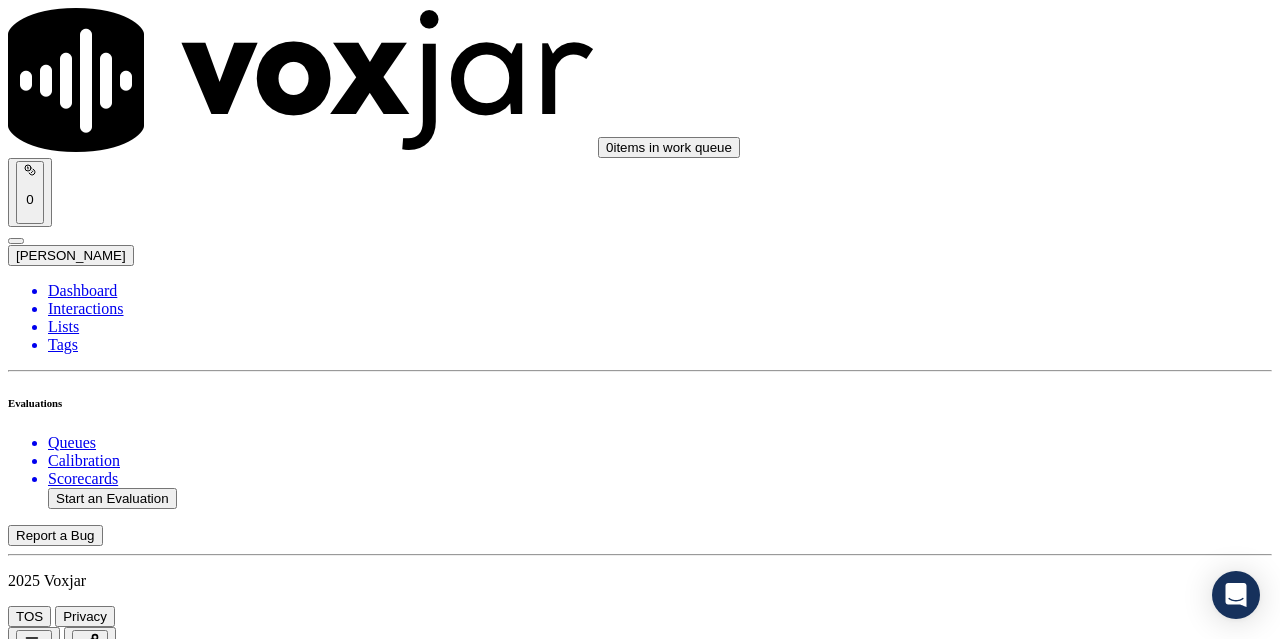 scroll, scrollTop: 5896, scrollLeft: 0, axis: vertical 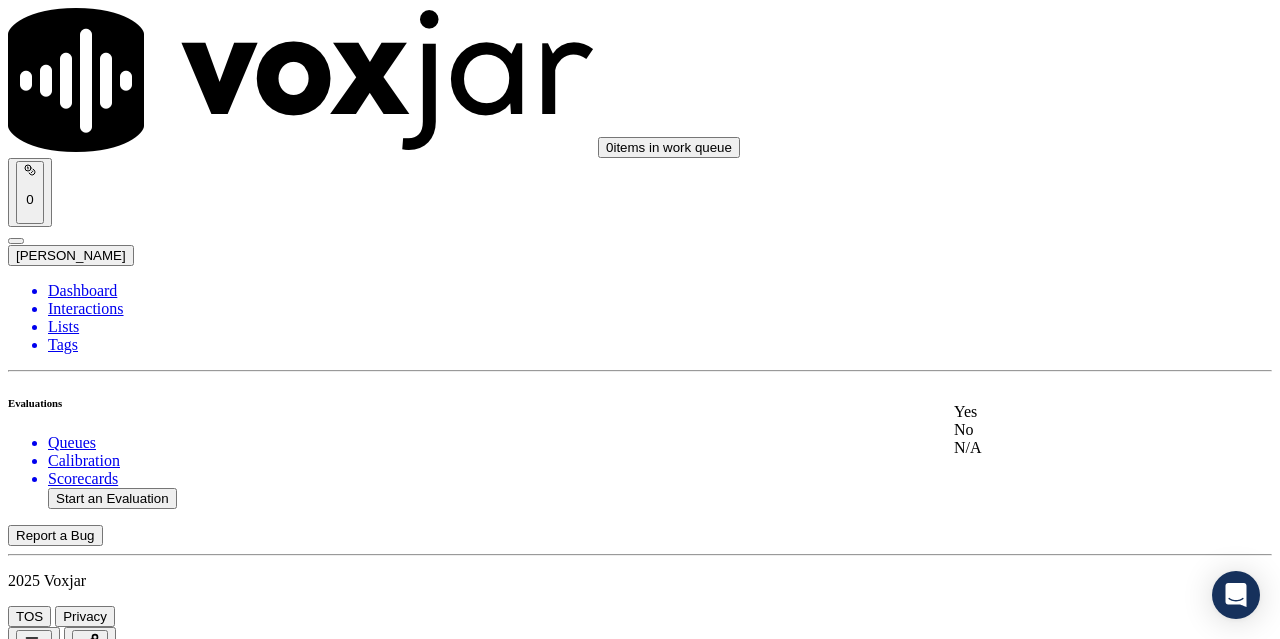 click on "Yes" at bounding box center (1067, 412) 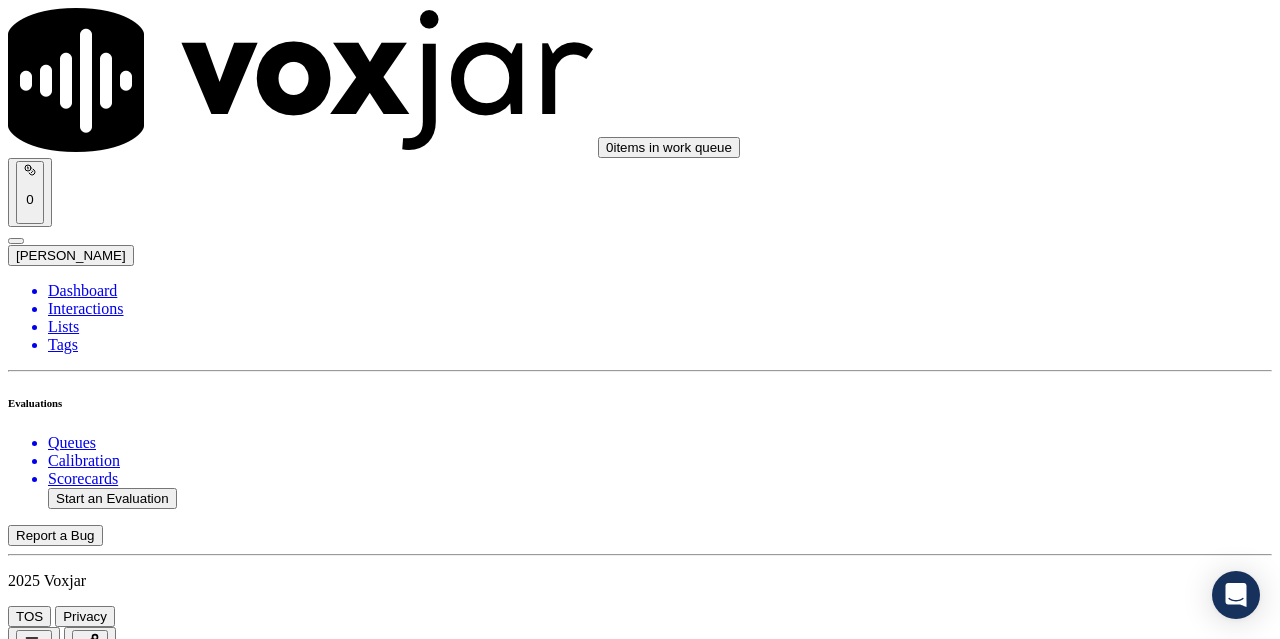 click on "Submit Scores" at bounding box center (59, 7345) 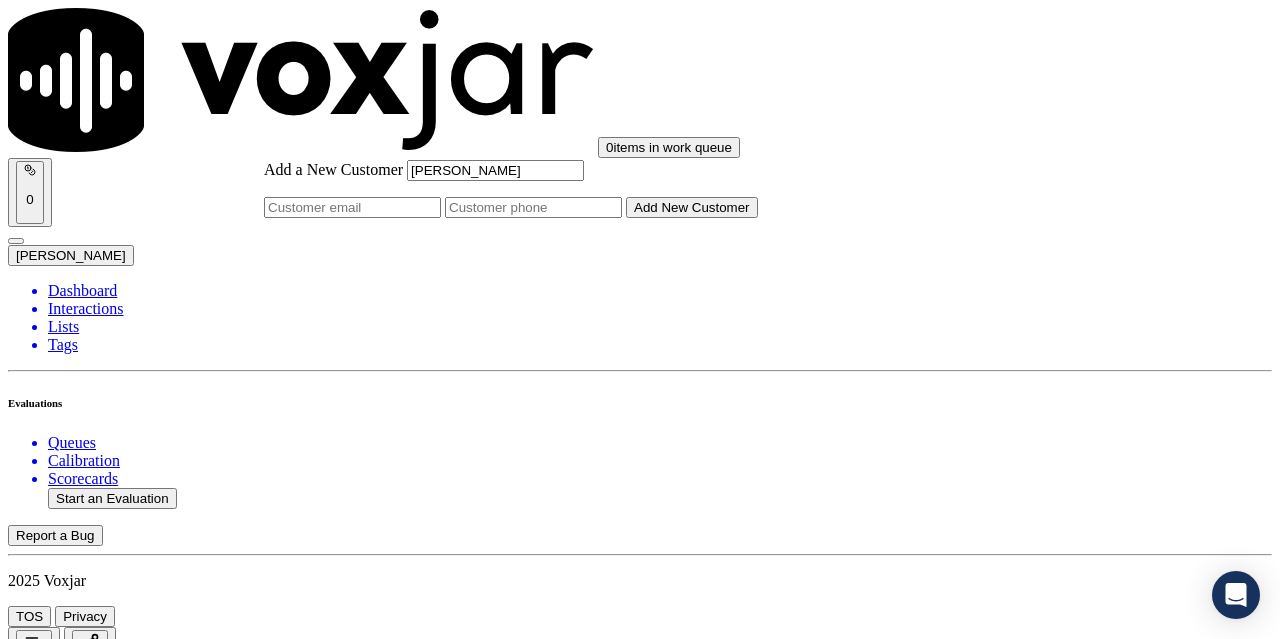 type on "[PERSON_NAME]" 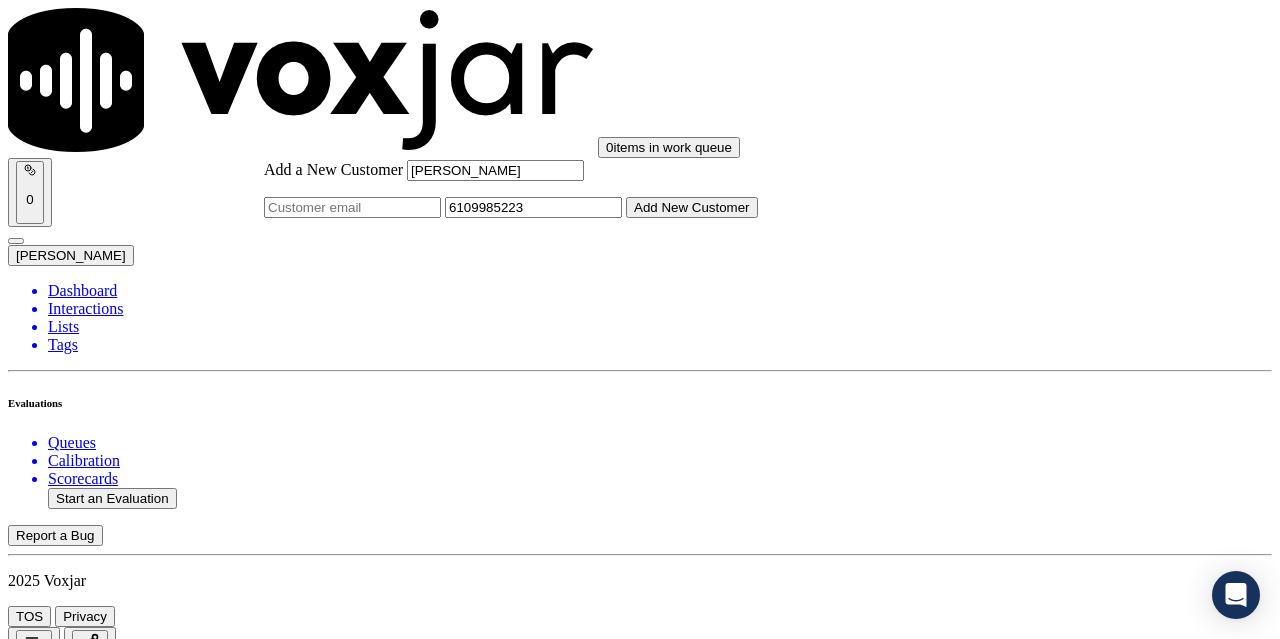 type on "6109985223" 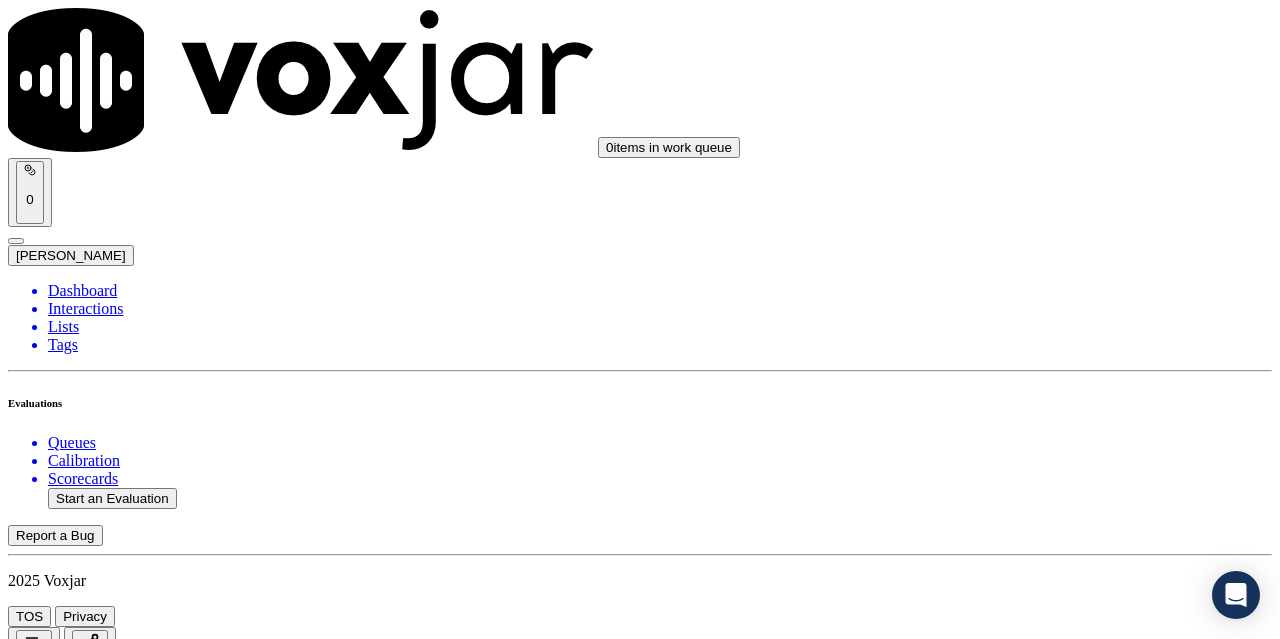 click on "[PERSON_NAME]" at bounding box center [640, 2164] 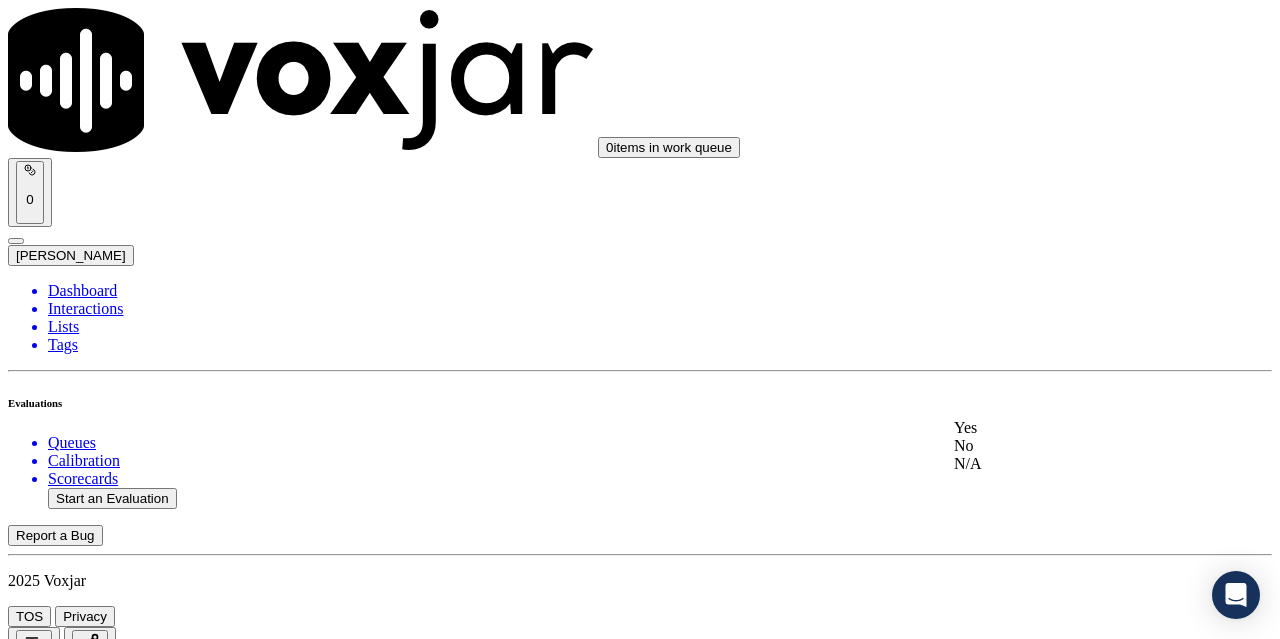 click on "Yes" at bounding box center [1067, 428] 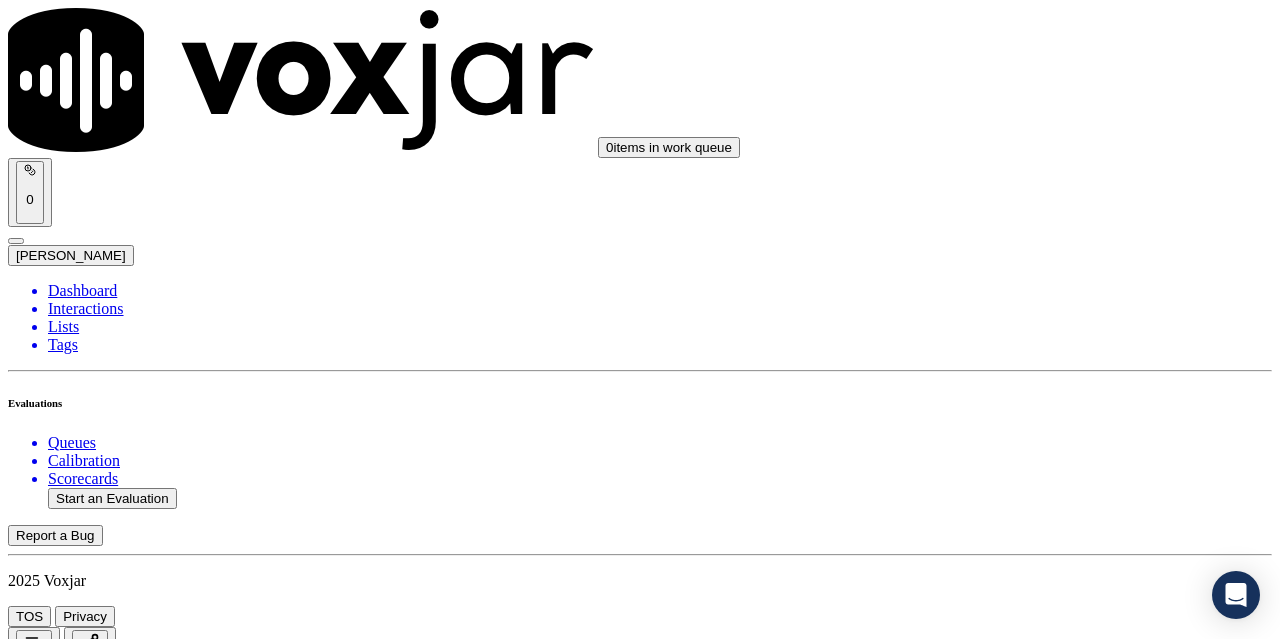 scroll, scrollTop: 500, scrollLeft: 0, axis: vertical 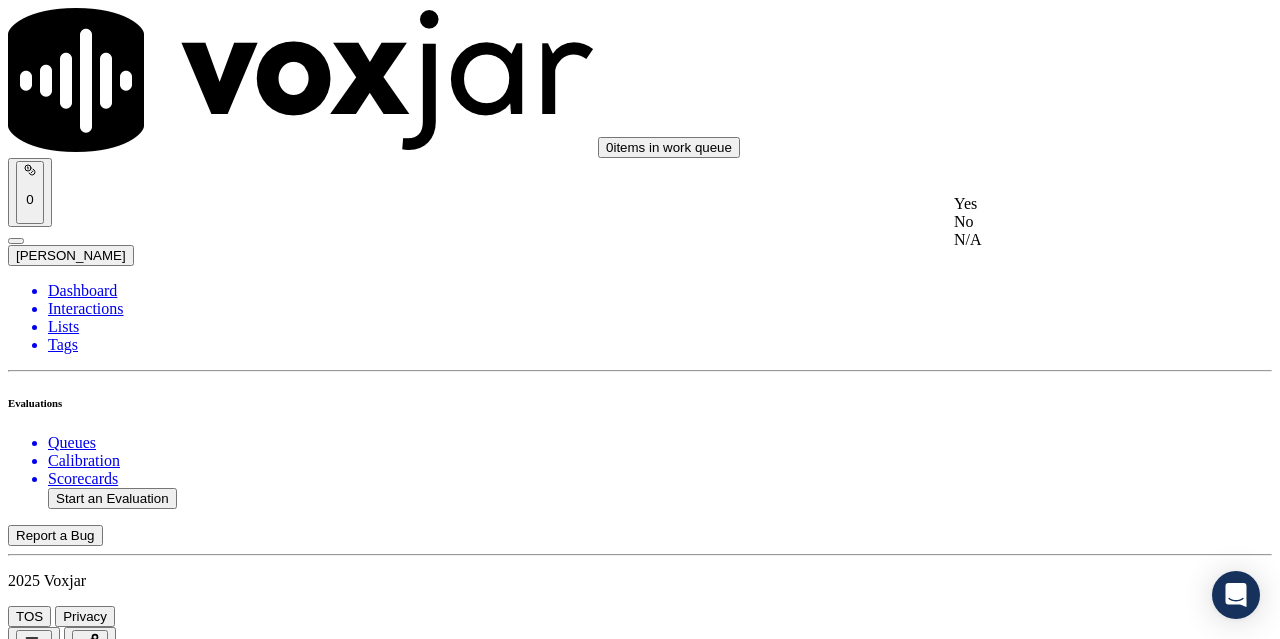 click on "Yes" at bounding box center [1067, 204] 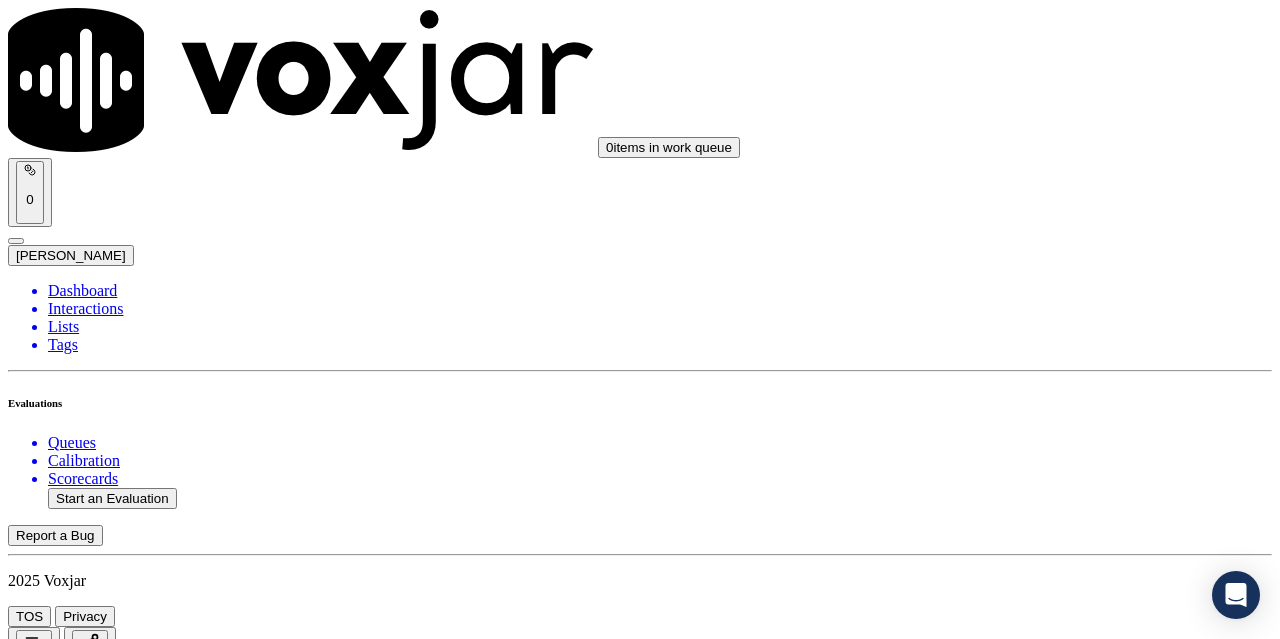 click on "Select an answer" at bounding box center [67, 2861] 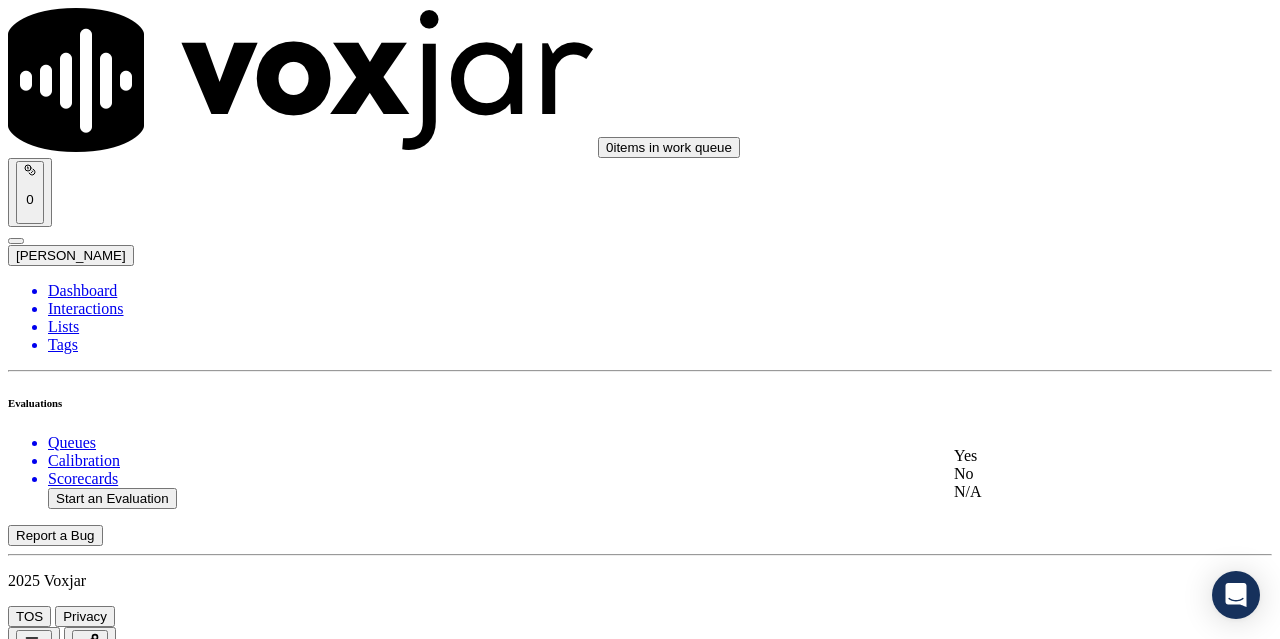 click on "Yes" at bounding box center [1067, 456] 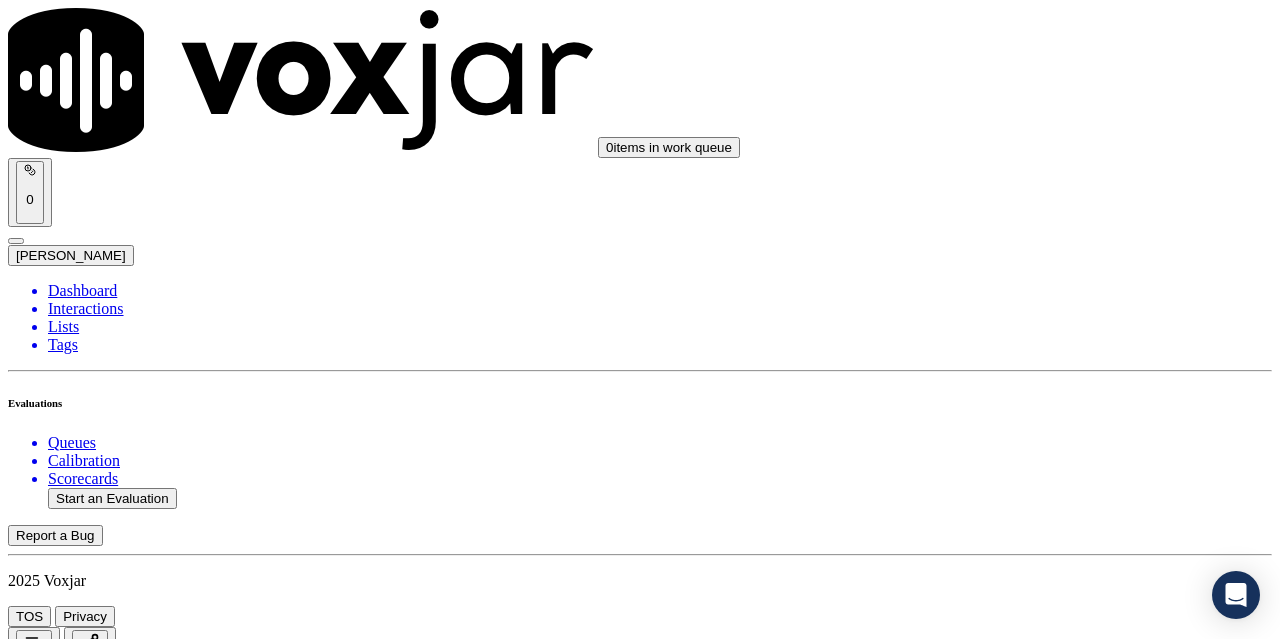 scroll, scrollTop: 1100, scrollLeft: 0, axis: vertical 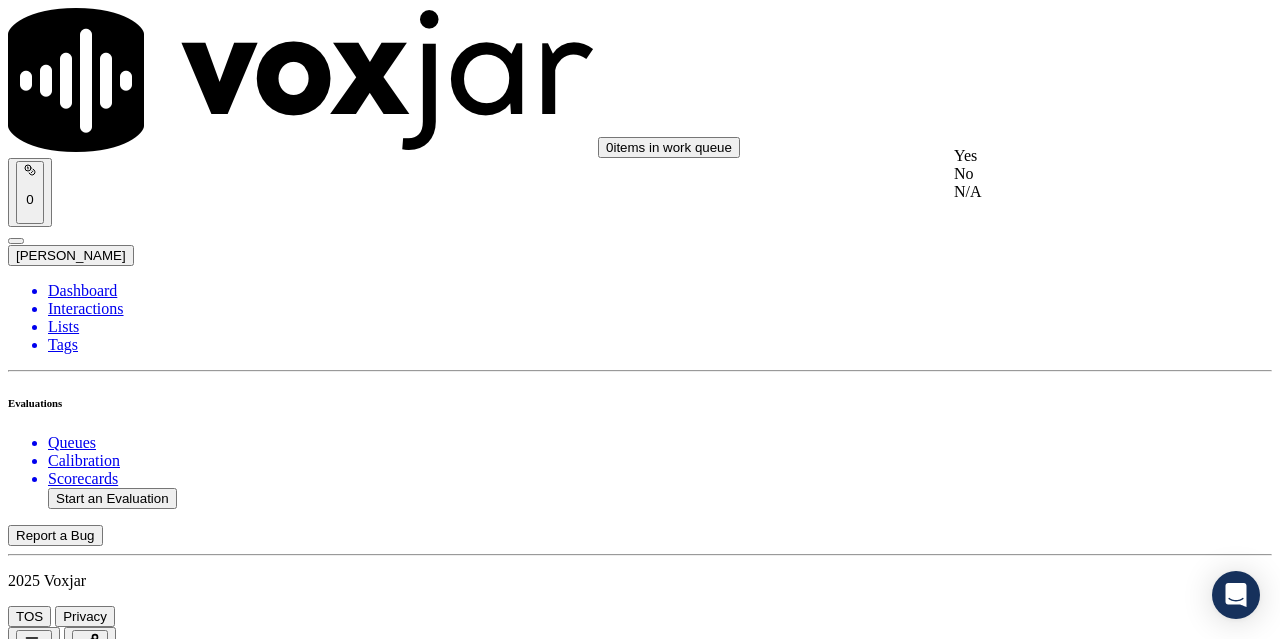 click on "N/A" 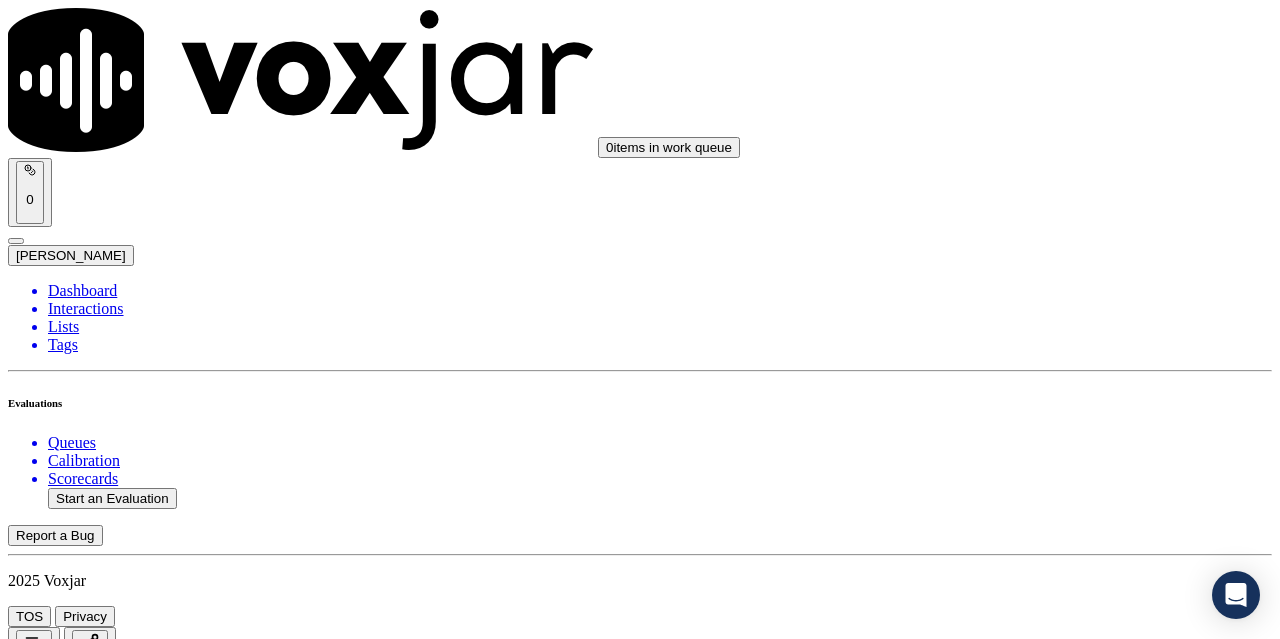click on "Select an answer" at bounding box center [67, 3348] 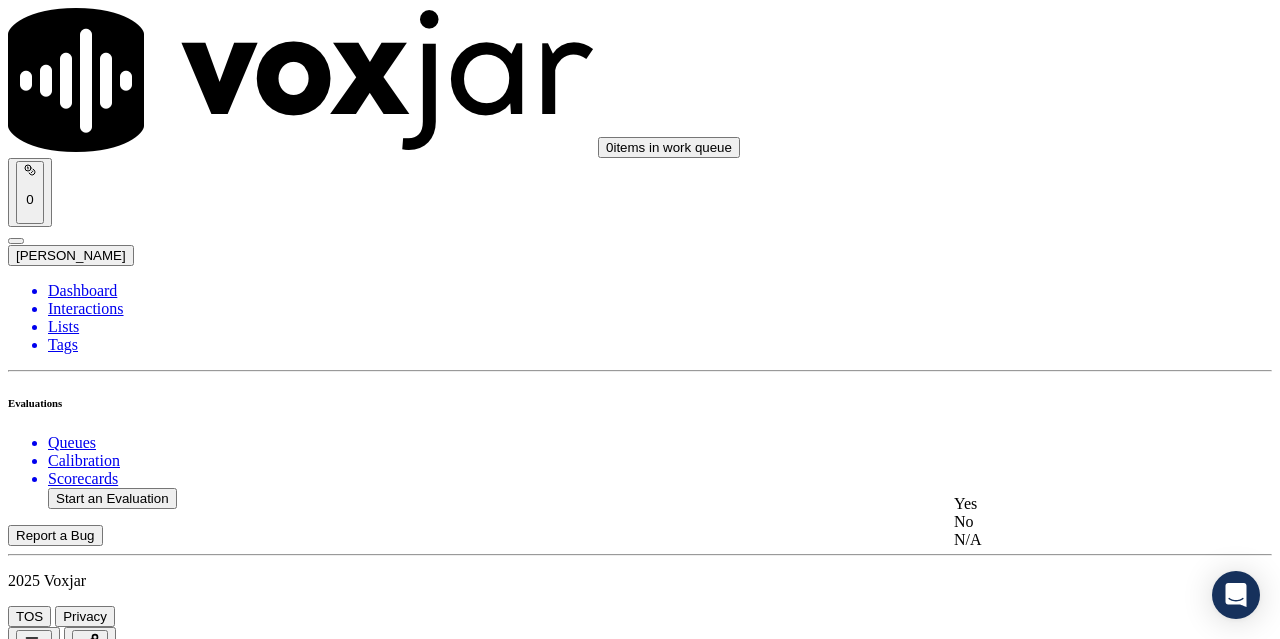 click on "N/A" 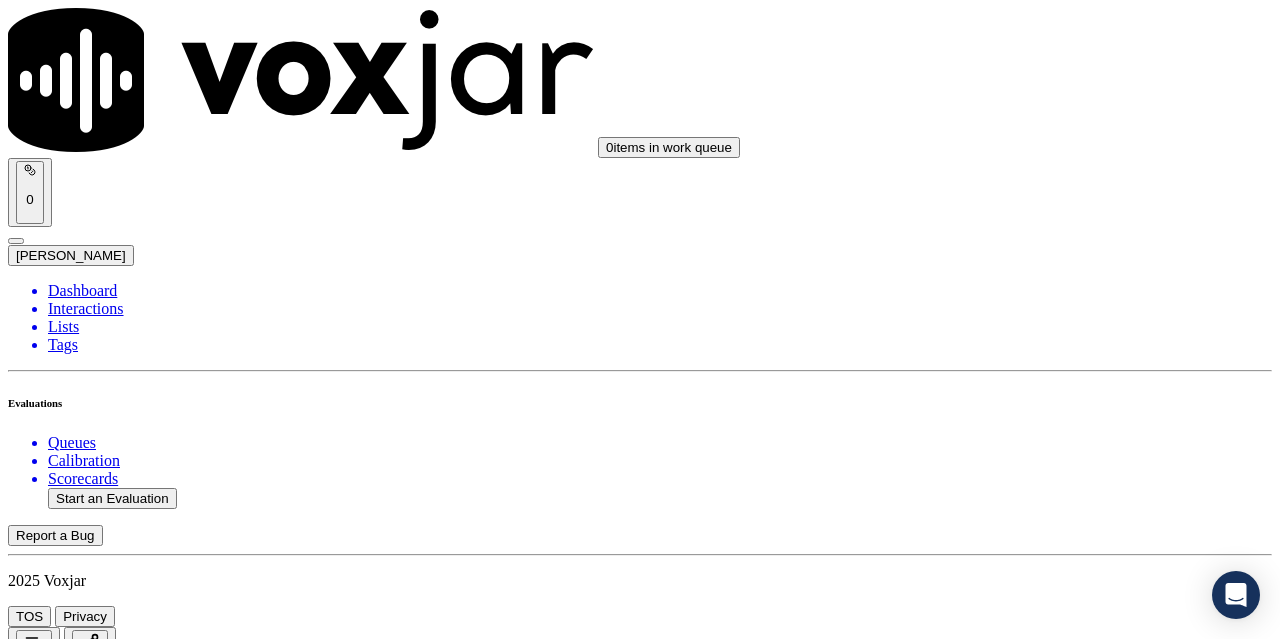 scroll, scrollTop: 1700, scrollLeft: 0, axis: vertical 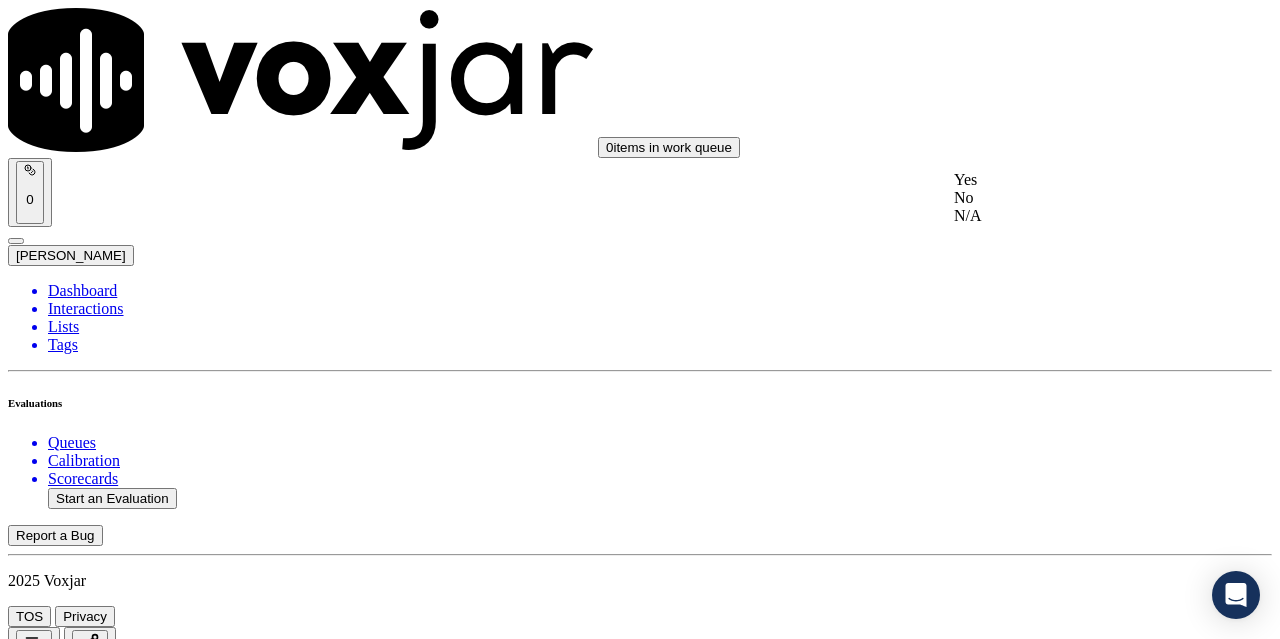 click on "Yes" at bounding box center [1067, 180] 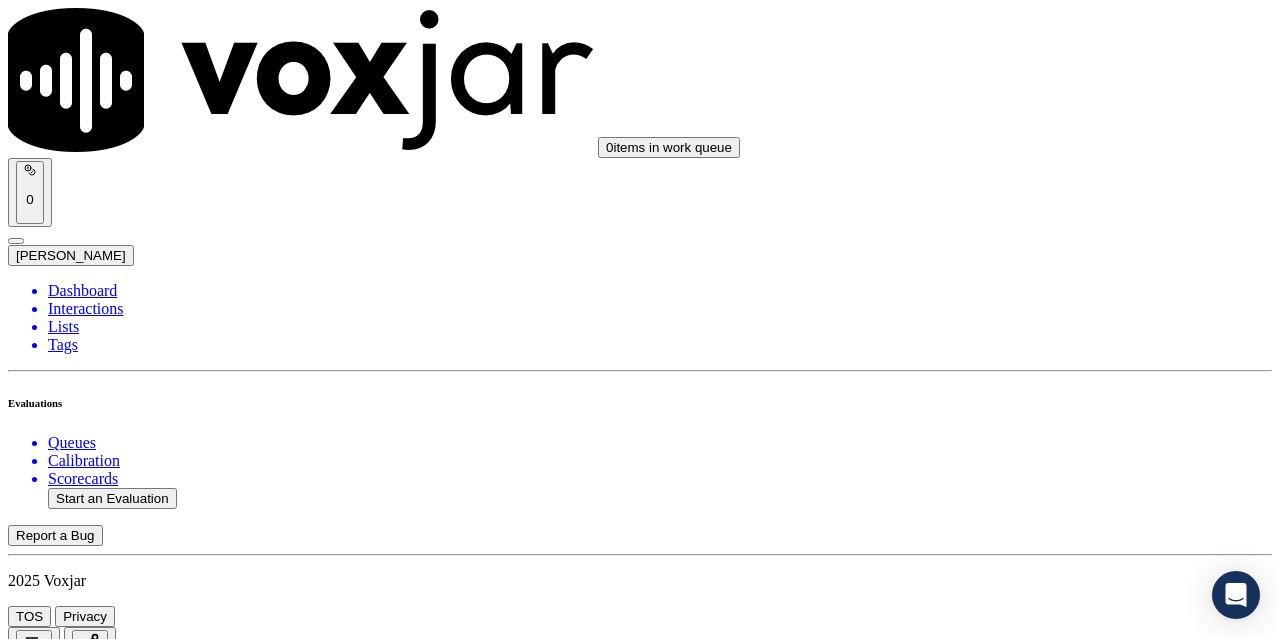click on "Select an answer" at bounding box center [67, 3807] 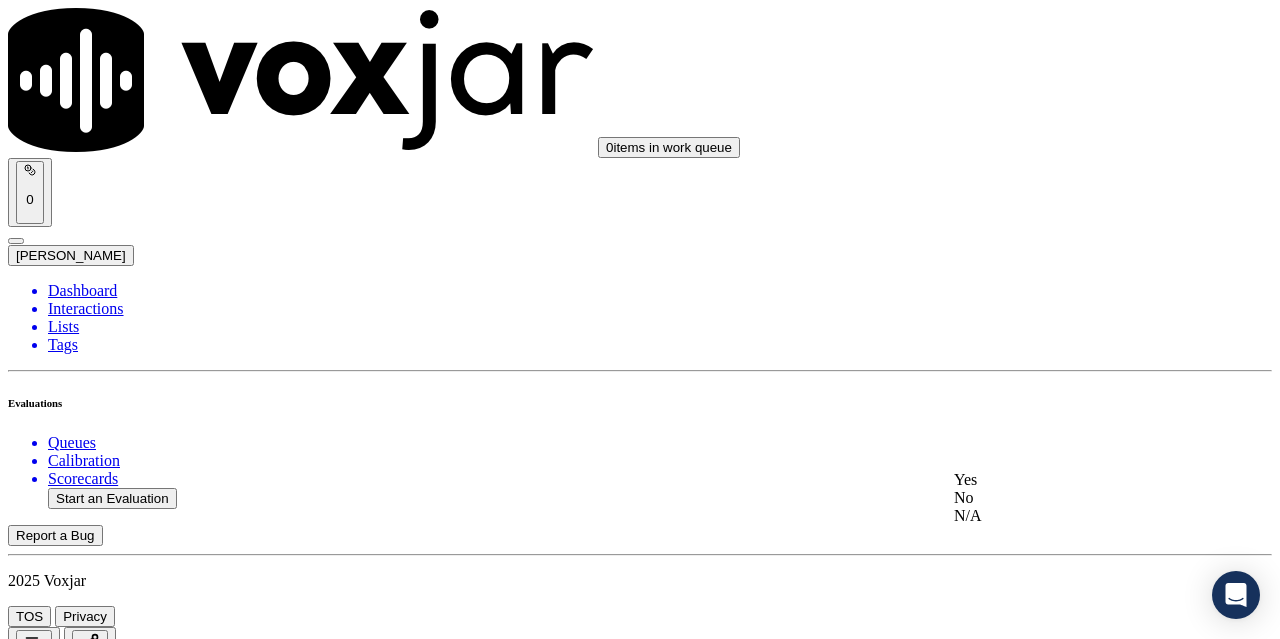 click on "Yes" at bounding box center (1067, 480) 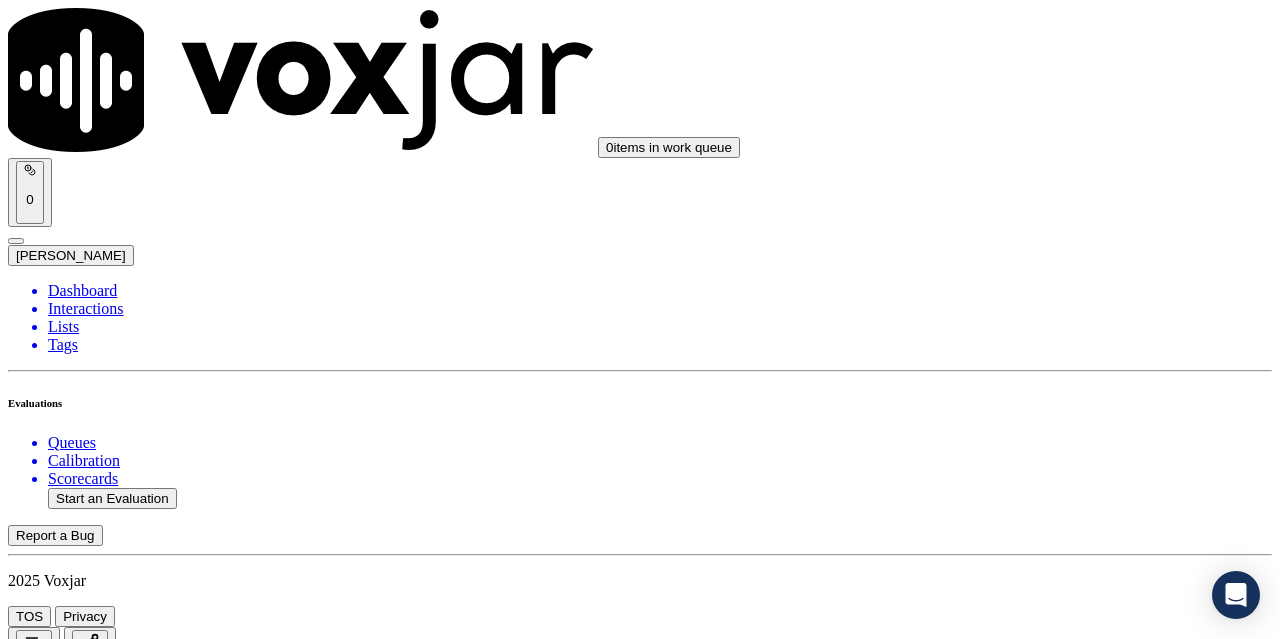 scroll, scrollTop: 2100, scrollLeft: 0, axis: vertical 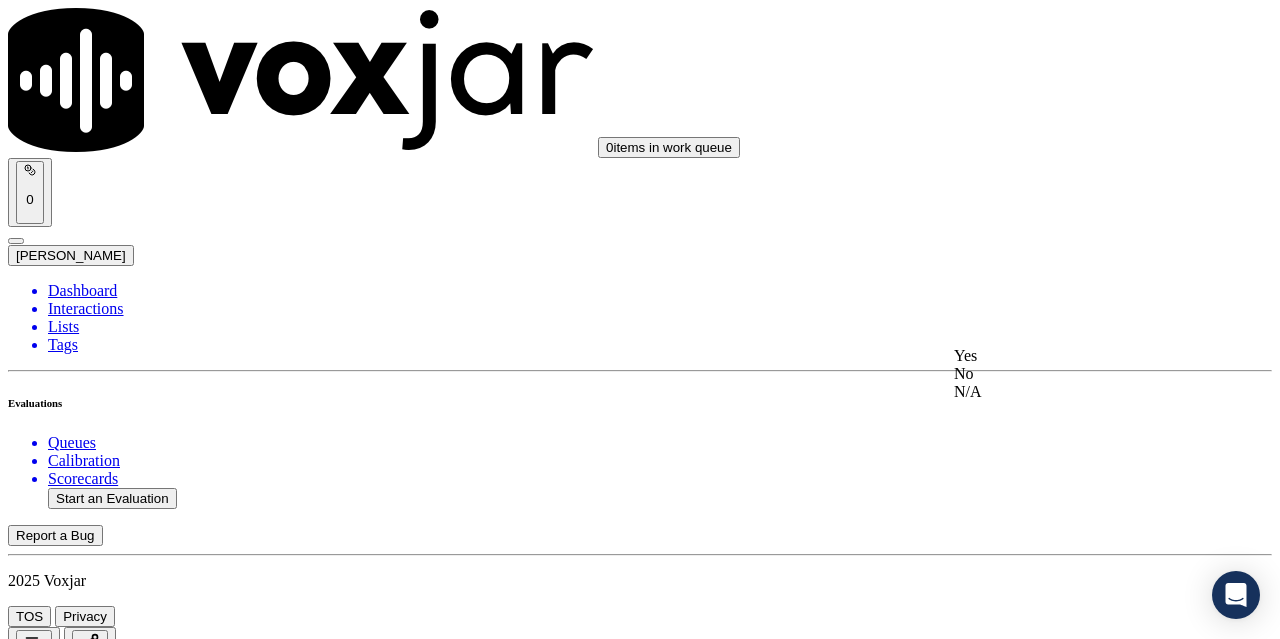 click on "Yes" at bounding box center (1067, 356) 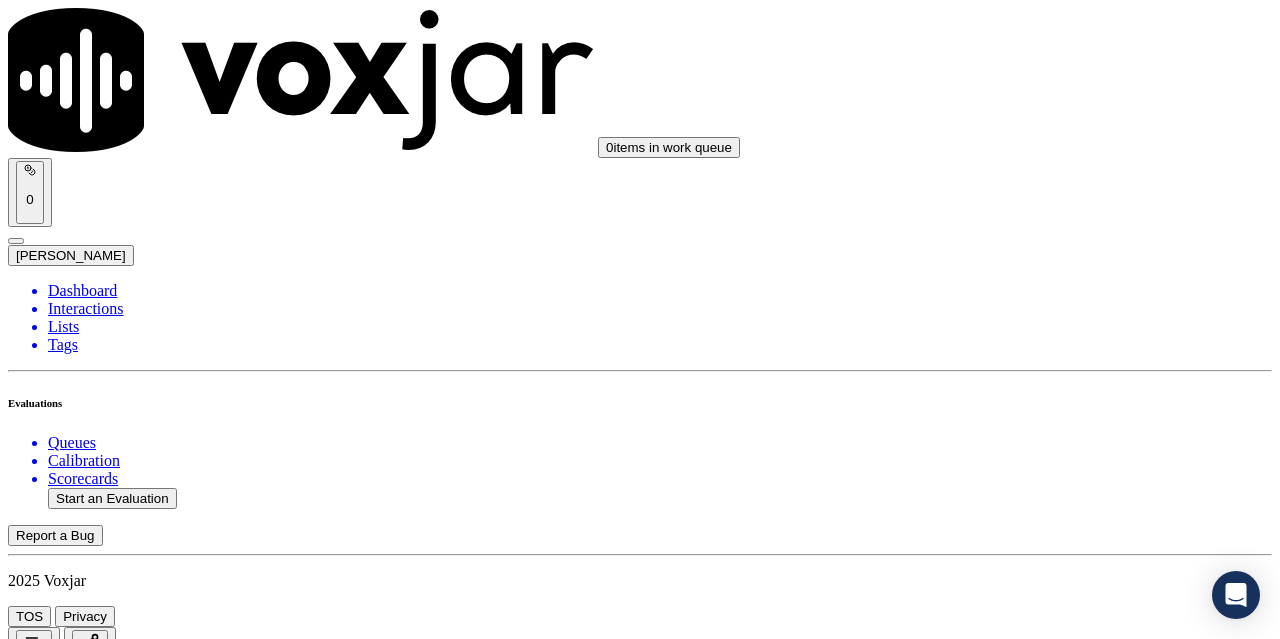 scroll, scrollTop: 2500, scrollLeft: 0, axis: vertical 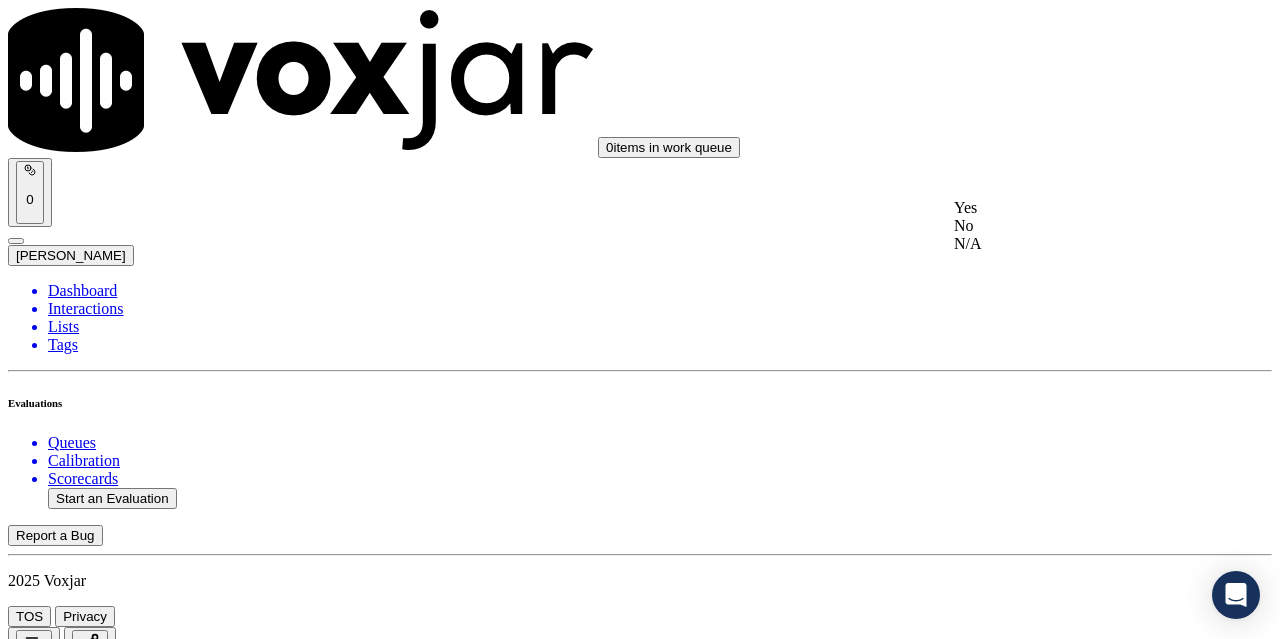 click on "9 .   Did the agent promise savings on the bill?
Select an answer" at bounding box center (640, 4260) 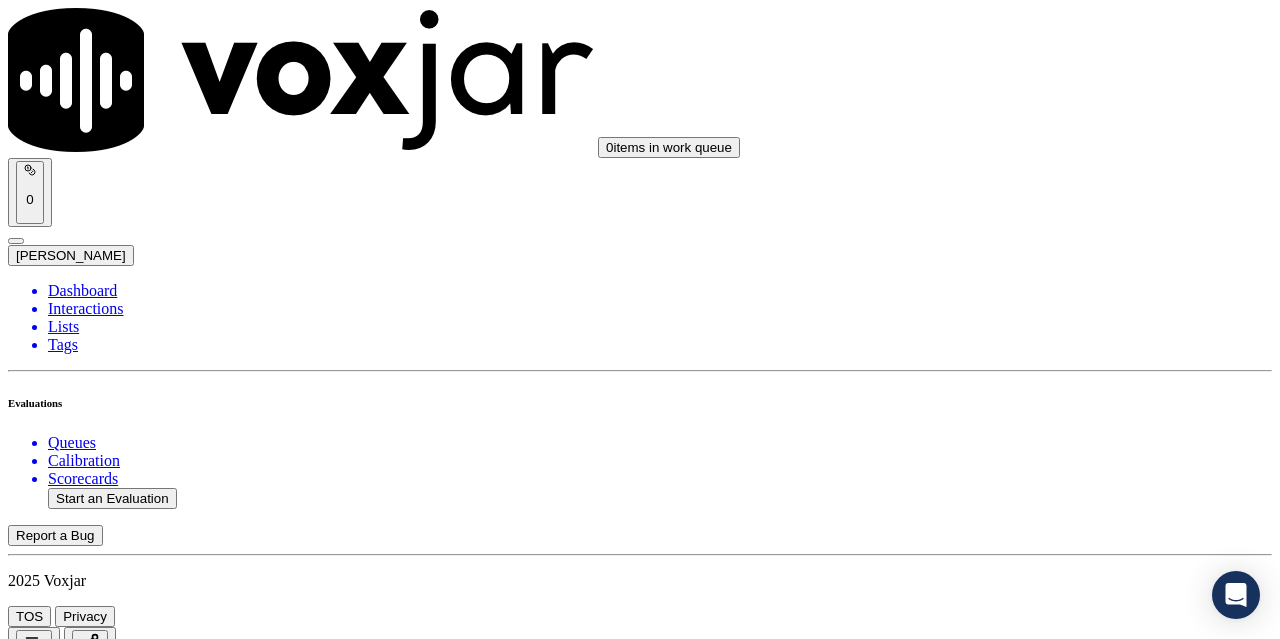 click on "Select an answer" at bounding box center [67, 4280] 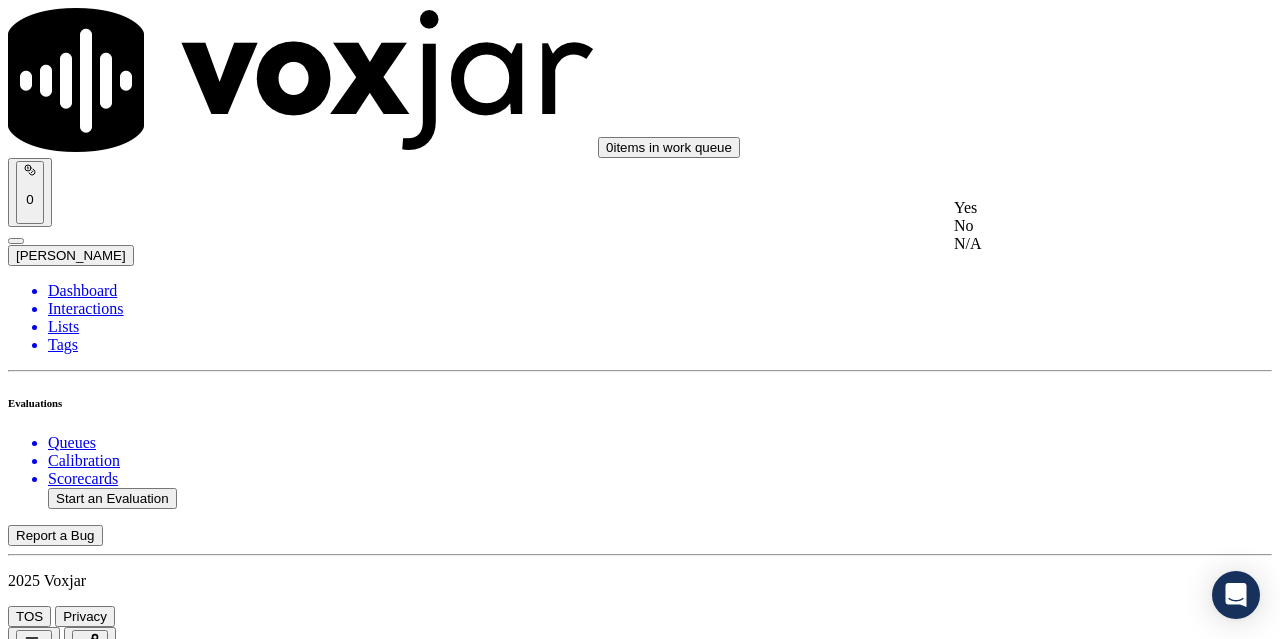 click on "Yes" at bounding box center [1067, 208] 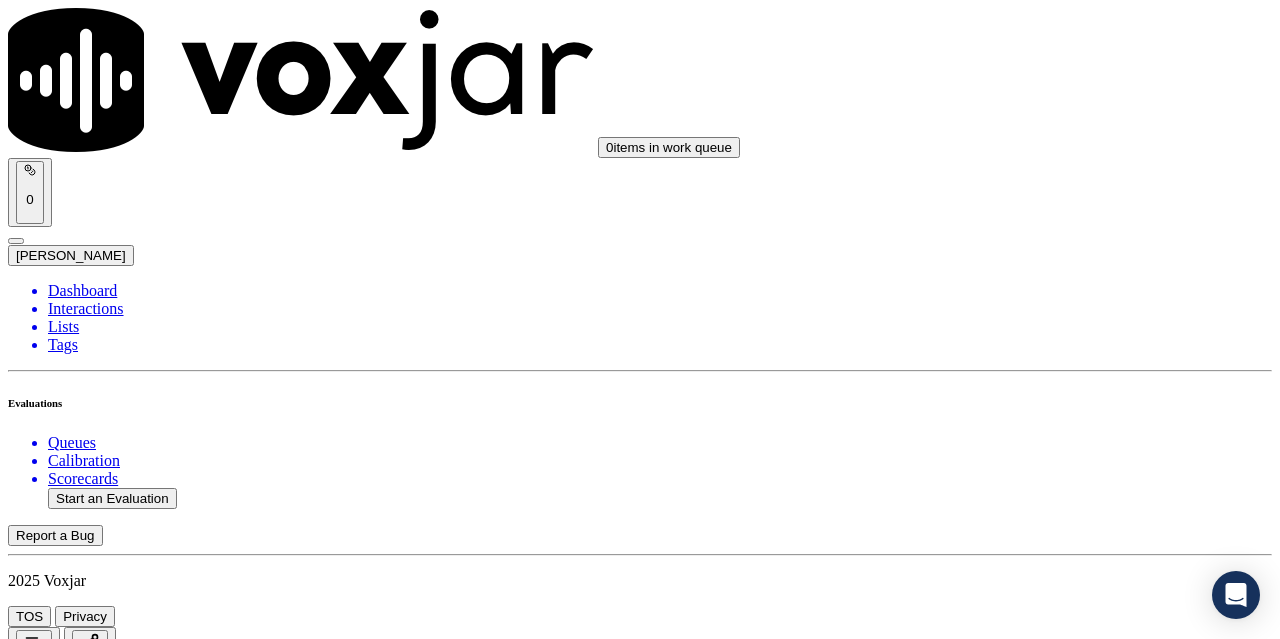 scroll, scrollTop: 2900, scrollLeft: 0, axis: vertical 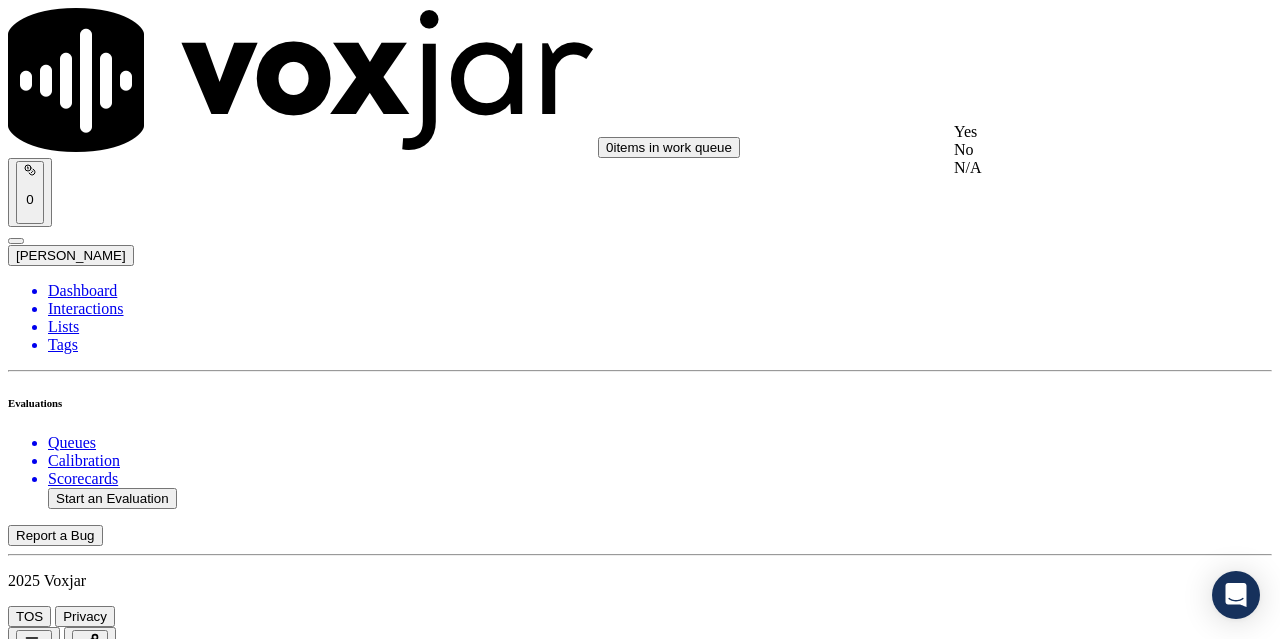 click on "Yes" at bounding box center [1067, 132] 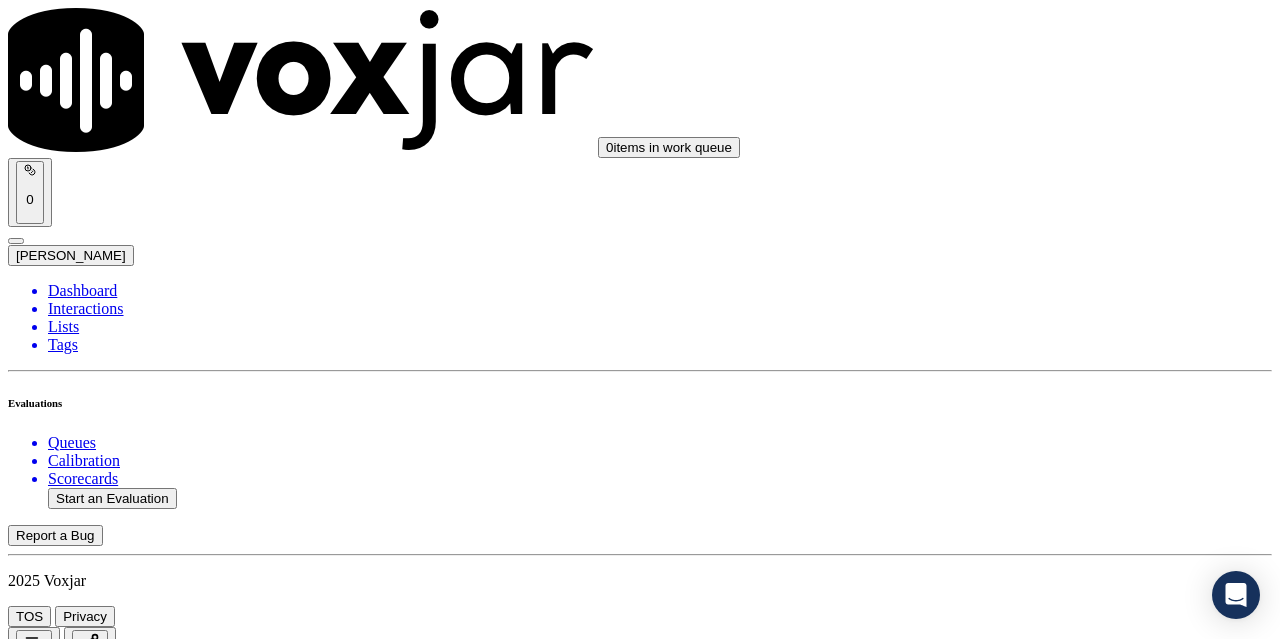 click on "Select an answer" at bounding box center (67, 4830) 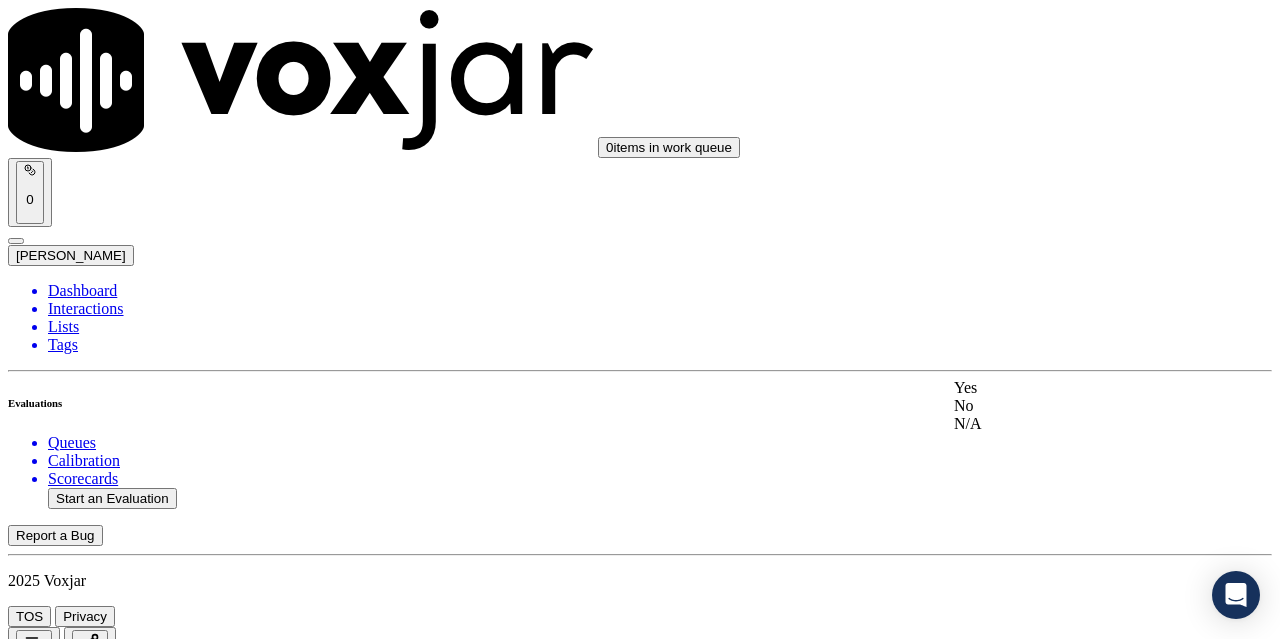 click on "Yes" at bounding box center (1067, 388) 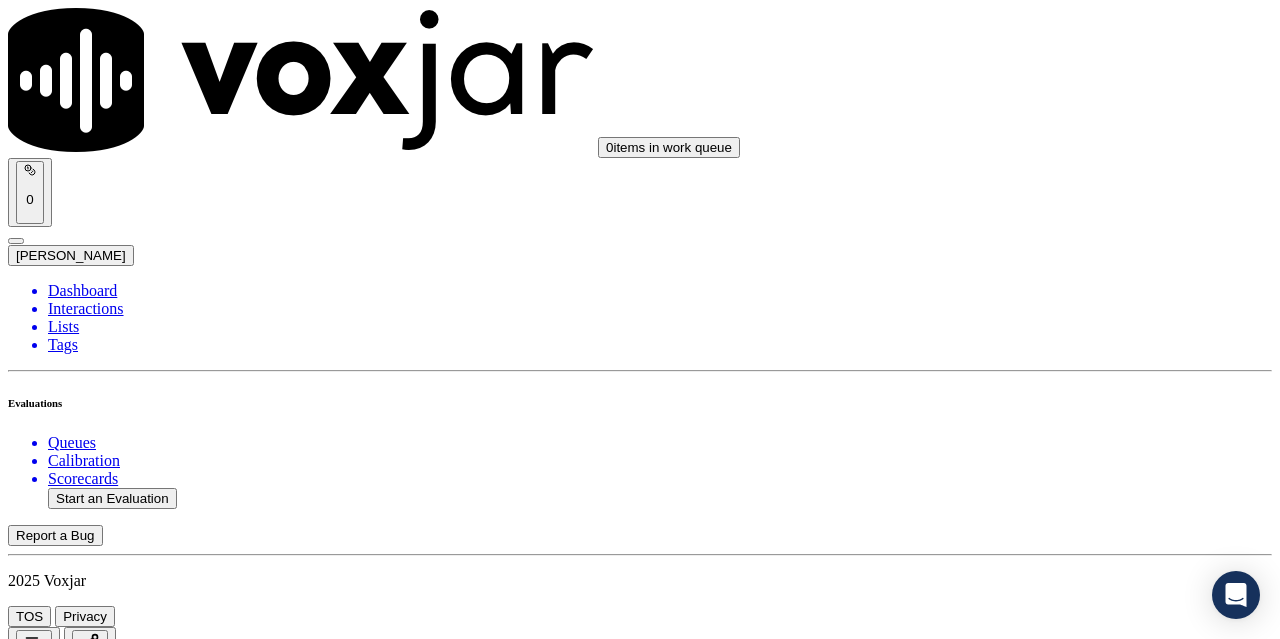 scroll, scrollTop: 3400, scrollLeft: 0, axis: vertical 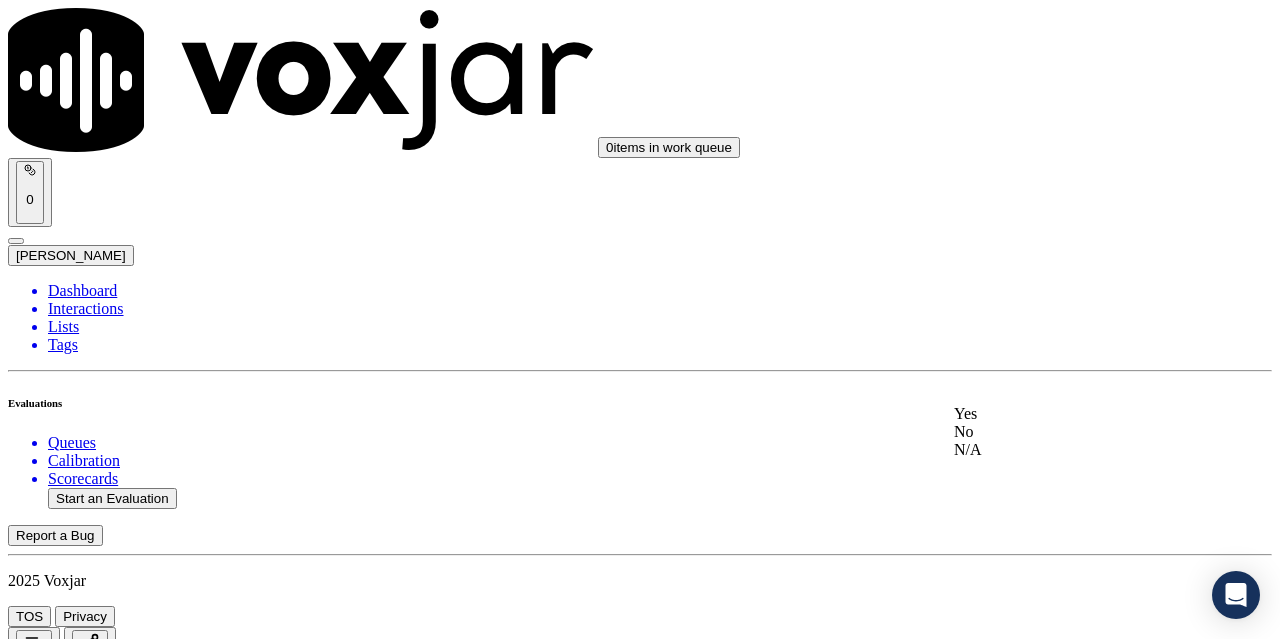 click on "Yes" at bounding box center (1067, 414) 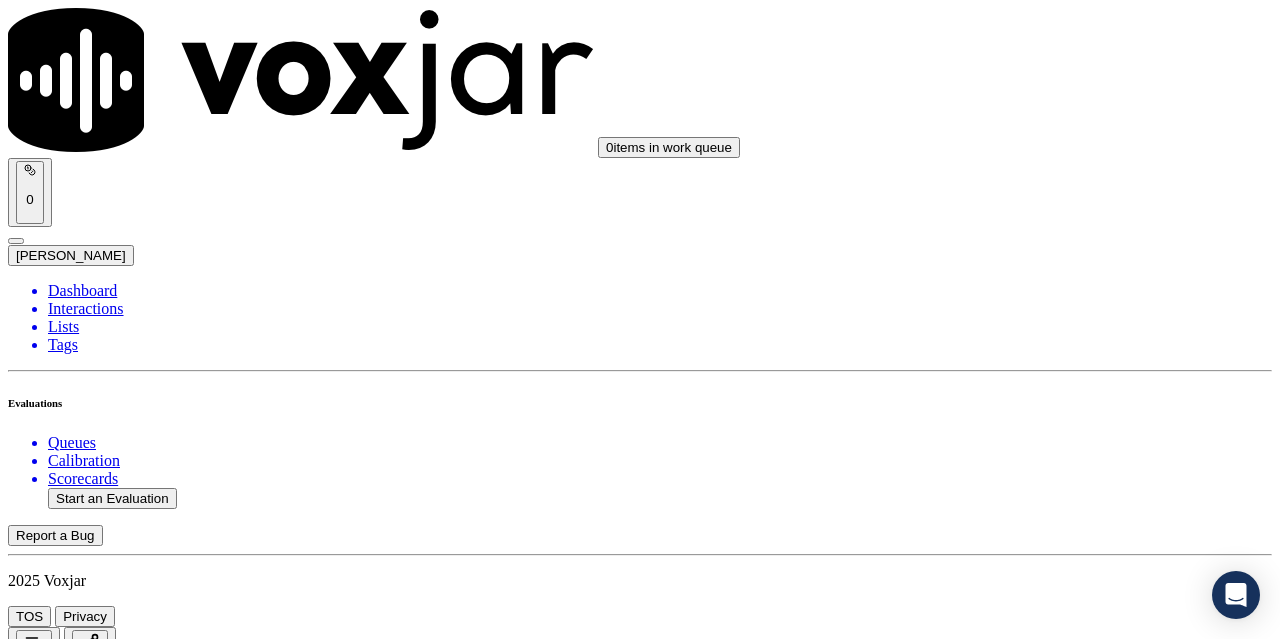 scroll, scrollTop: 3800, scrollLeft: 0, axis: vertical 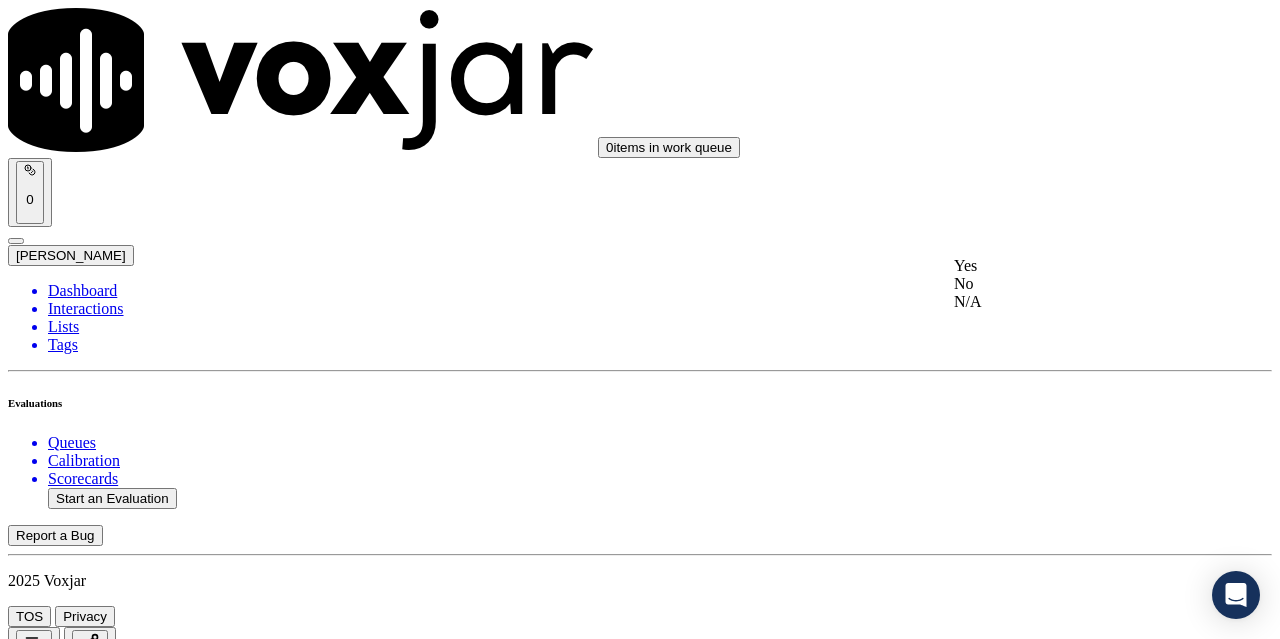click on "Yes" at bounding box center [1067, 266] 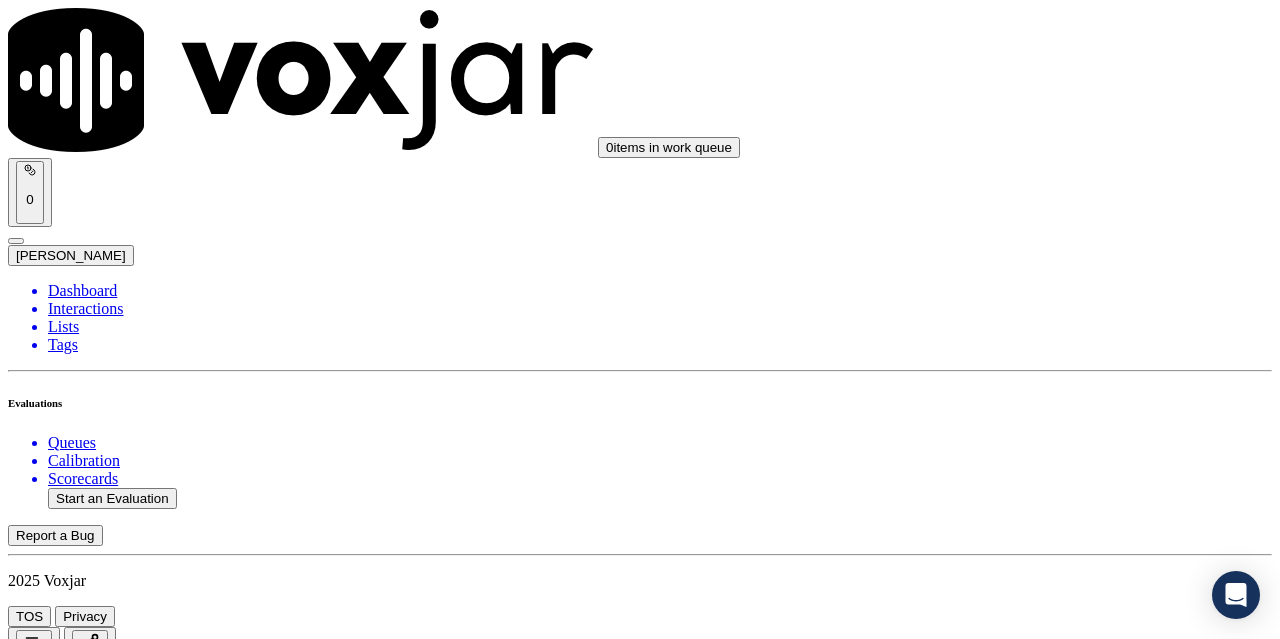 click on "Select an answer" at bounding box center [67, 5540] 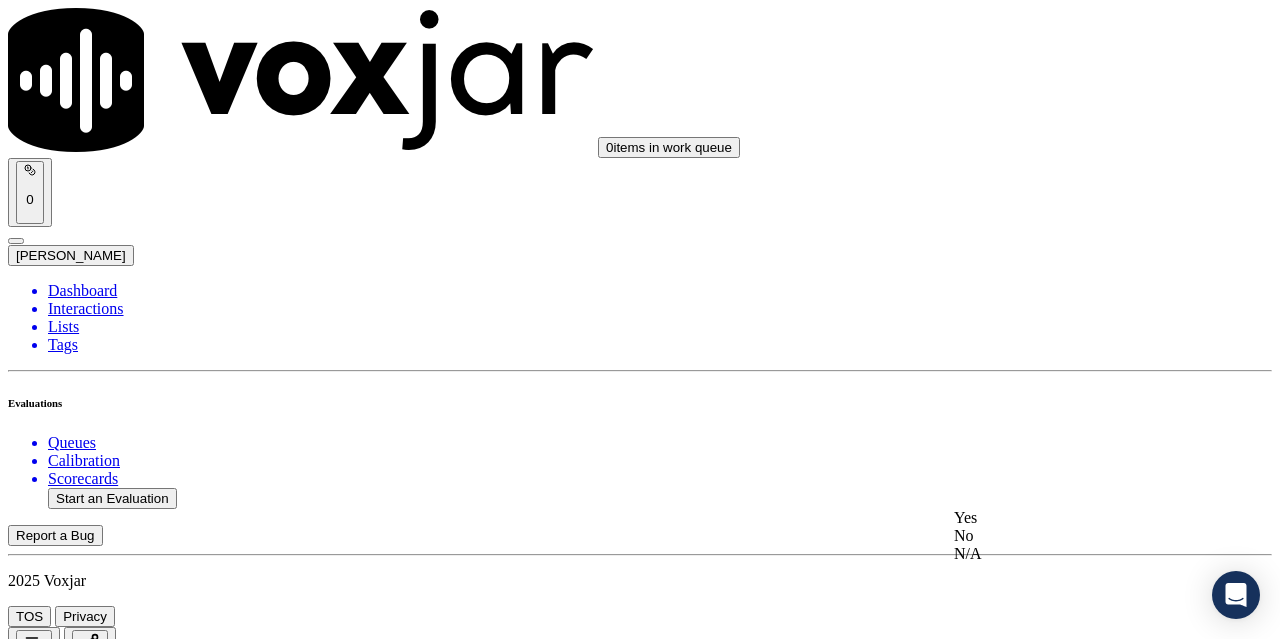 click on "Yes" at bounding box center [1067, 518] 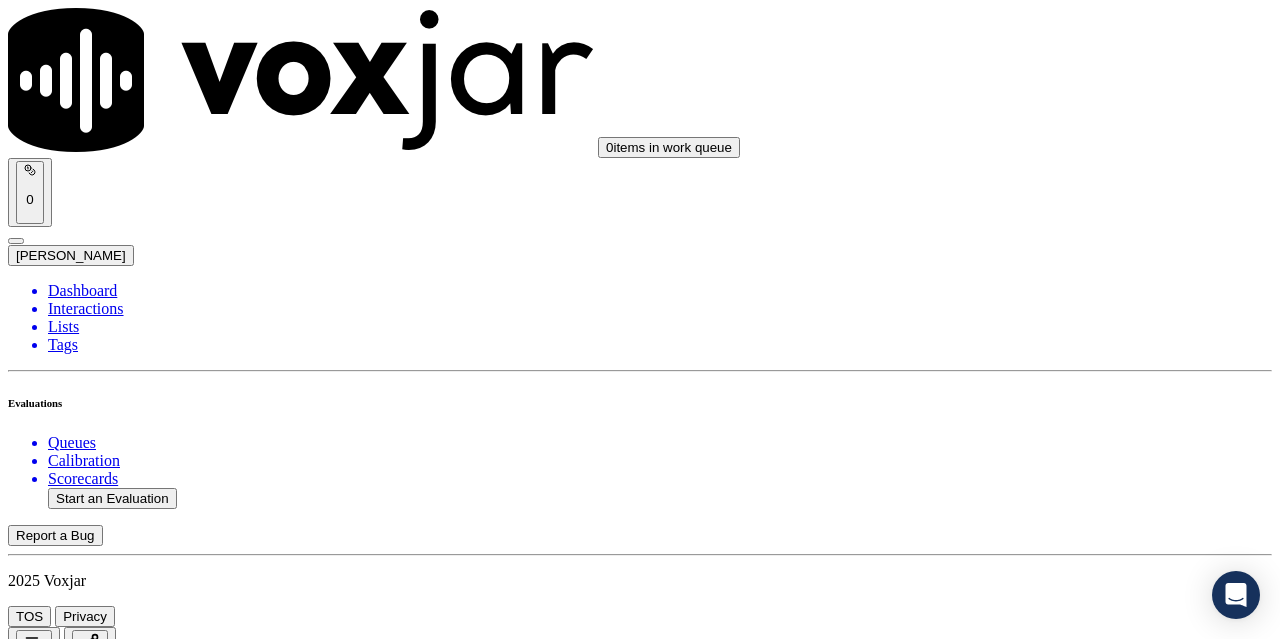 scroll, scrollTop: 4300, scrollLeft: 0, axis: vertical 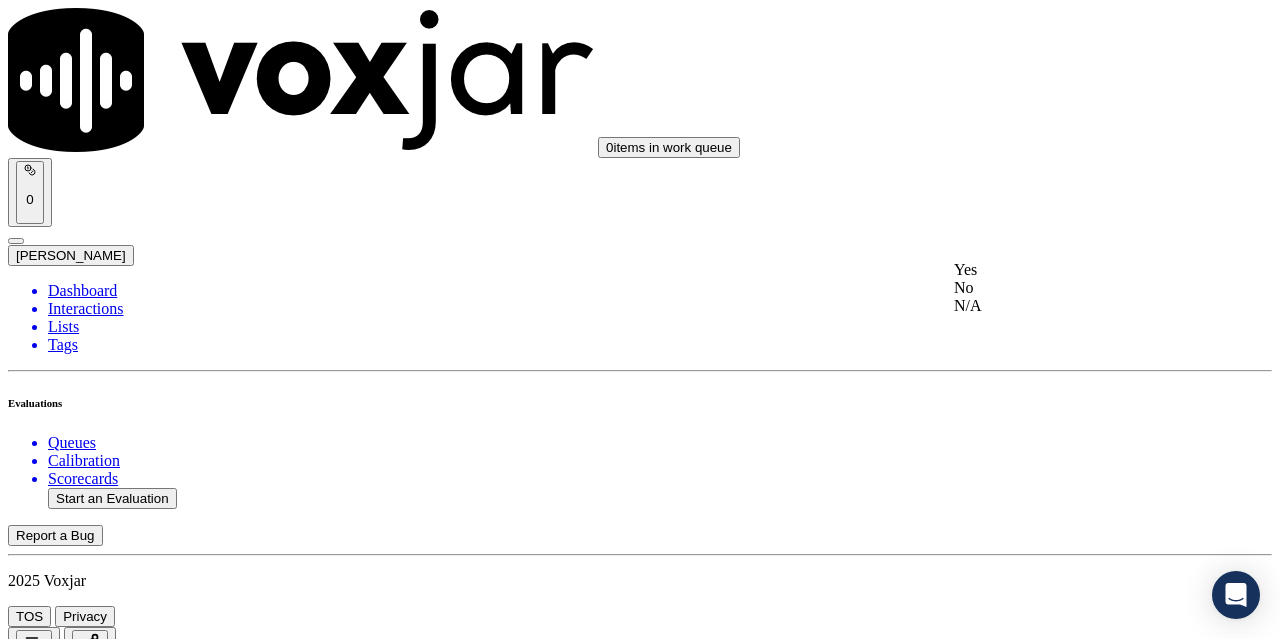 click on "Yes" at bounding box center [1067, 270] 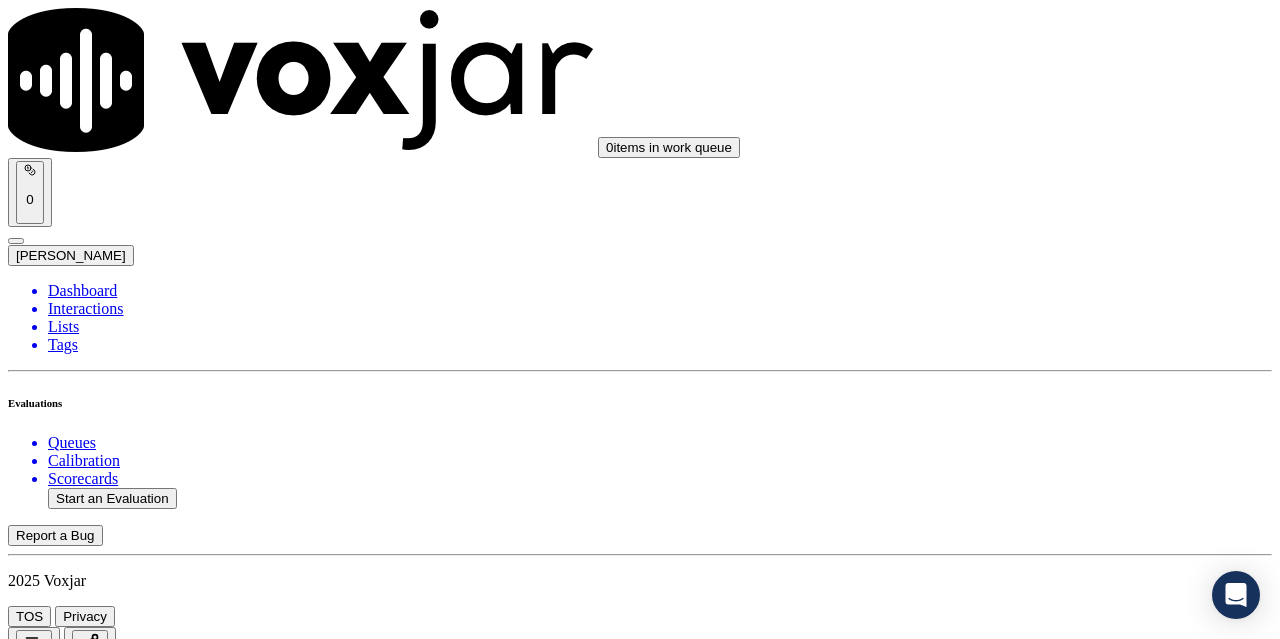 scroll, scrollTop: 4600, scrollLeft: 0, axis: vertical 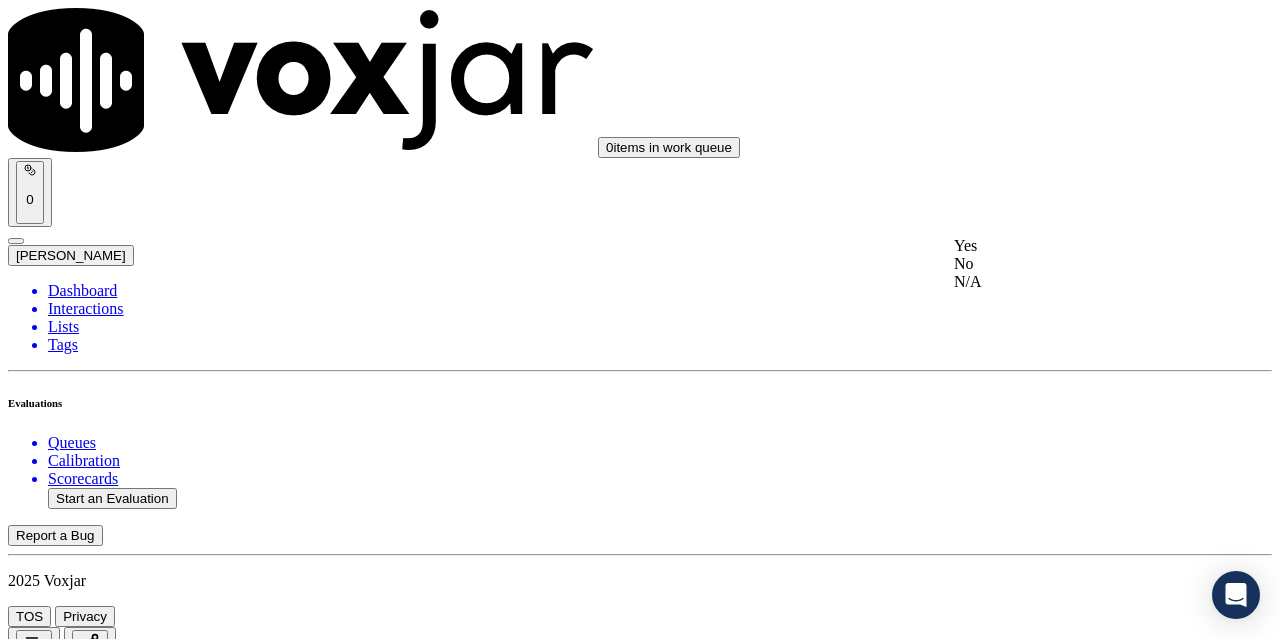 click on "Yes" at bounding box center [1067, 246] 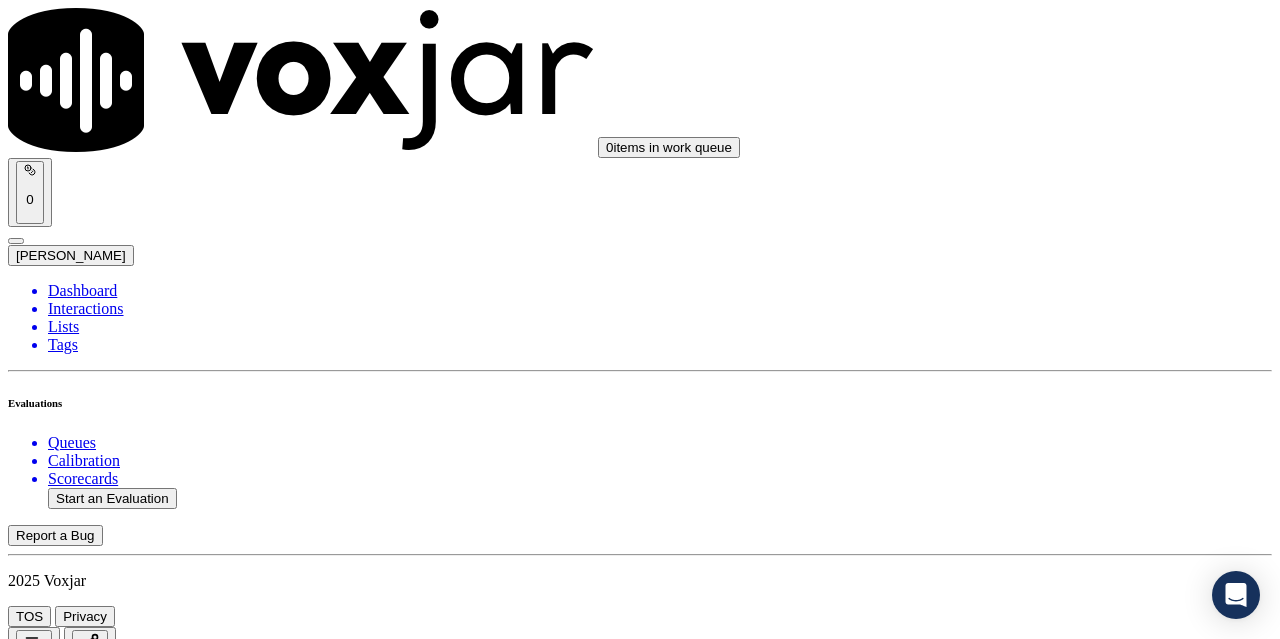 scroll, scrollTop: 4900, scrollLeft: 0, axis: vertical 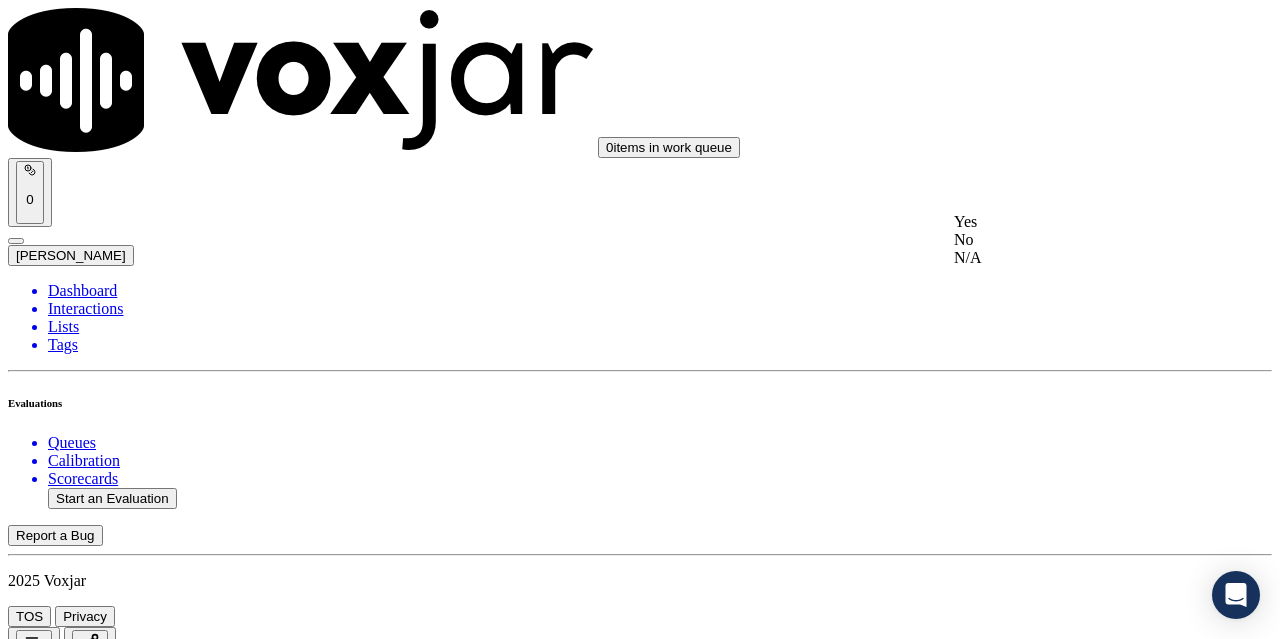 click on "Yes" at bounding box center [1067, 222] 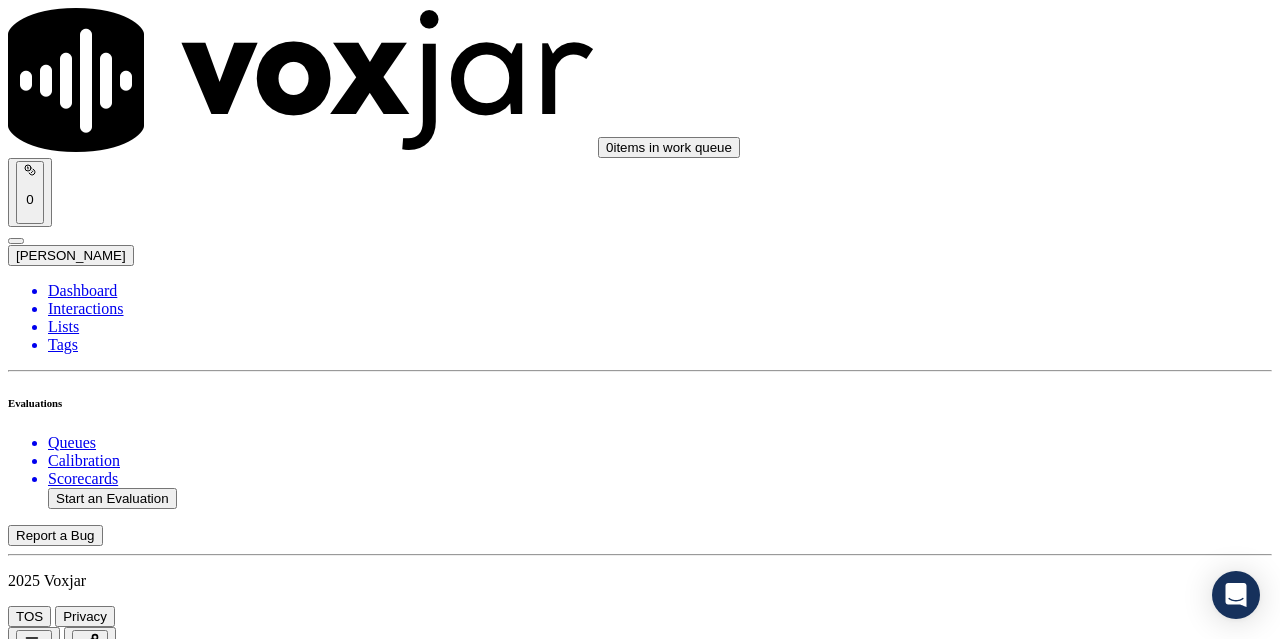 scroll, scrollTop: 5200, scrollLeft: 0, axis: vertical 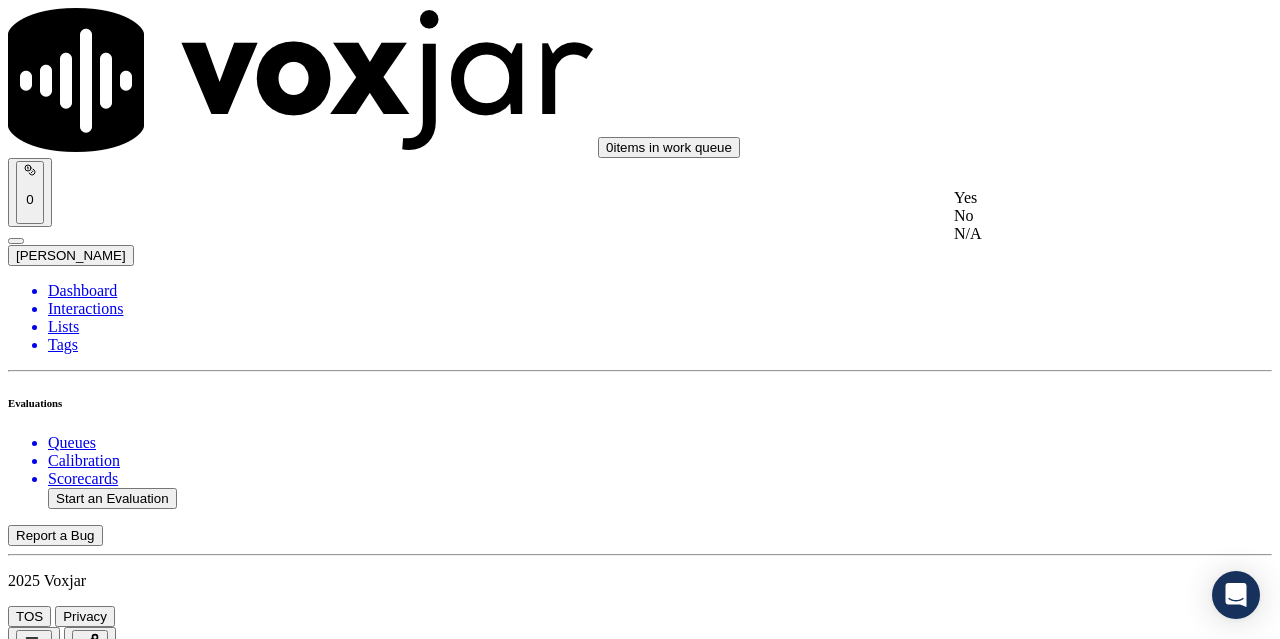 click on "Yes" at bounding box center [1067, 198] 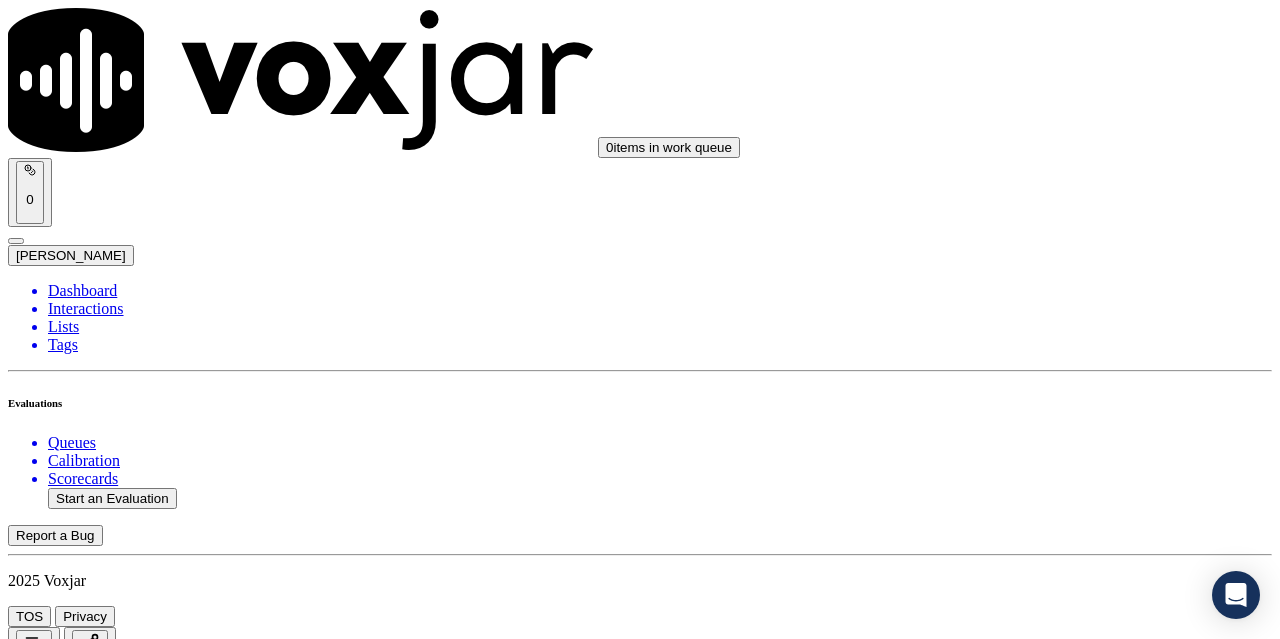 scroll, scrollTop: 5400, scrollLeft: 0, axis: vertical 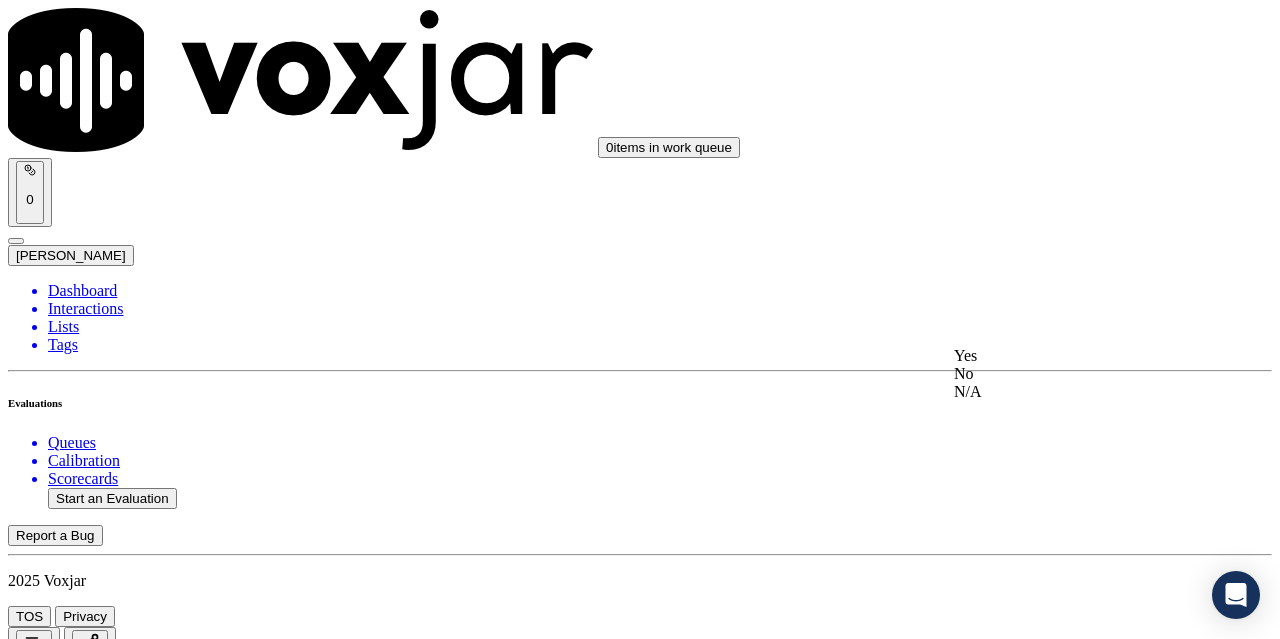 click on "Yes" at bounding box center [1067, 356] 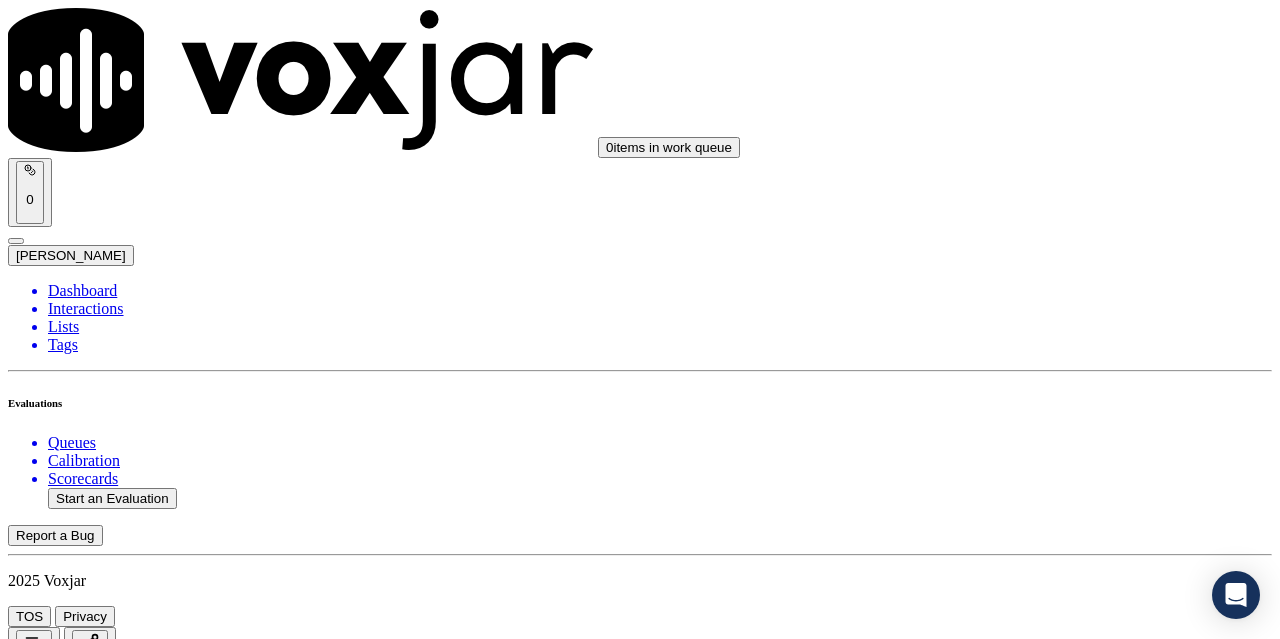 scroll, scrollTop: 5700, scrollLeft: 0, axis: vertical 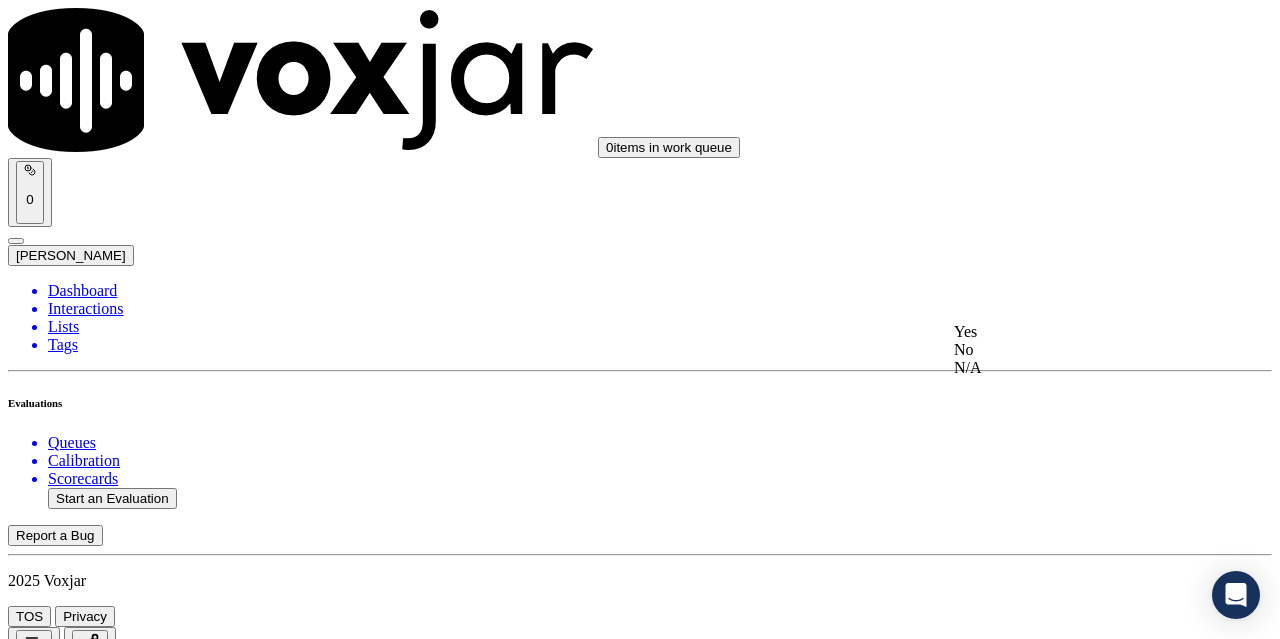 click on "Yes" at bounding box center (1067, 332) 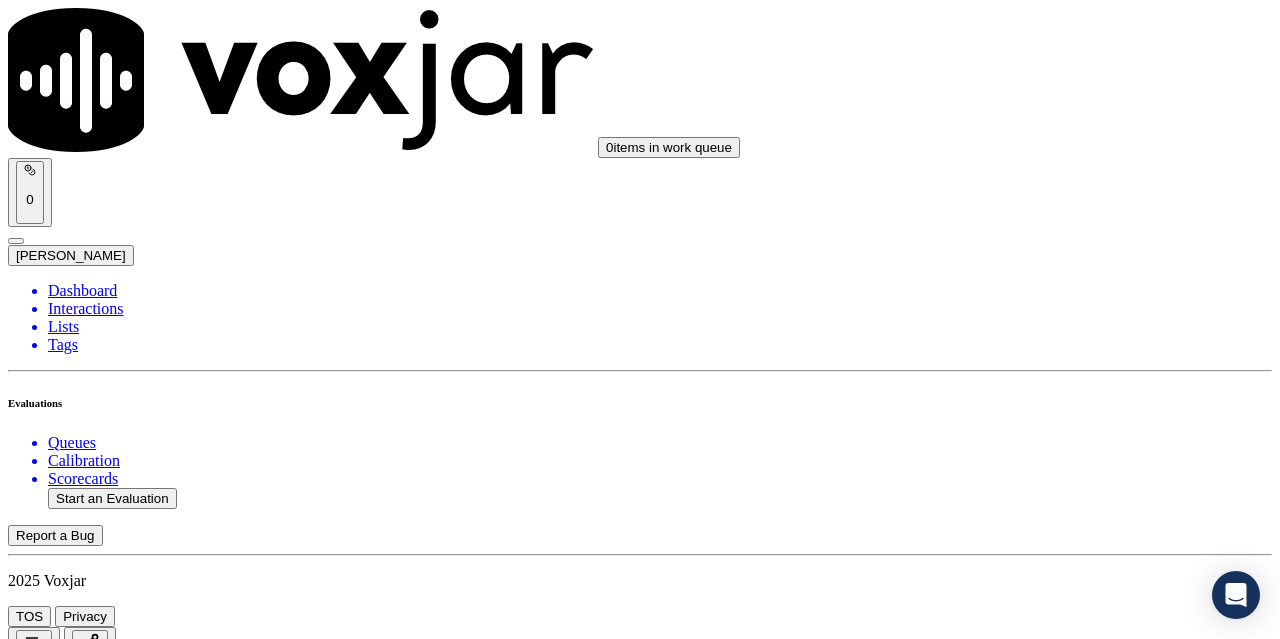 scroll, scrollTop: 5896, scrollLeft: 0, axis: vertical 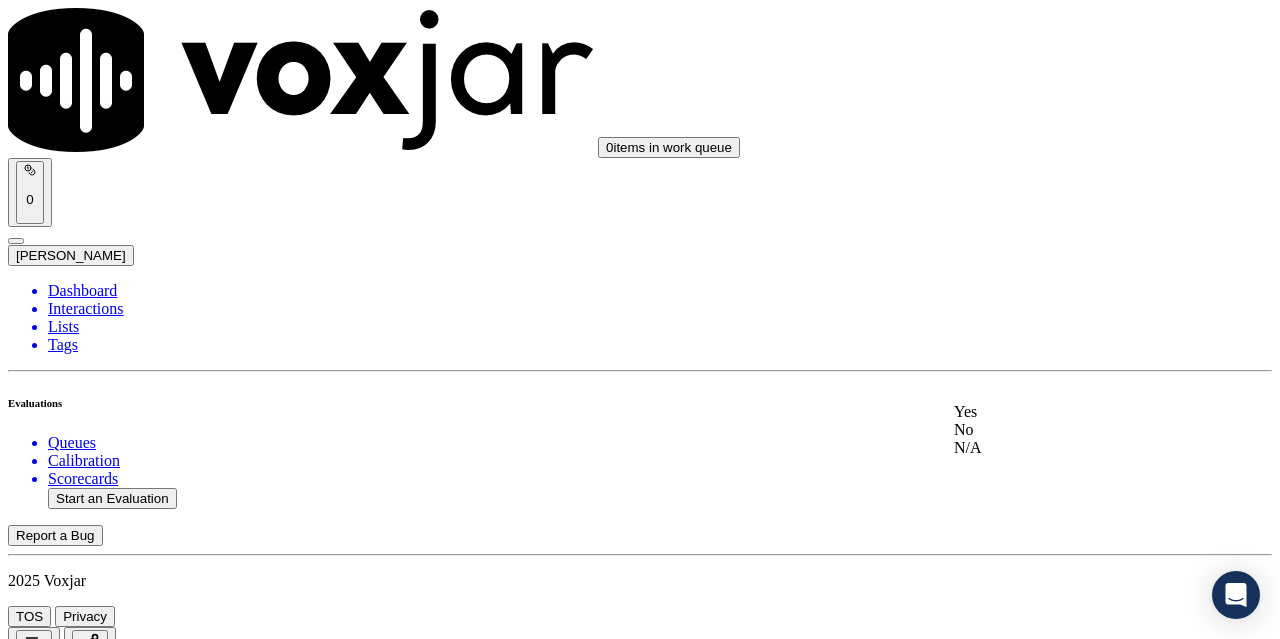 click on "Yes" at bounding box center [1067, 412] 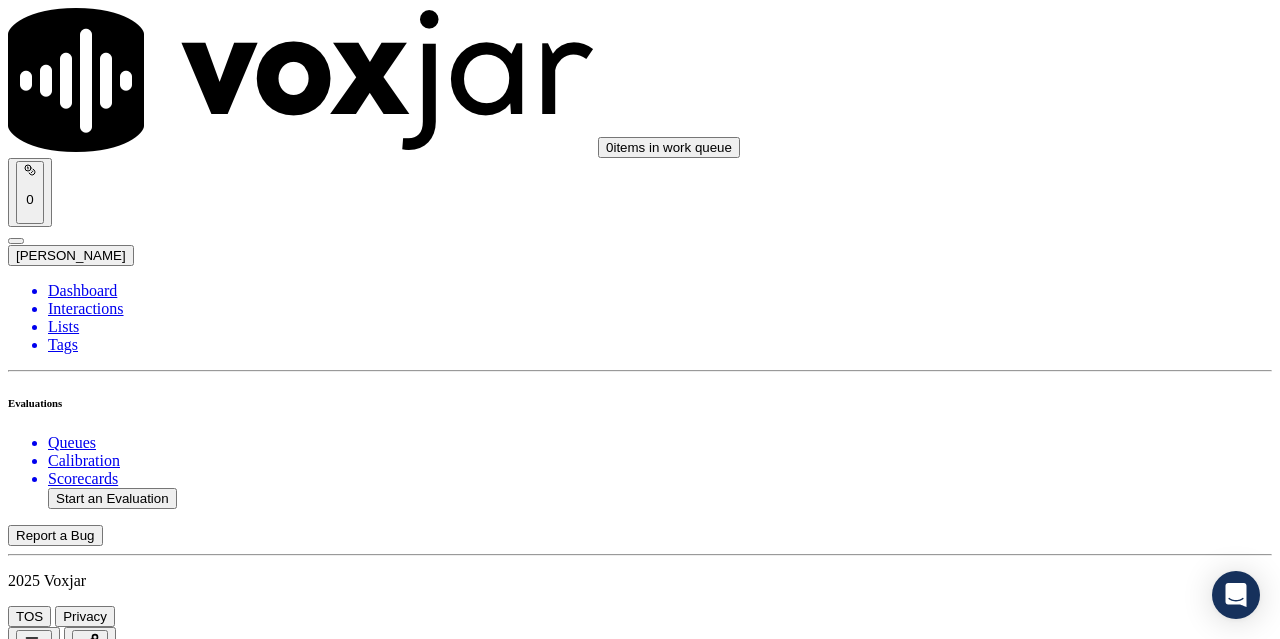 click on "Submit Scores" at bounding box center [59, 7345] 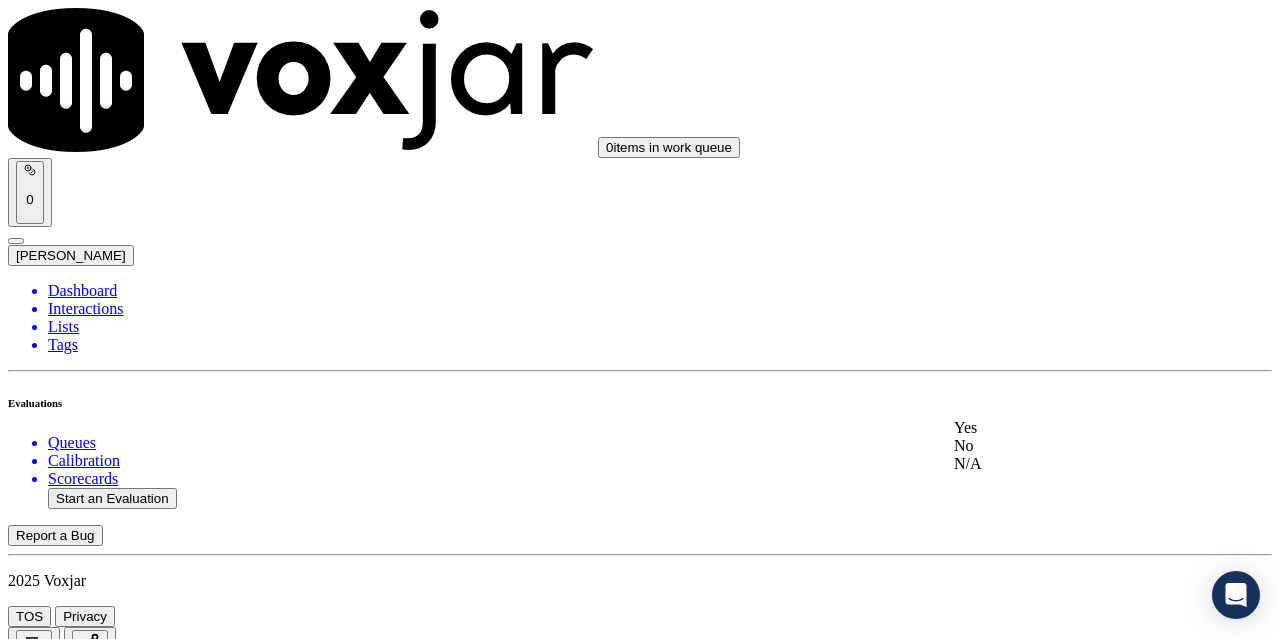 click on "Yes" at bounding box center [1067, 428] 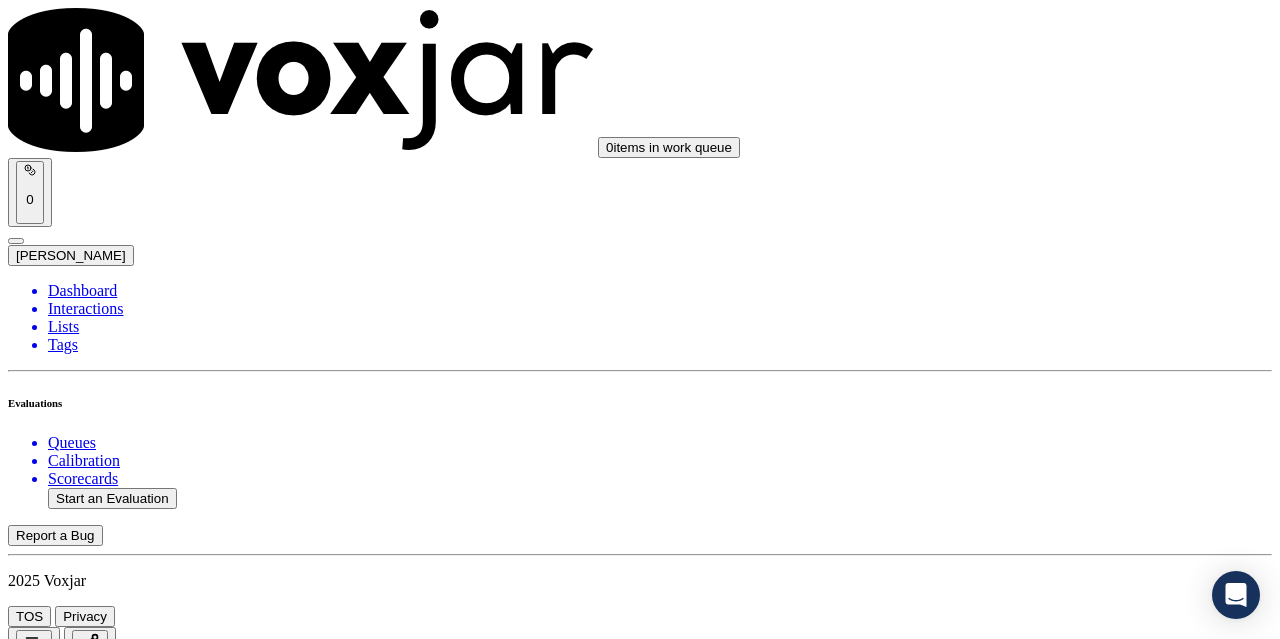 scroll, scrollTop: 700, scrollLeft: 0, axis: vertical 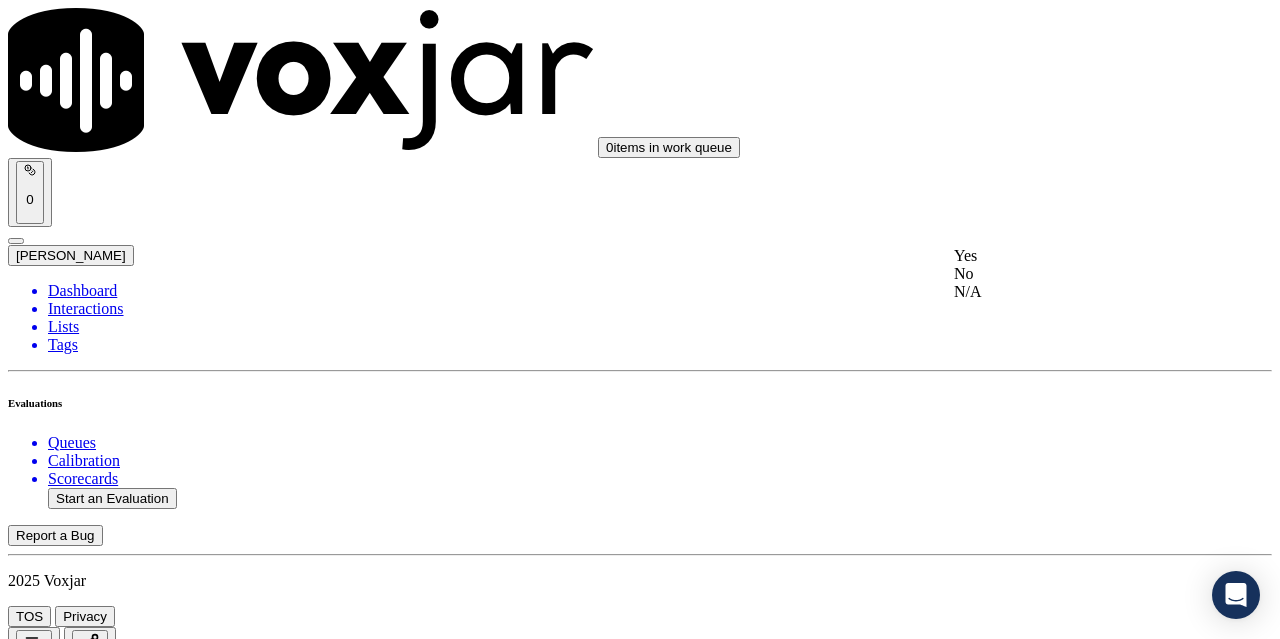 click on "Yes" at bounding box center [1067, 256] 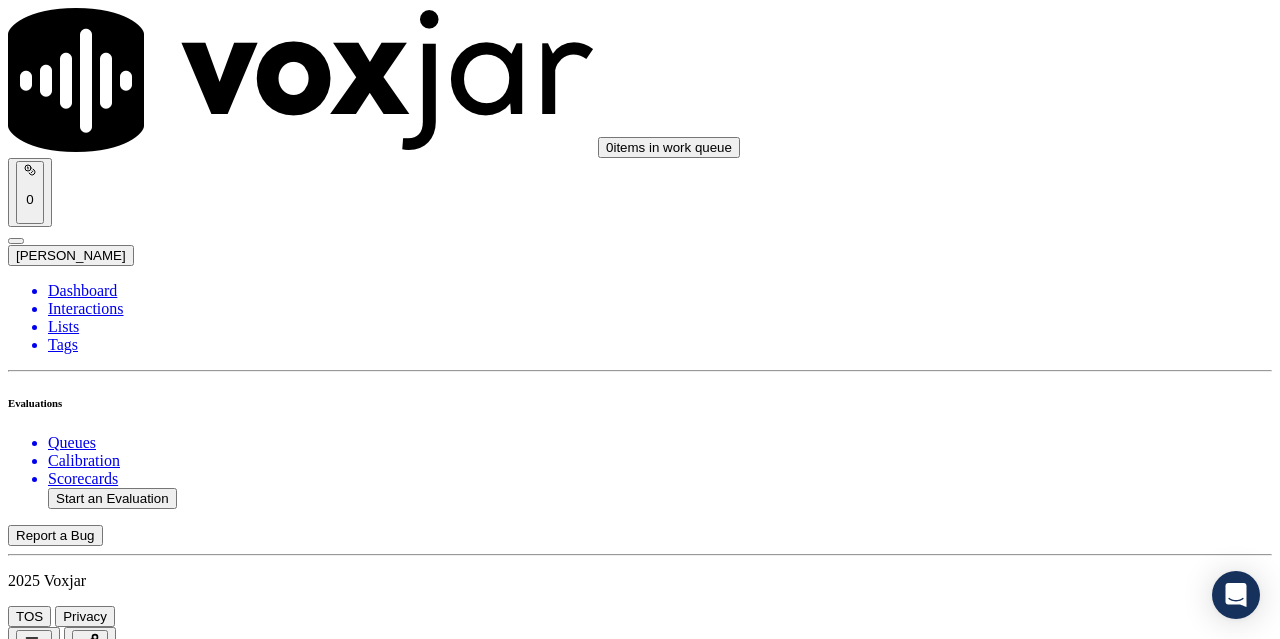 scroll, scrollTop: 500, scrollLeft: 0, axis: vertical 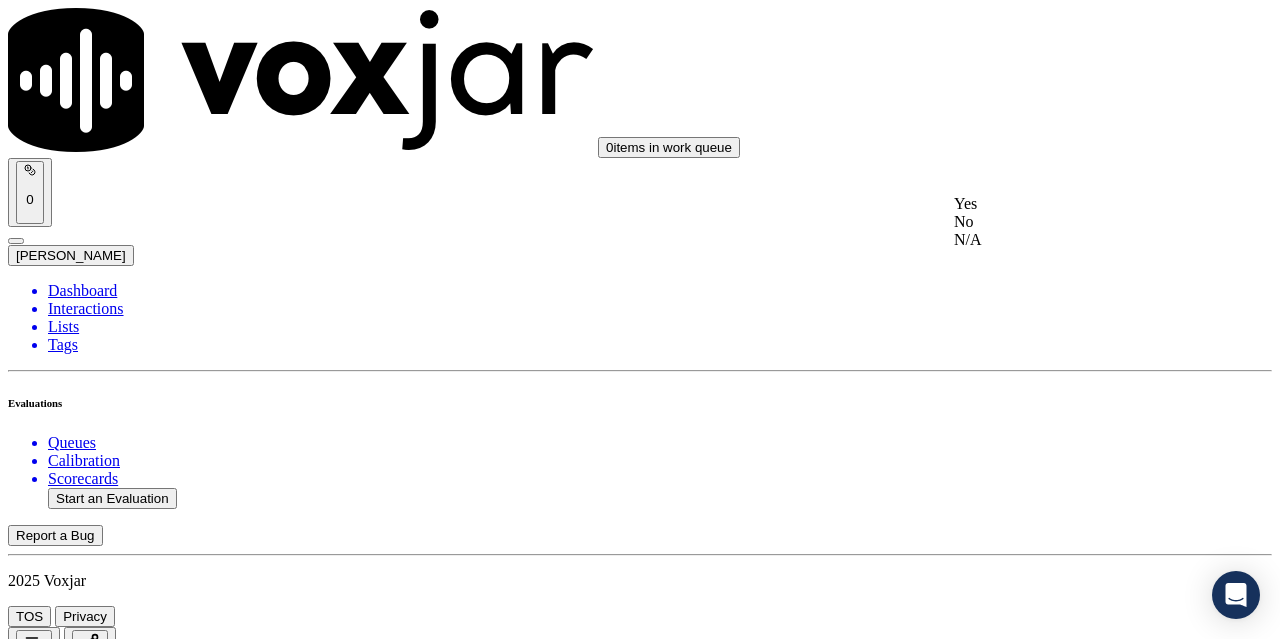click on "Yes" at bounding box center [1067, 204] 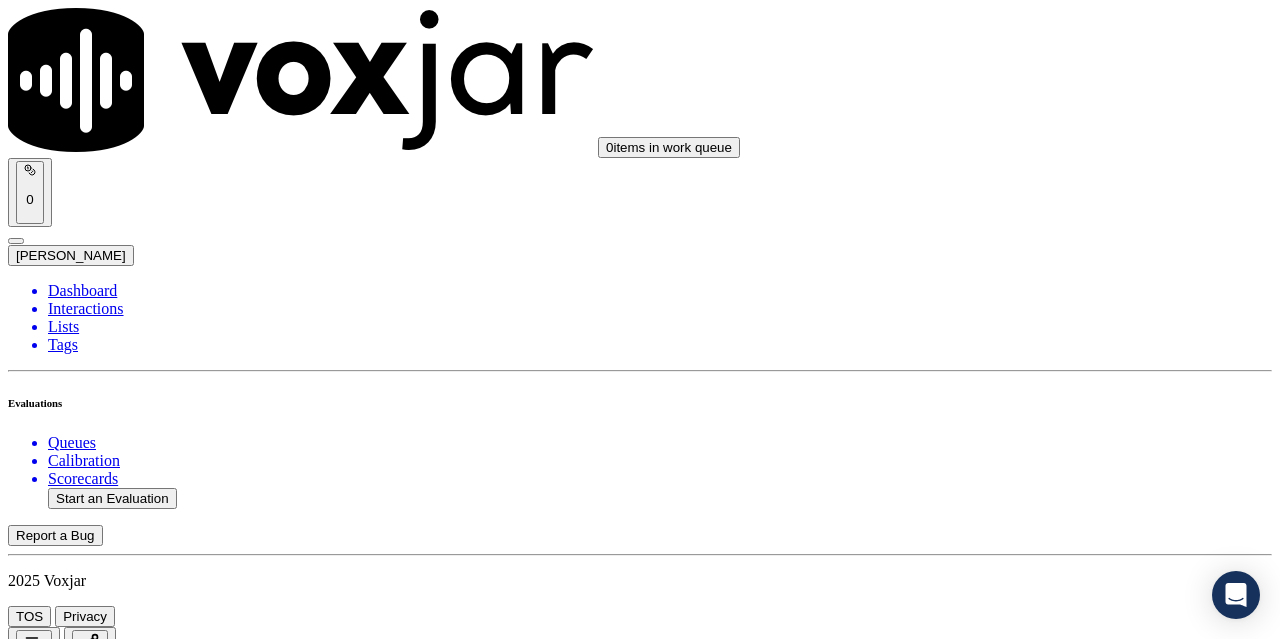 scroll, scrollTop: 900, scrollLeft: 0, axis: vertical 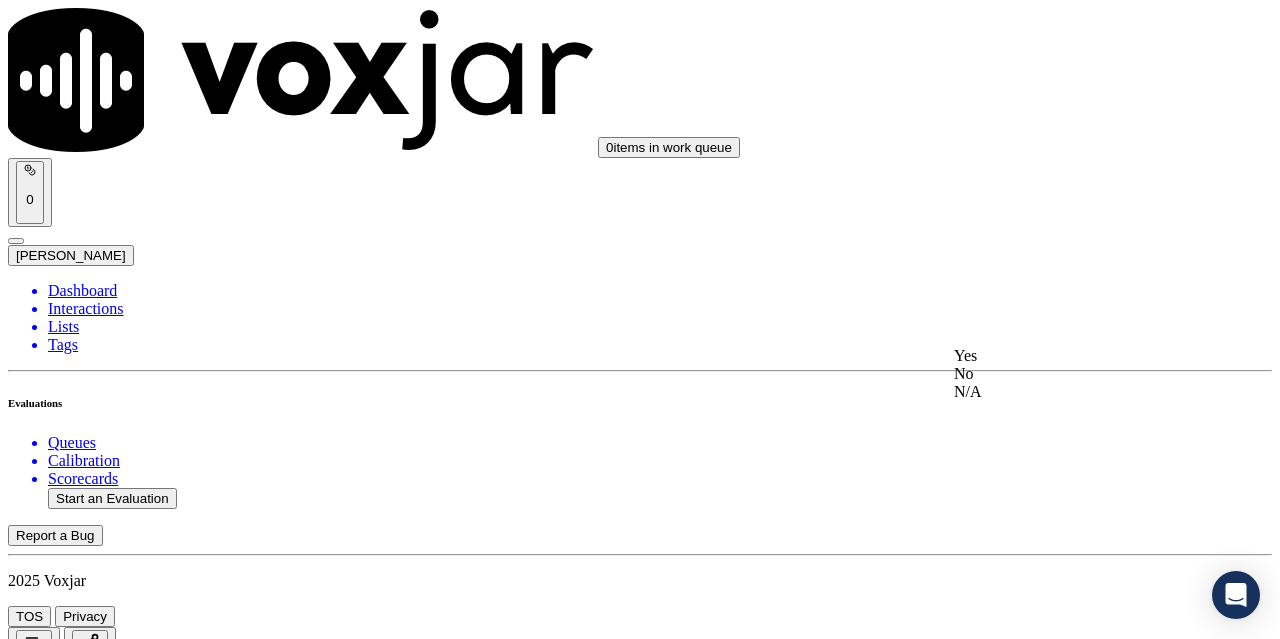 click on "N/A" 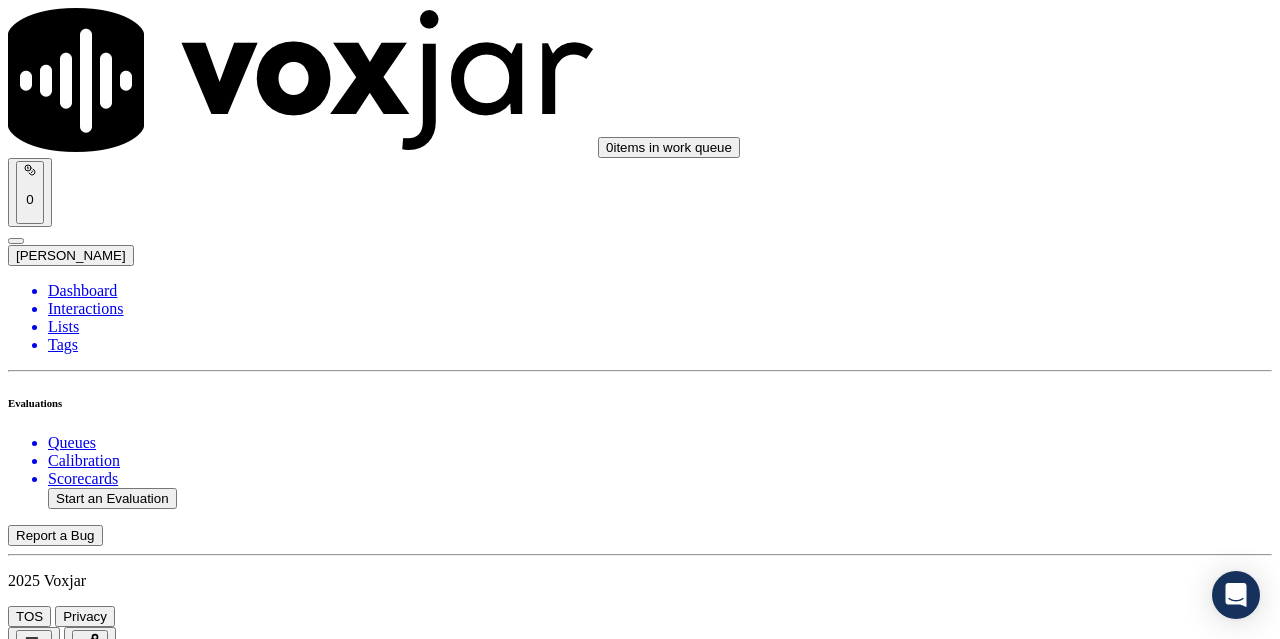 scroll, scrollTop: 1200, scrollLeft: 0, axis: vertical 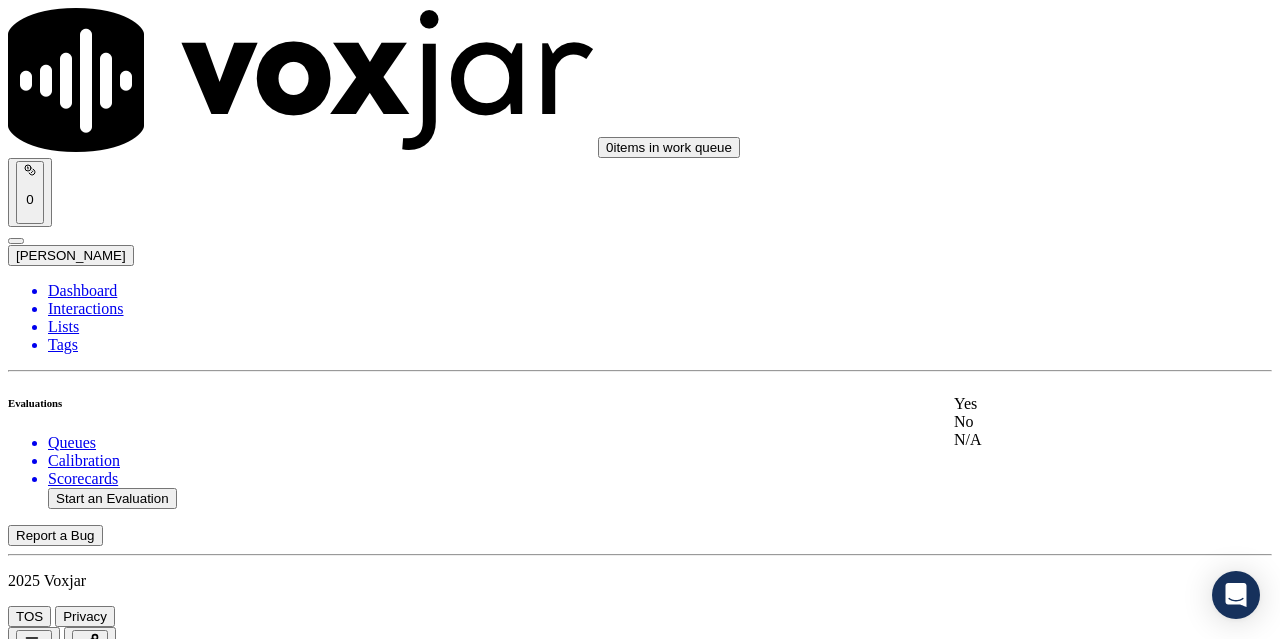 click on "N/A" 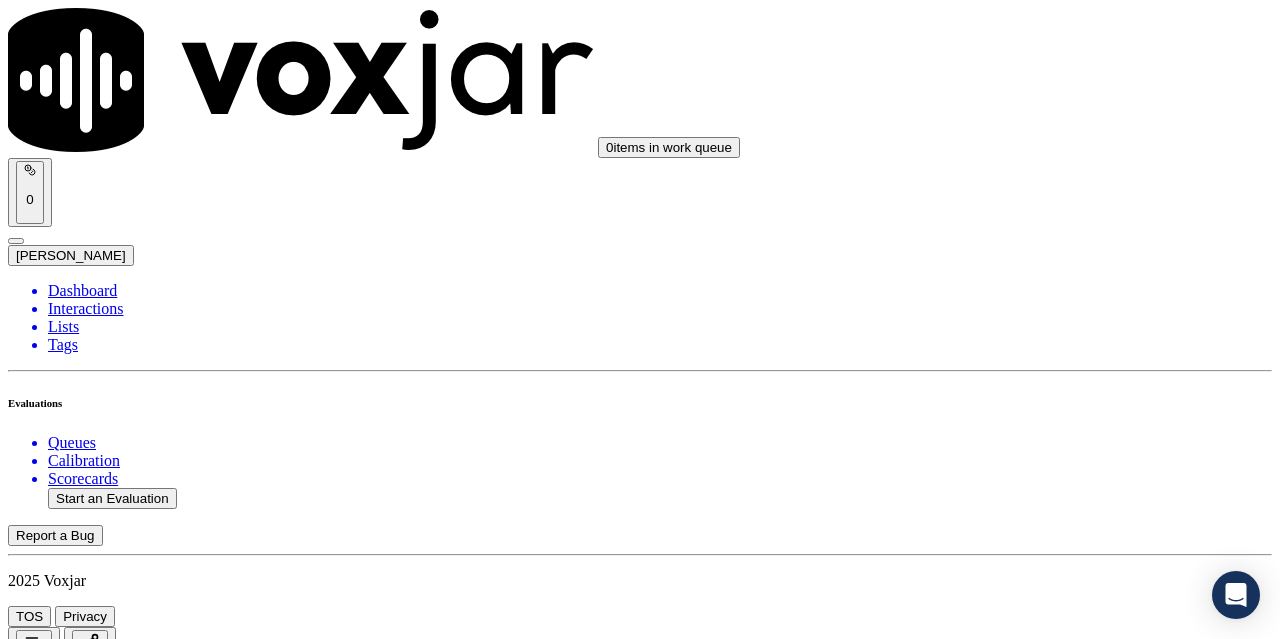 scroll, scrollTop: 1600, scrollLeft: 0, axis: vertical 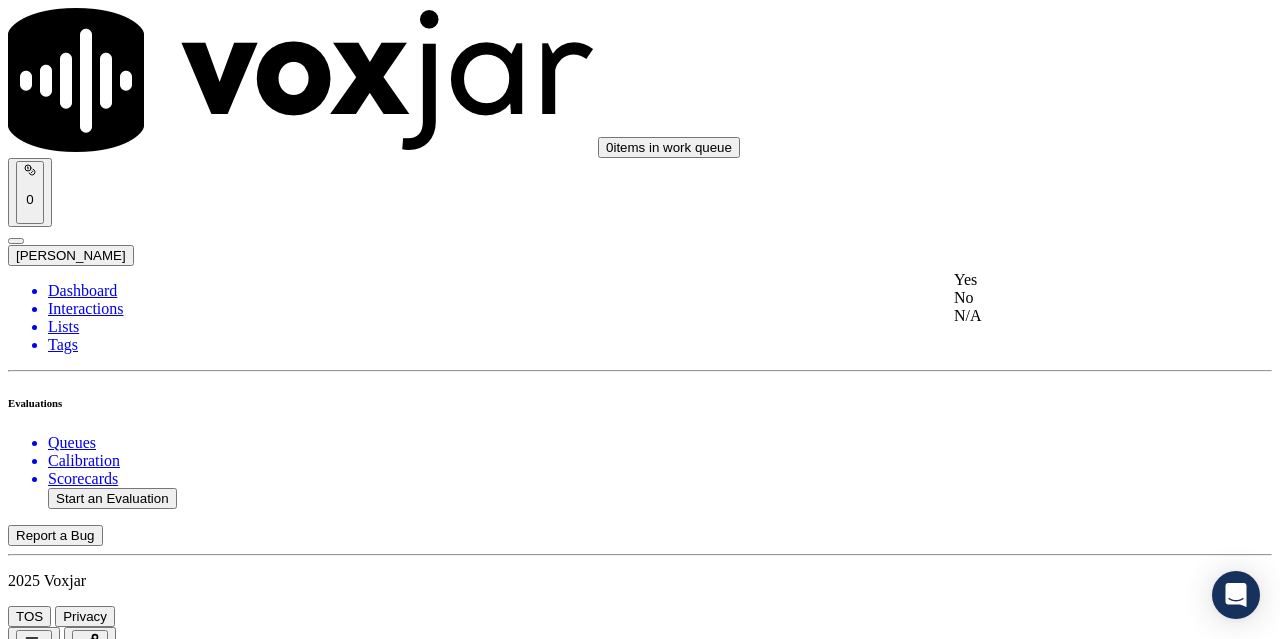 click on "Yes" at bounding box center [1067, 280] 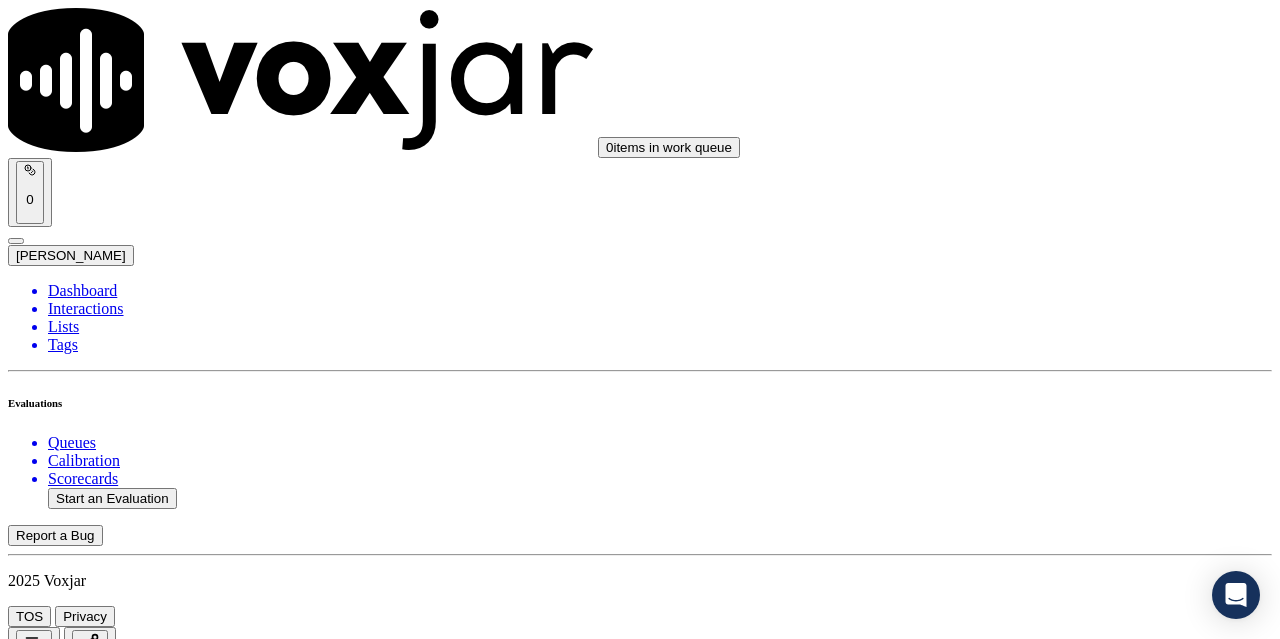 scroll, scrollTop: 1900, scrollLeft: 0, axis: vertical 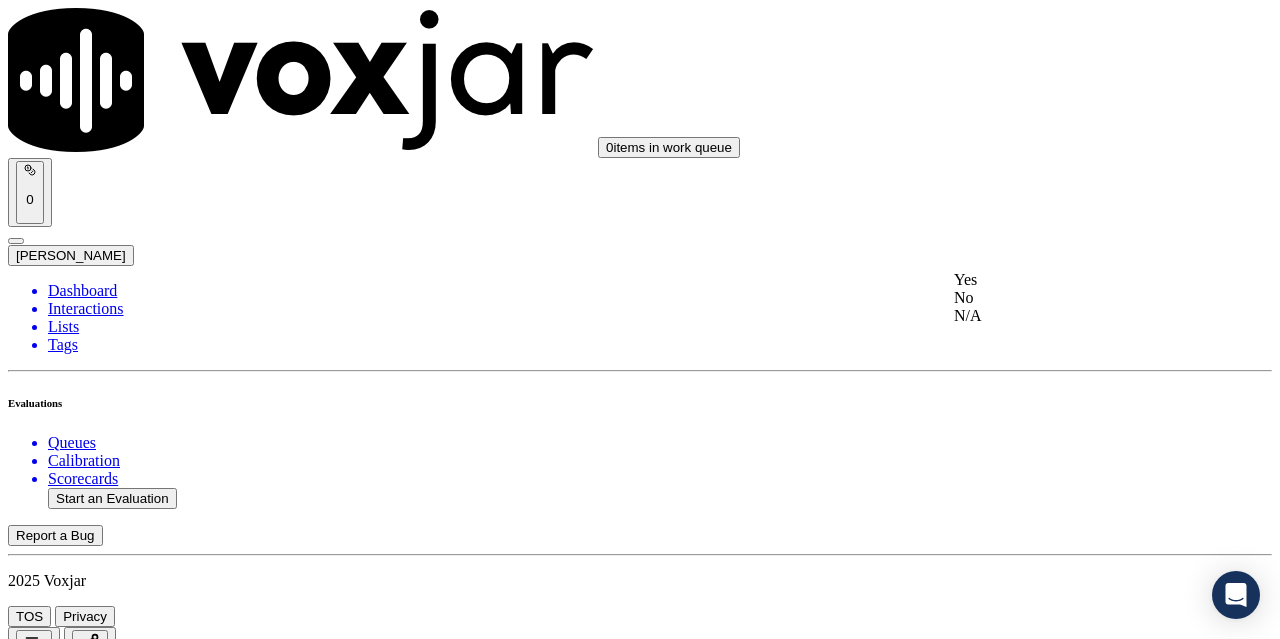 click on "No" 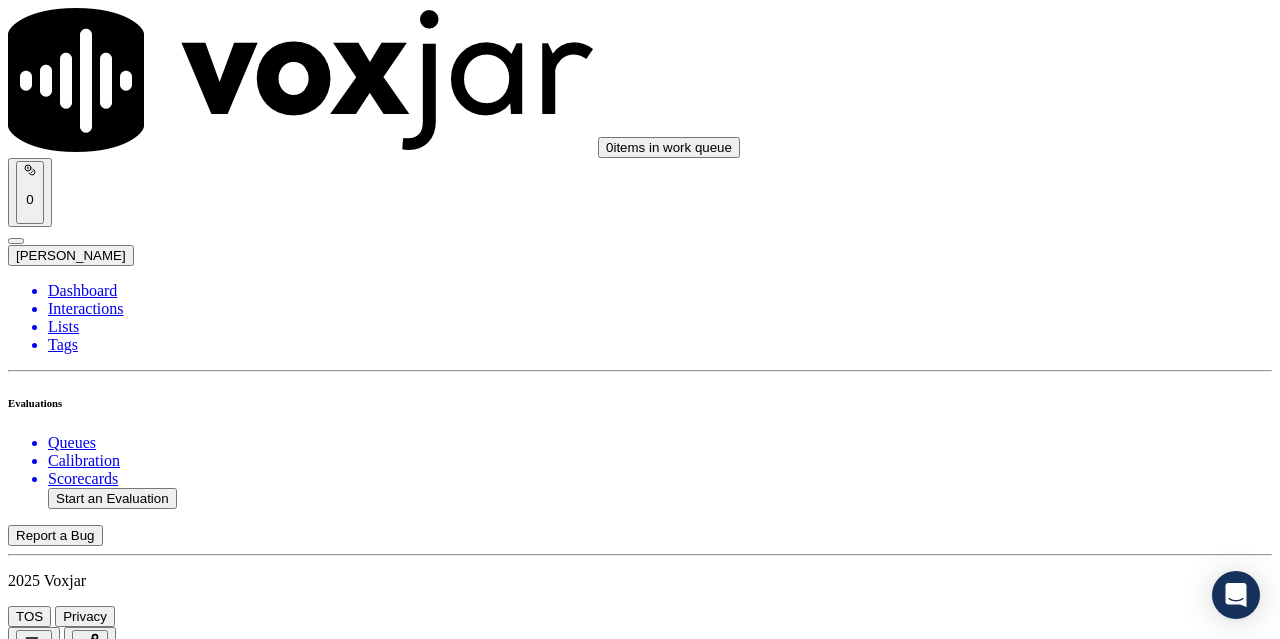 click on "No" at bounding box center [28, 3821] 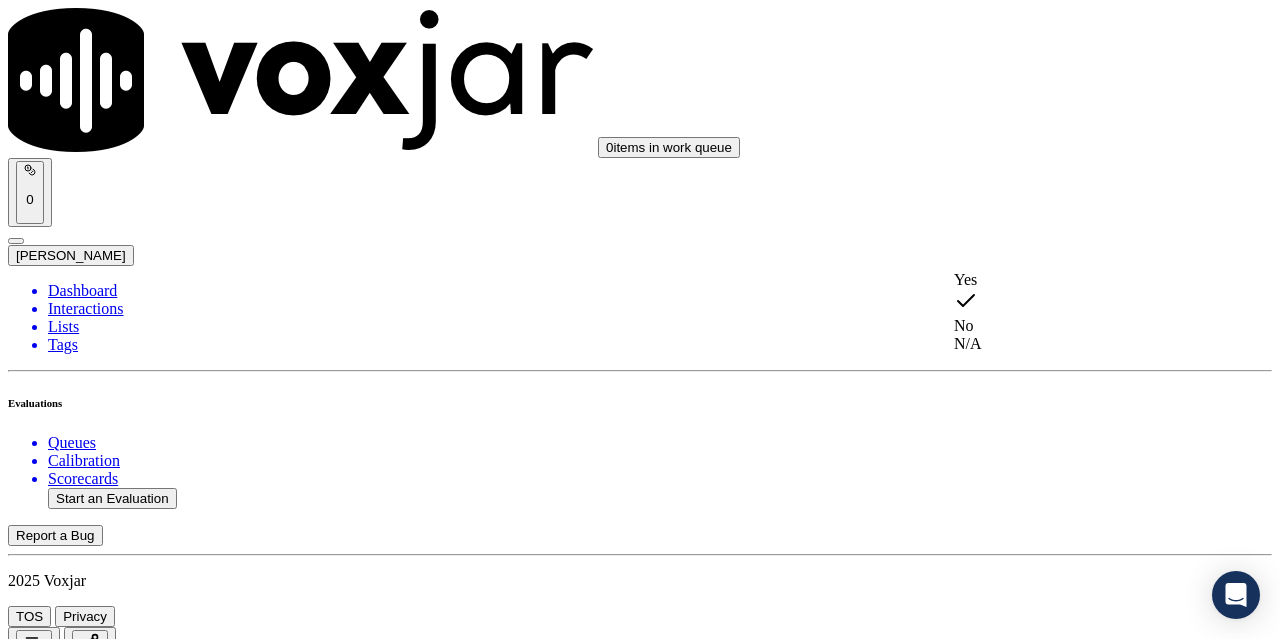 click on "Yes" at bounding box center (1067, 280) 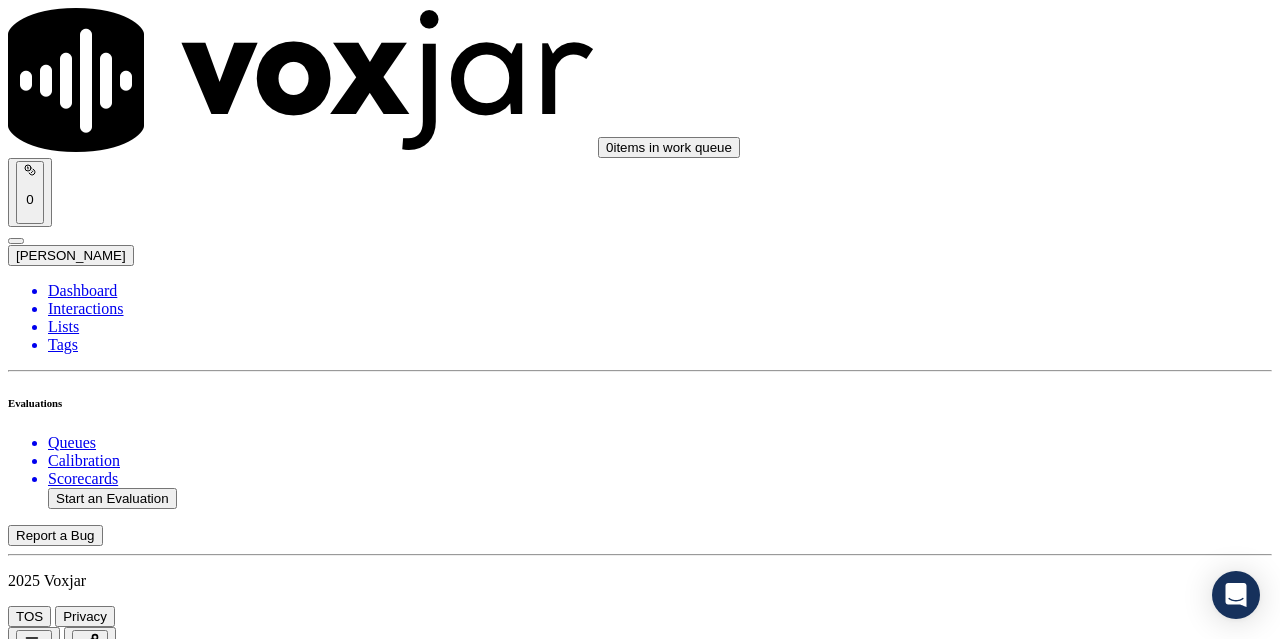 scroll, scrollTop: 2300, scrollLeft: 0, axis: vertical 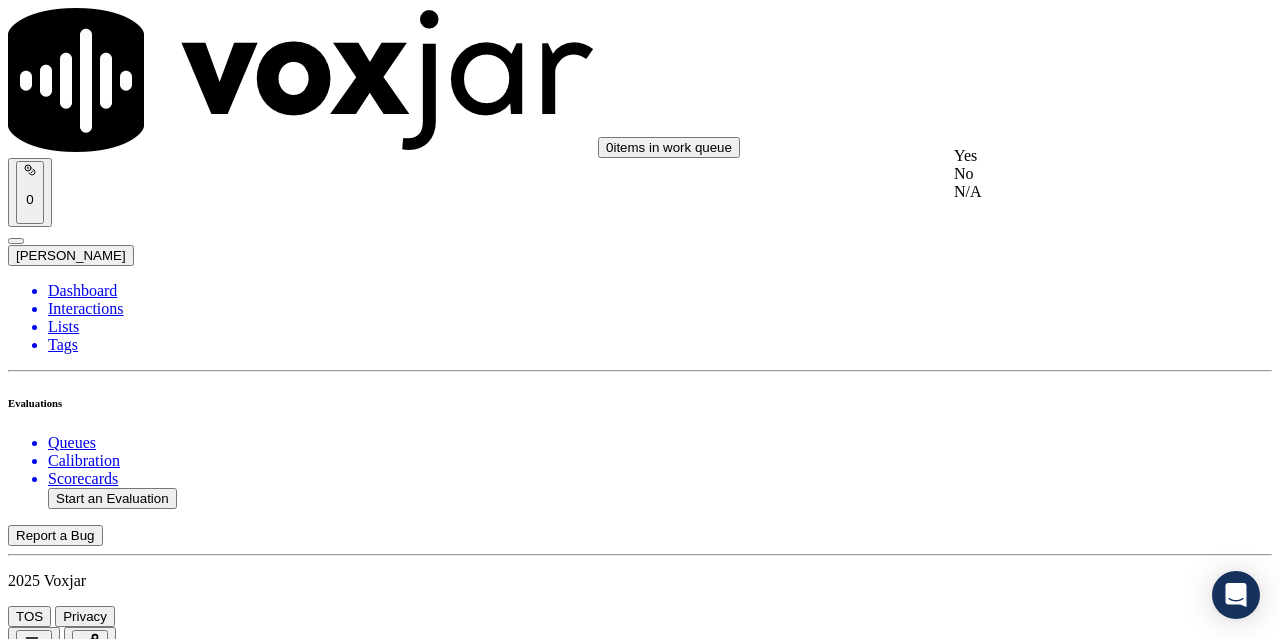 click on "Yes" at bounding box center (1067, 156) 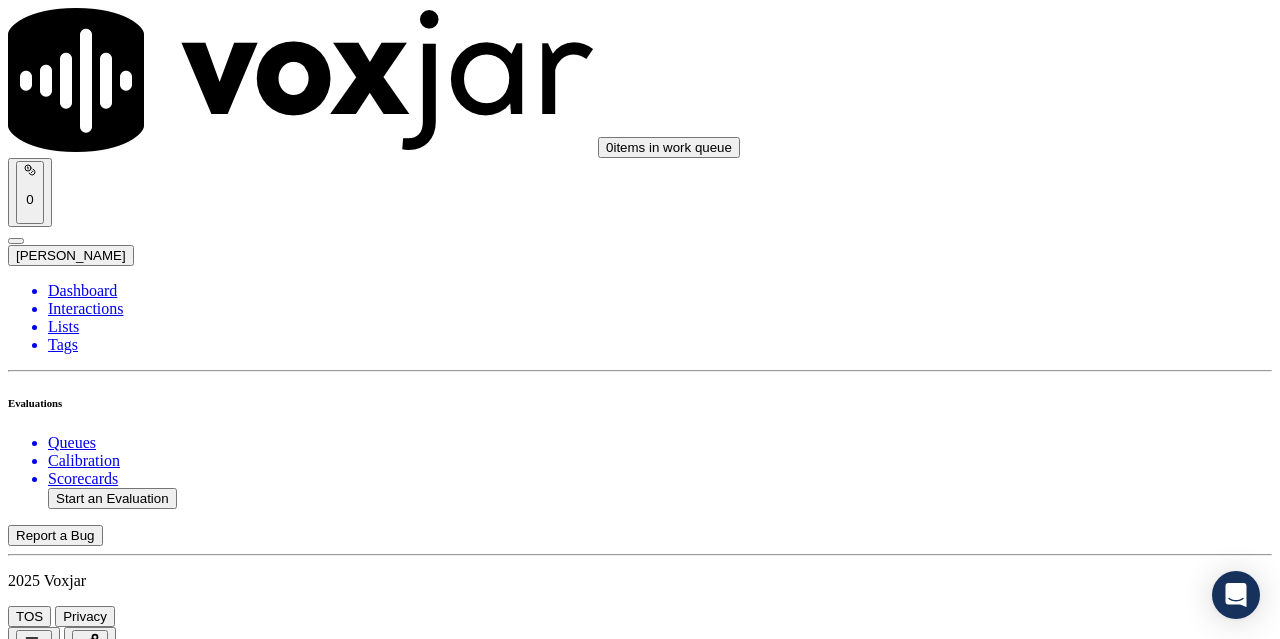 click on "Select an answer" at bounding box center [67, 4280] 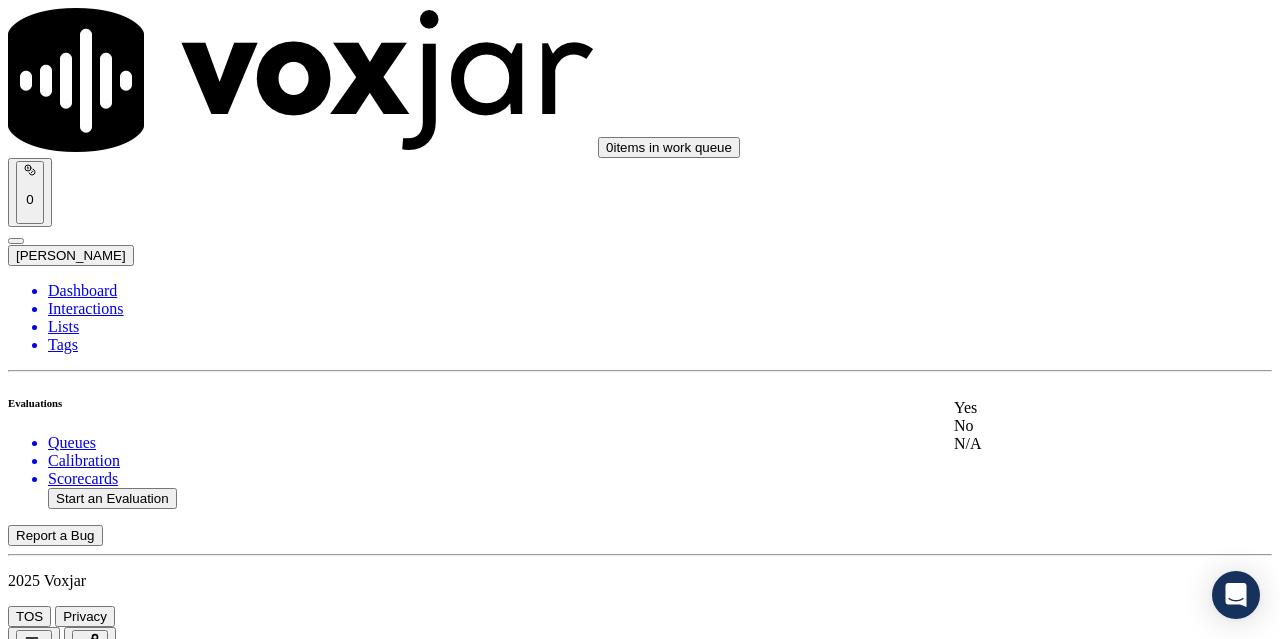 click on "Yes" at bounding box center [1067, 408] 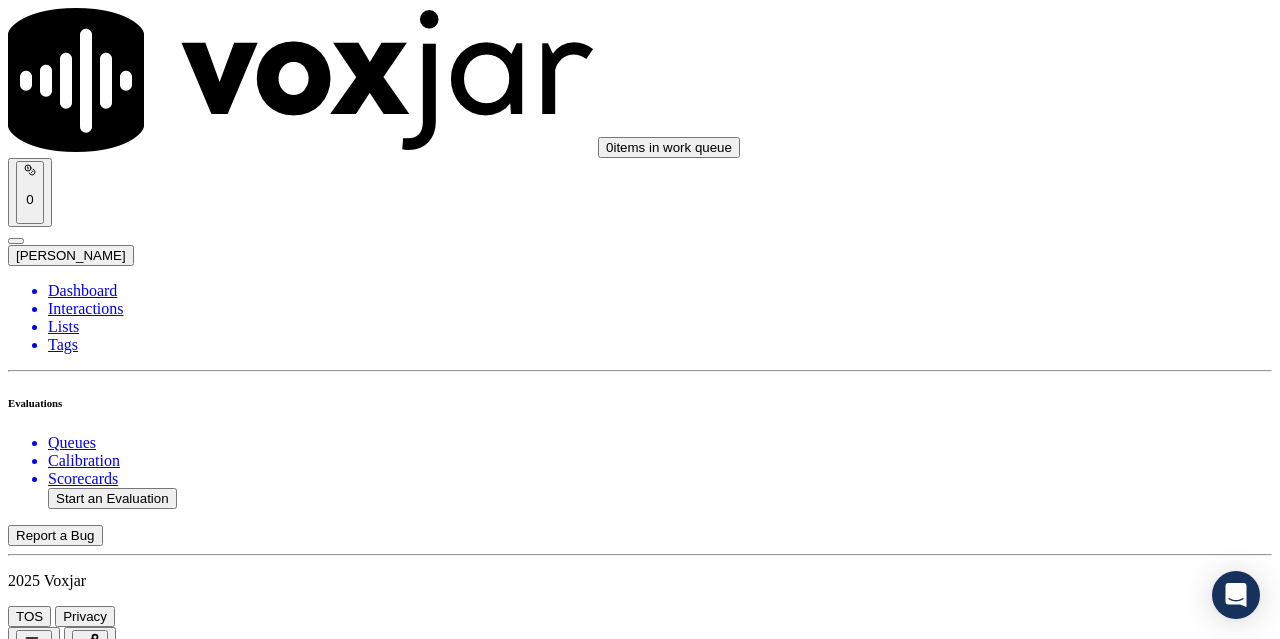 scroll, scrollTop: 2600, scrollLeft: 0, axis: vertical 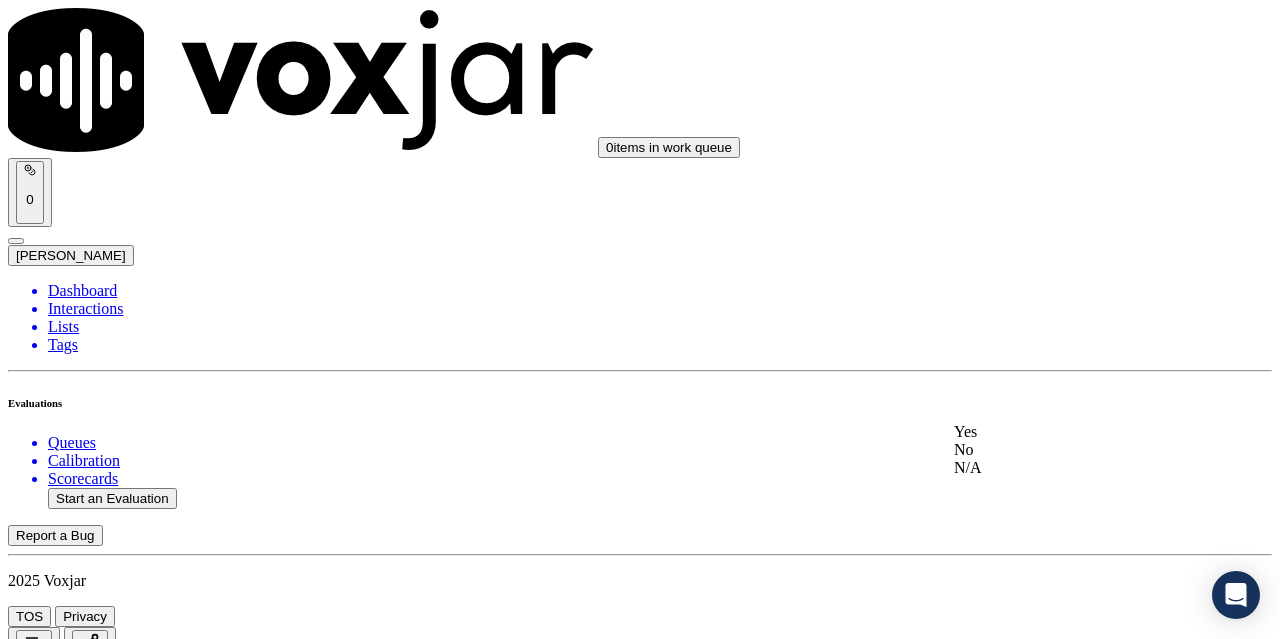 click on "Yes" at bounding box center [1067, 432] 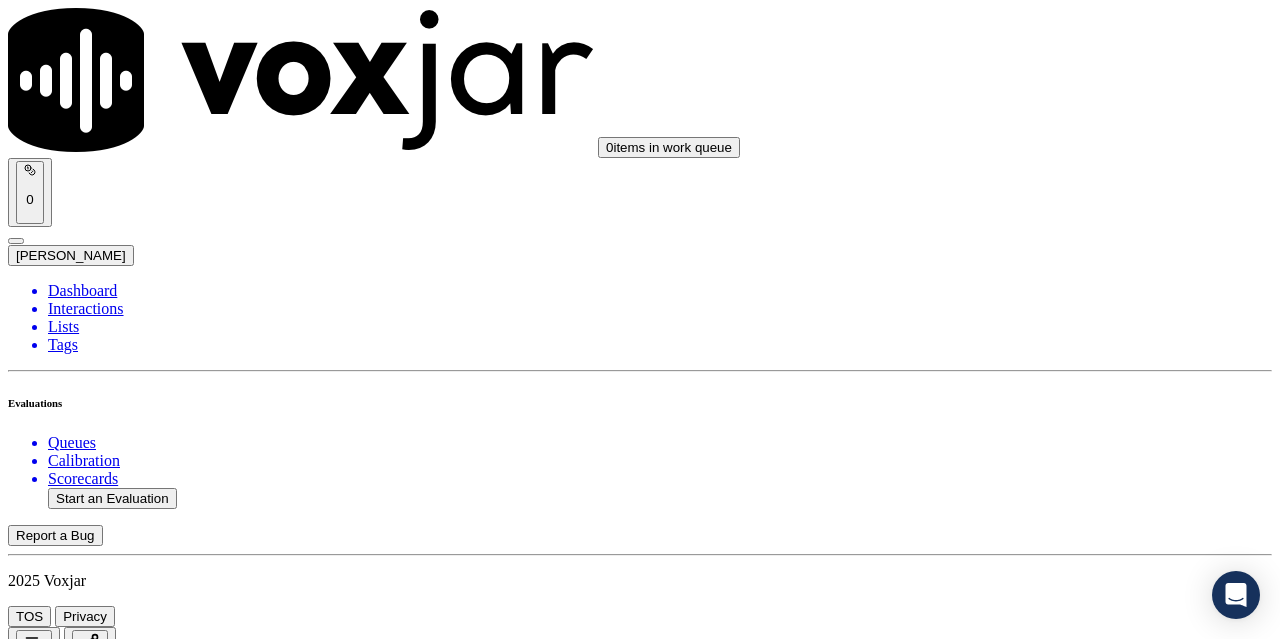 scroll, scrollTop: 2900, scrollLeft: 0, axis: vertical 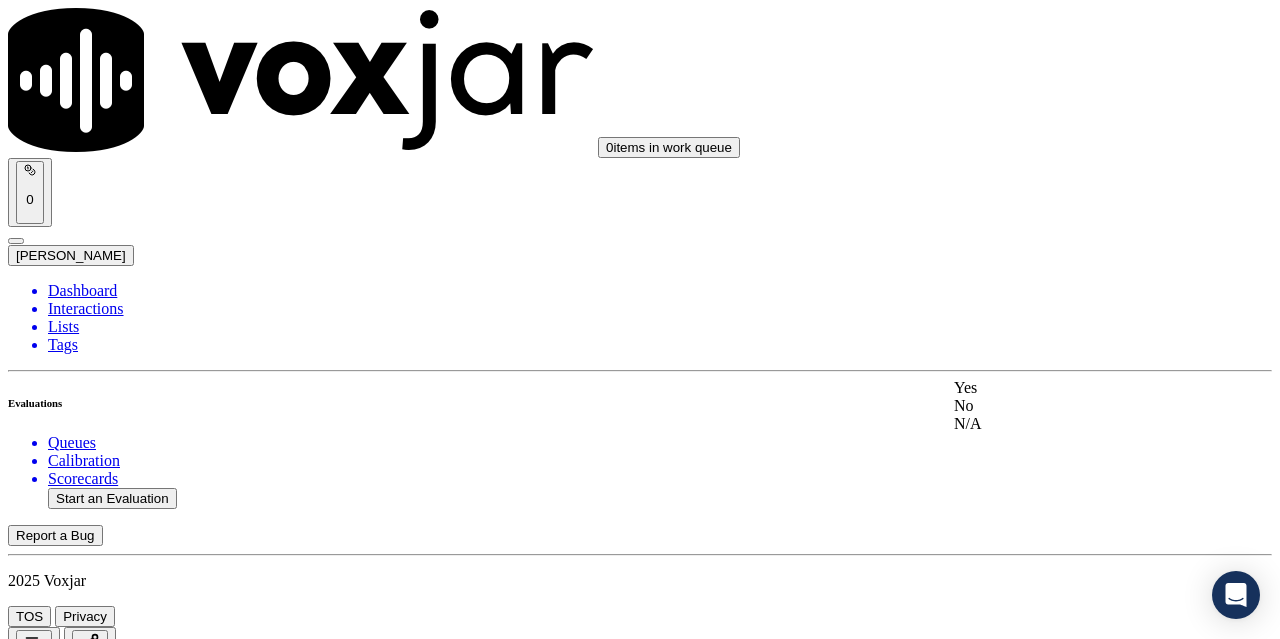 click on "Yes" at bounding box center (1067, 388) 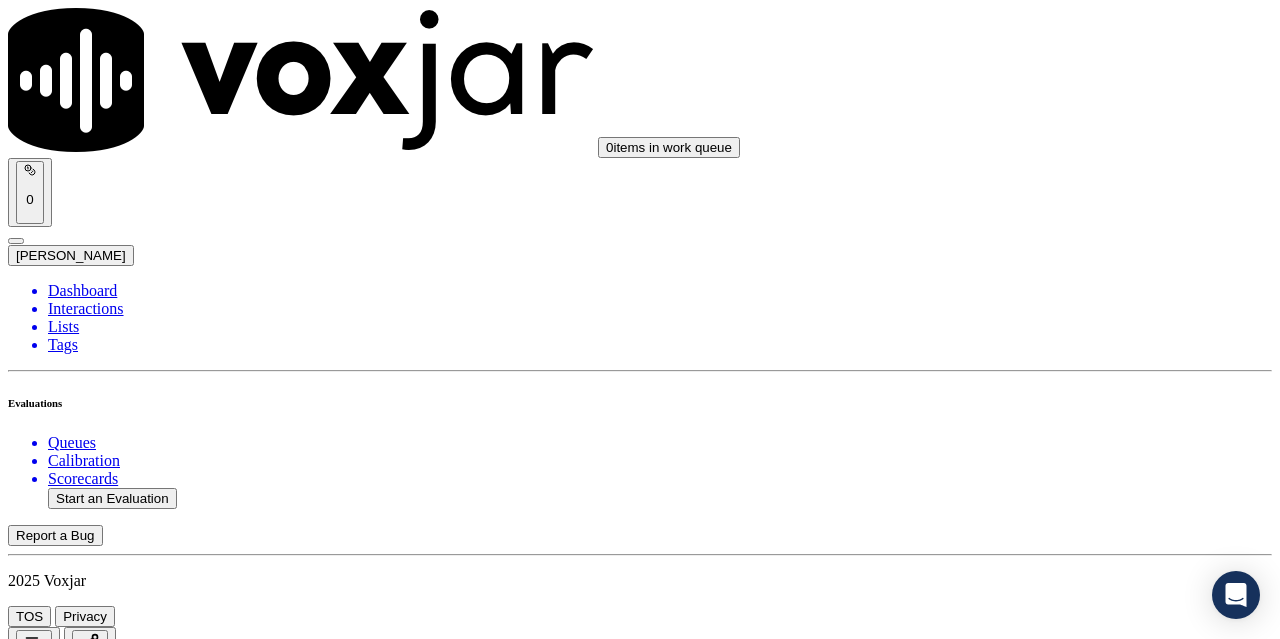 scroll, scrollTop: 3300, scrollLeft: 0, axis: vertical 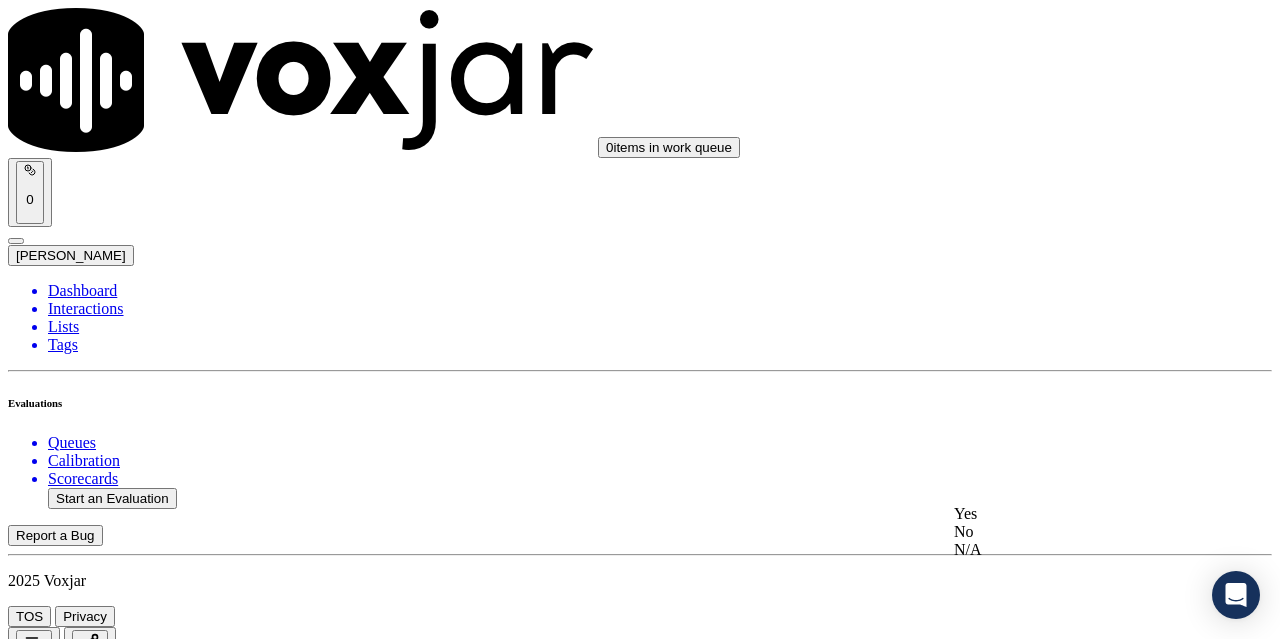 click on "Yes" at bounding box center [1067, 514] 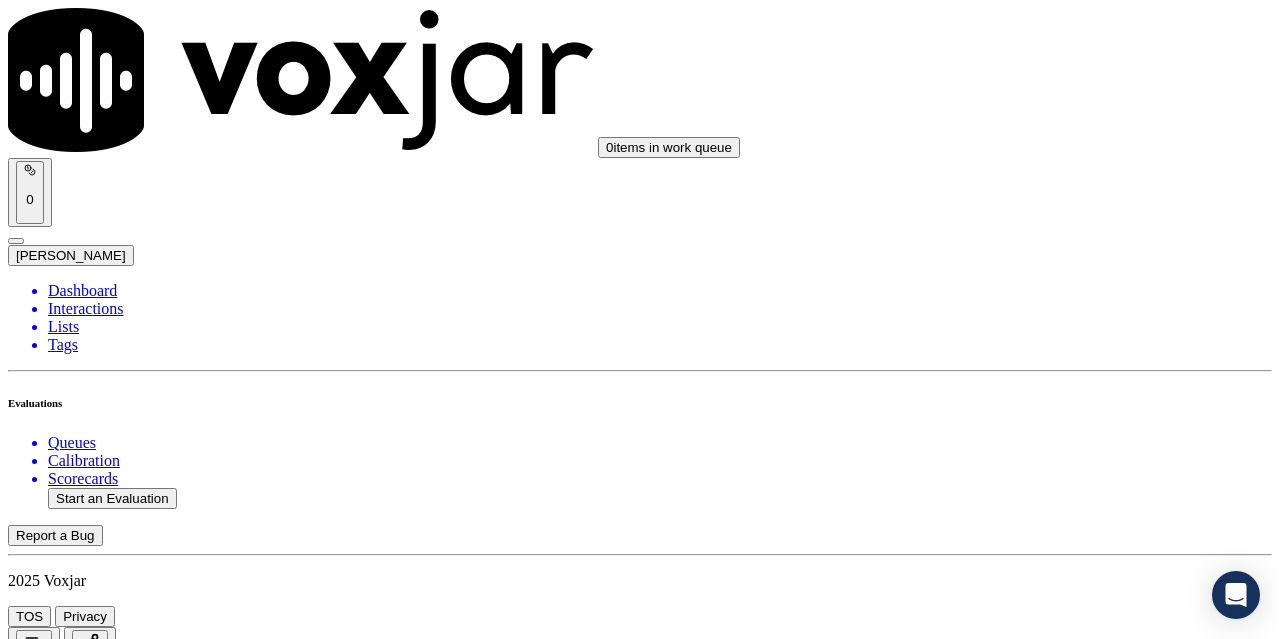 scroll, scrollTop: 3800, scrollLeft: 0, axis: vertical 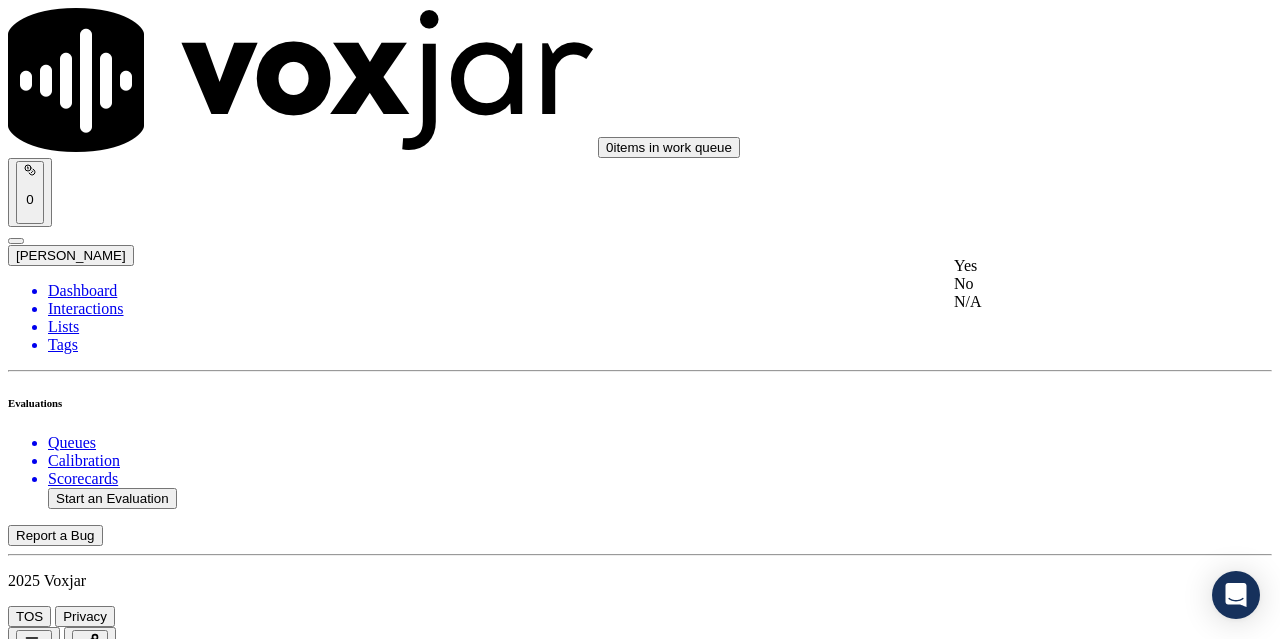 click on "Yes" at bounding box center (1067, 266) 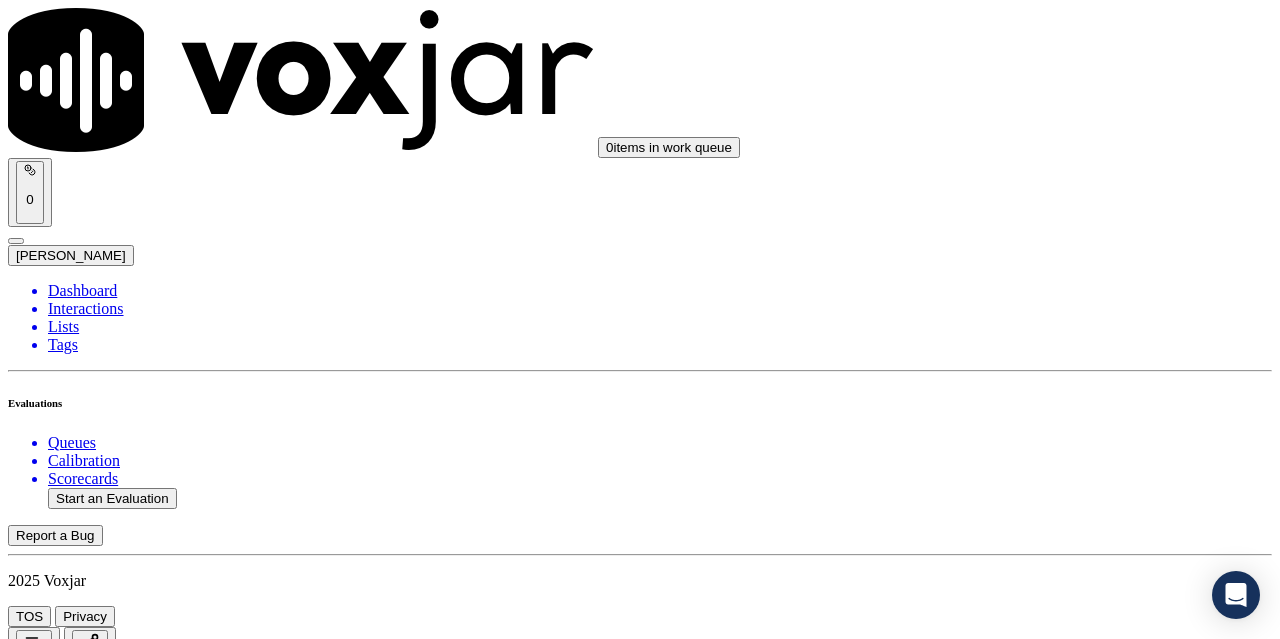 scroll, scrollTop: 4100, scrollLeft: 0, axis: vertical 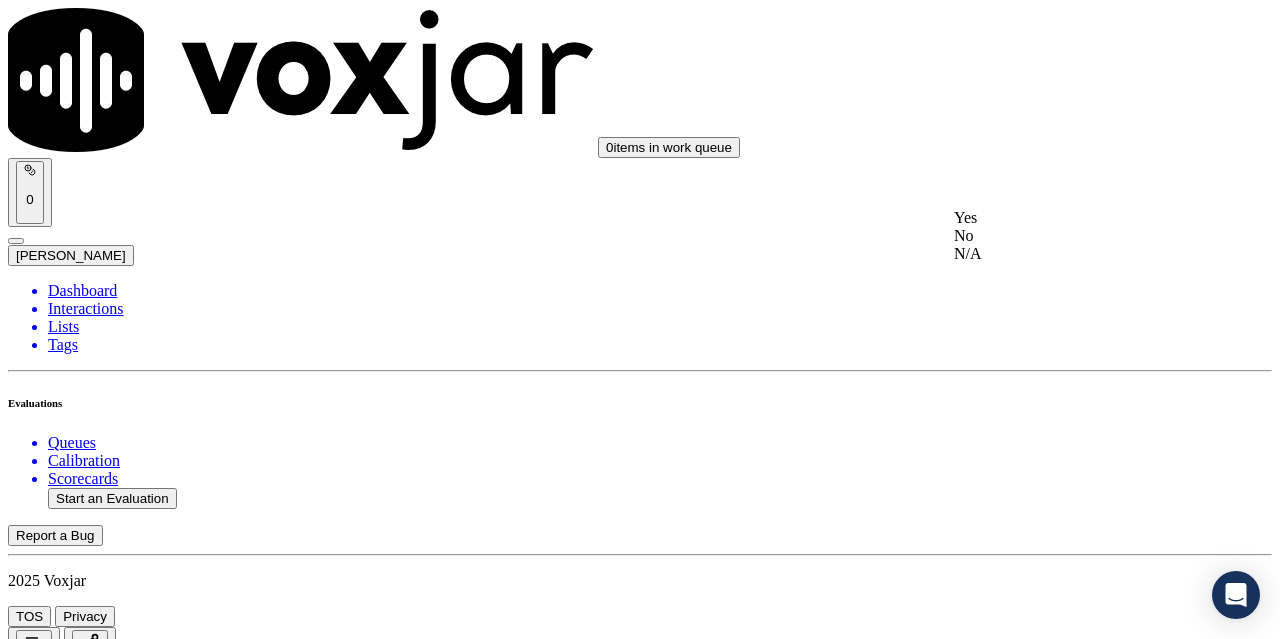 click on "Yes" at bounding box center (1067, 218) 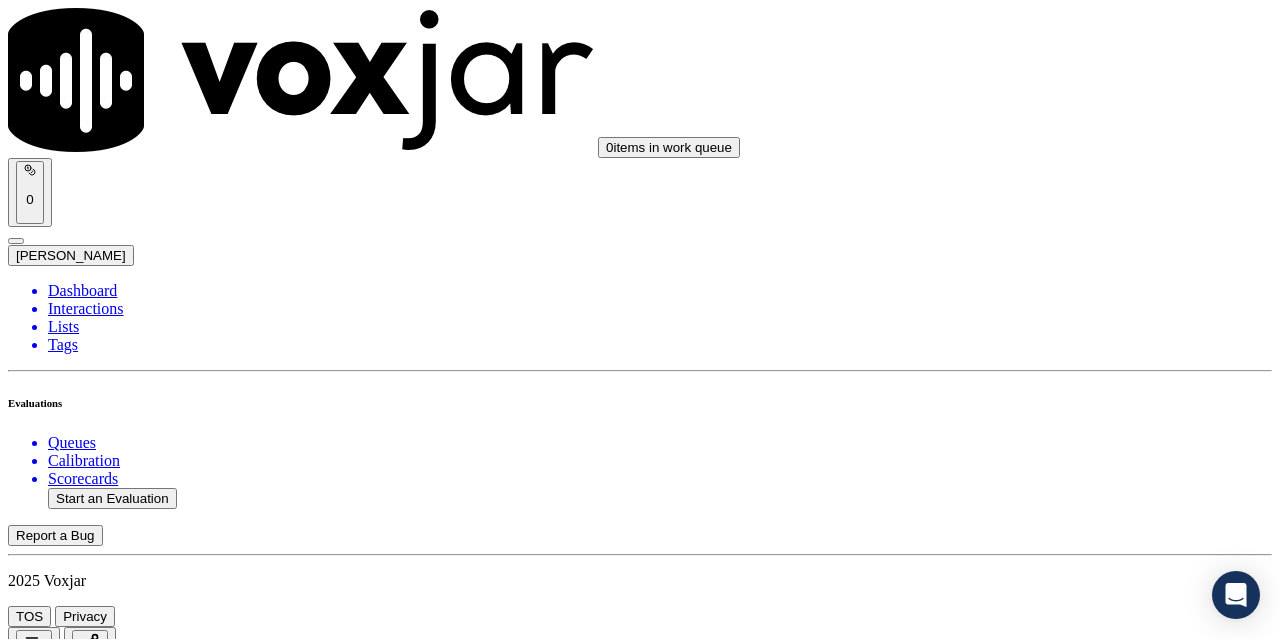 scroll, scrollTop: 4400, scrollLeft: 0, axis: vertical 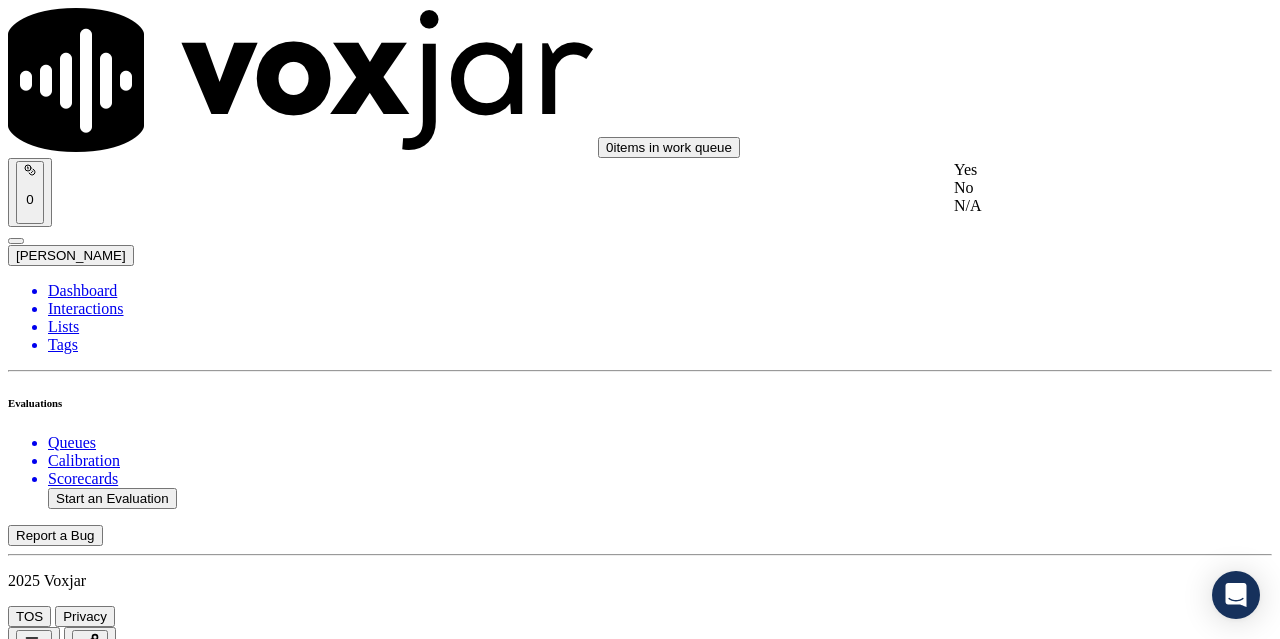 click on "Yes" at bounding box center [1067, 170] 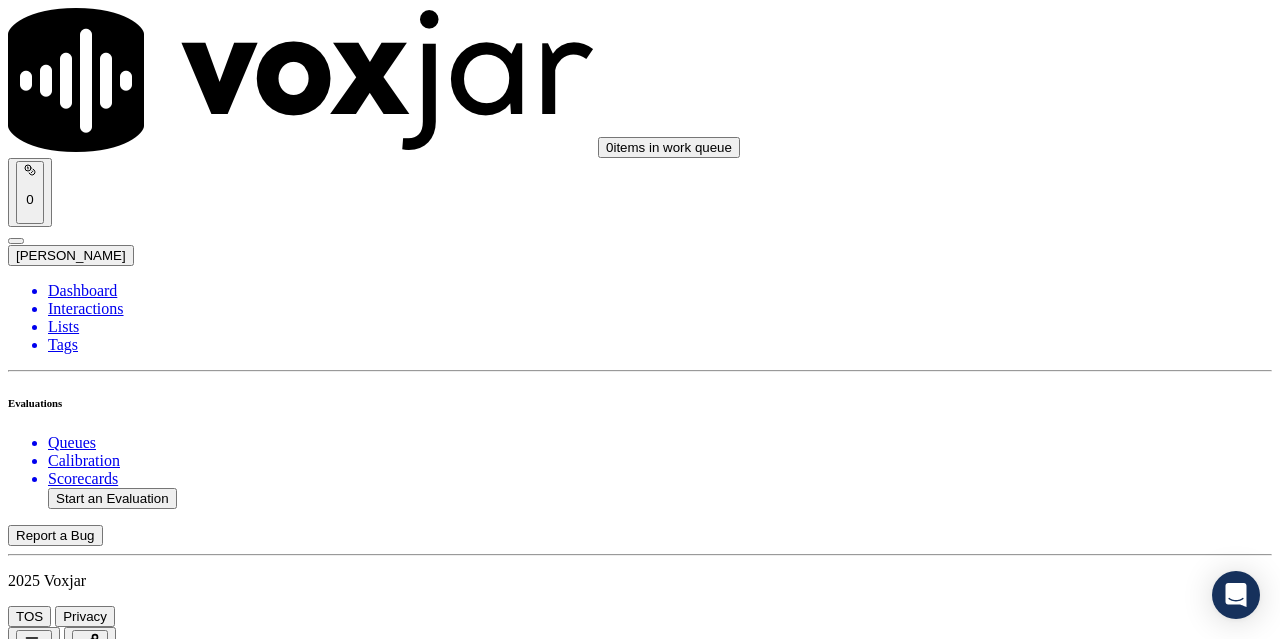 scroll, scrollTop: 4600, scrollLeft: 0, axis: vertical 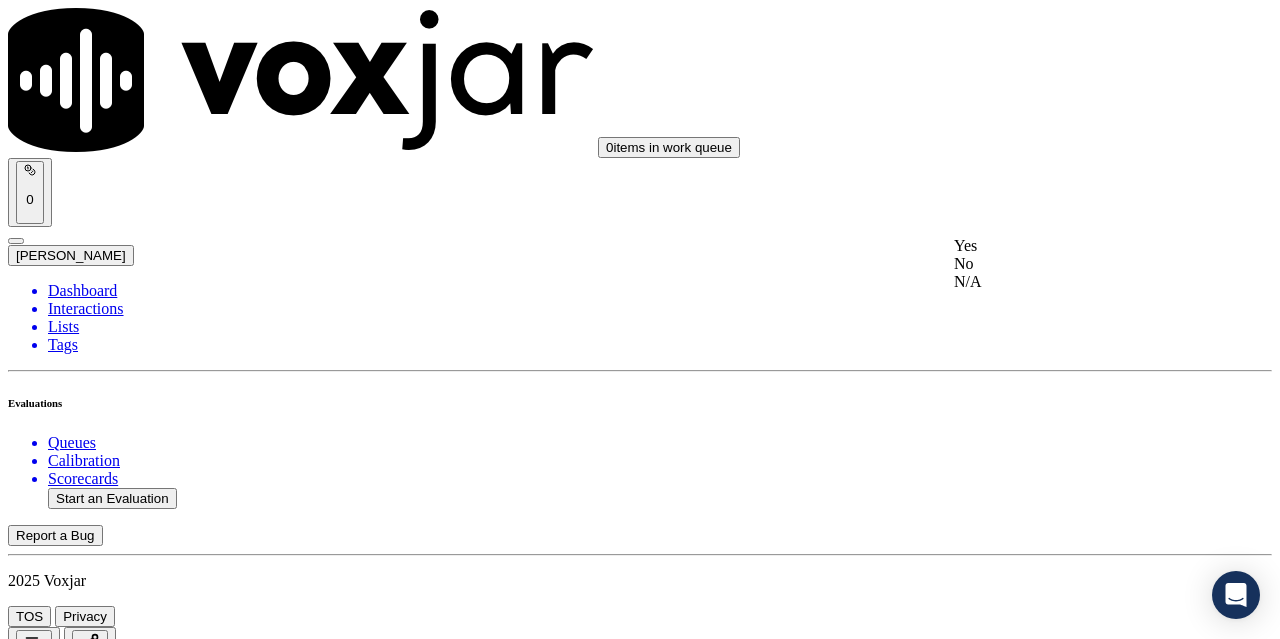 click on "Yes" at bounding box center [1067, 246] 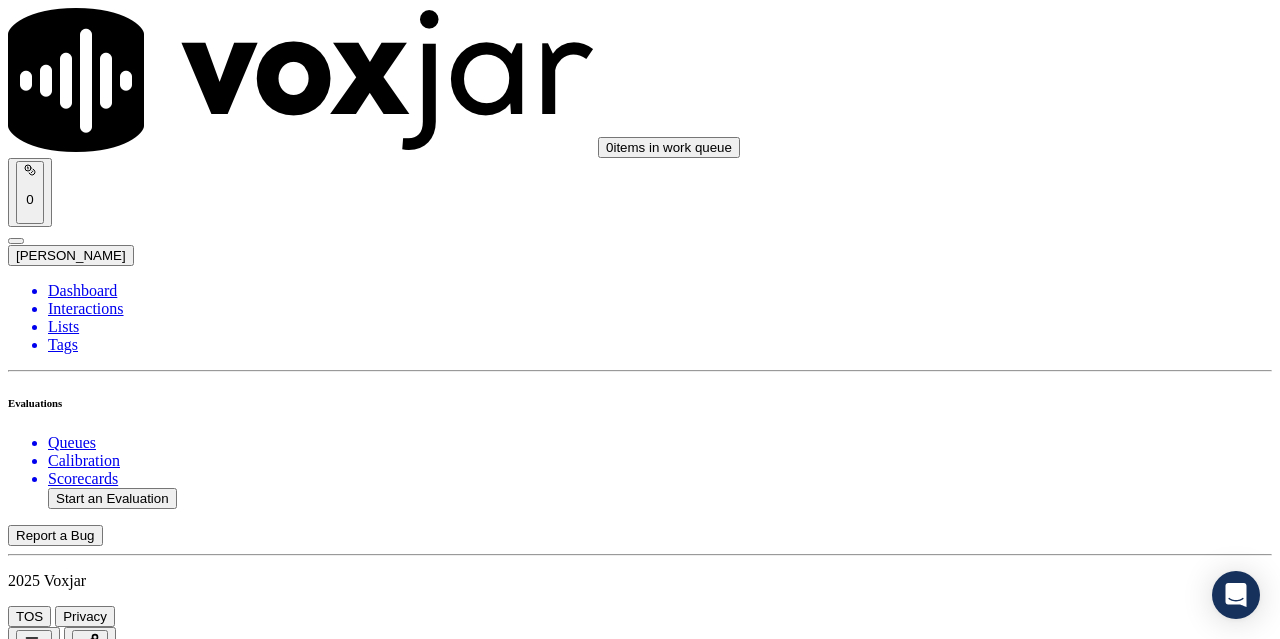 scroll, scrollTop: 4900, scrollLeft: 0, axis: vertical 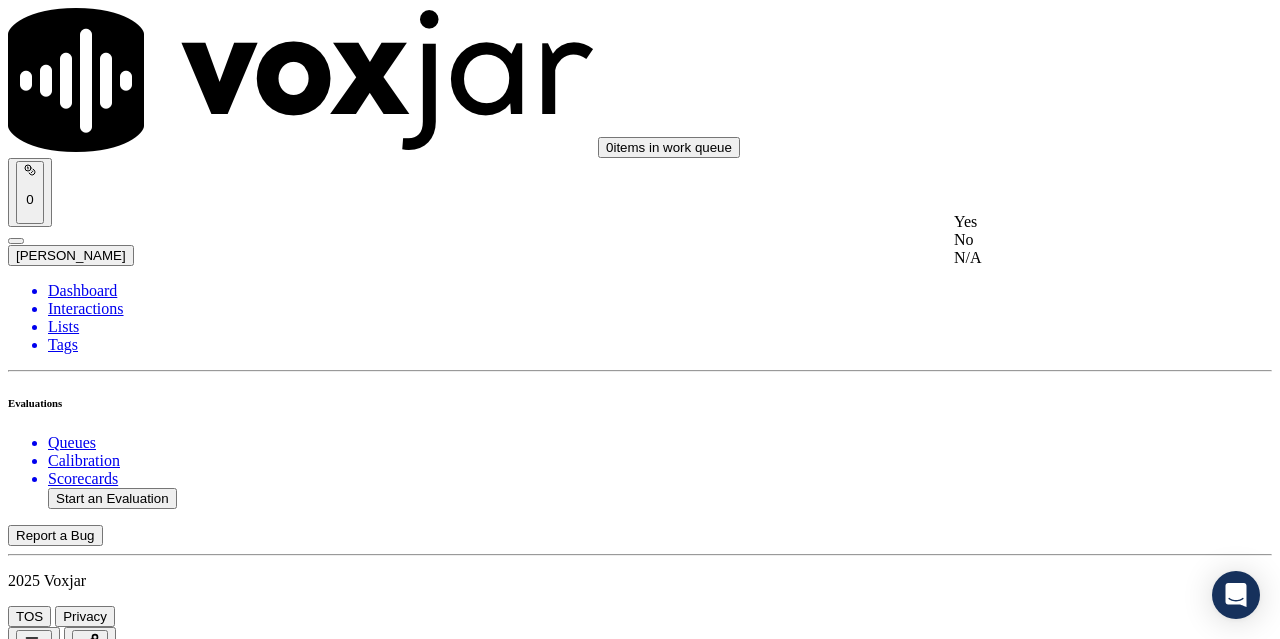 click on "Yes" at bounding box center (1067, 222) 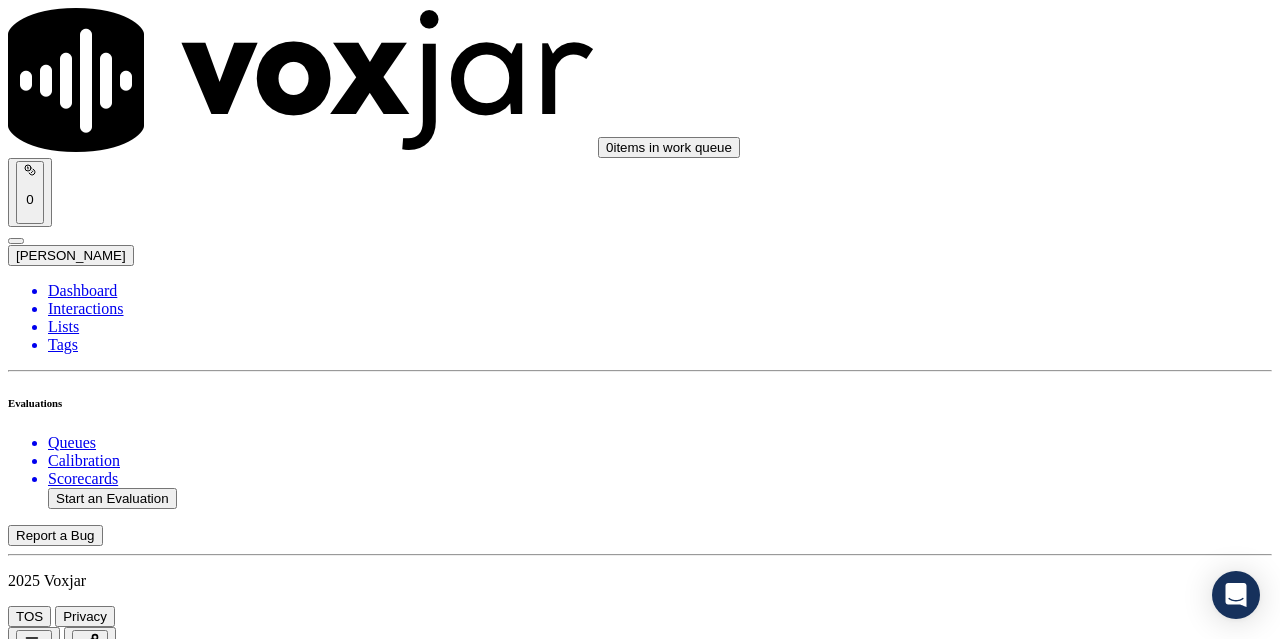scroll, scrollTop: 5200, scrollLeft: 0, axis: vertical 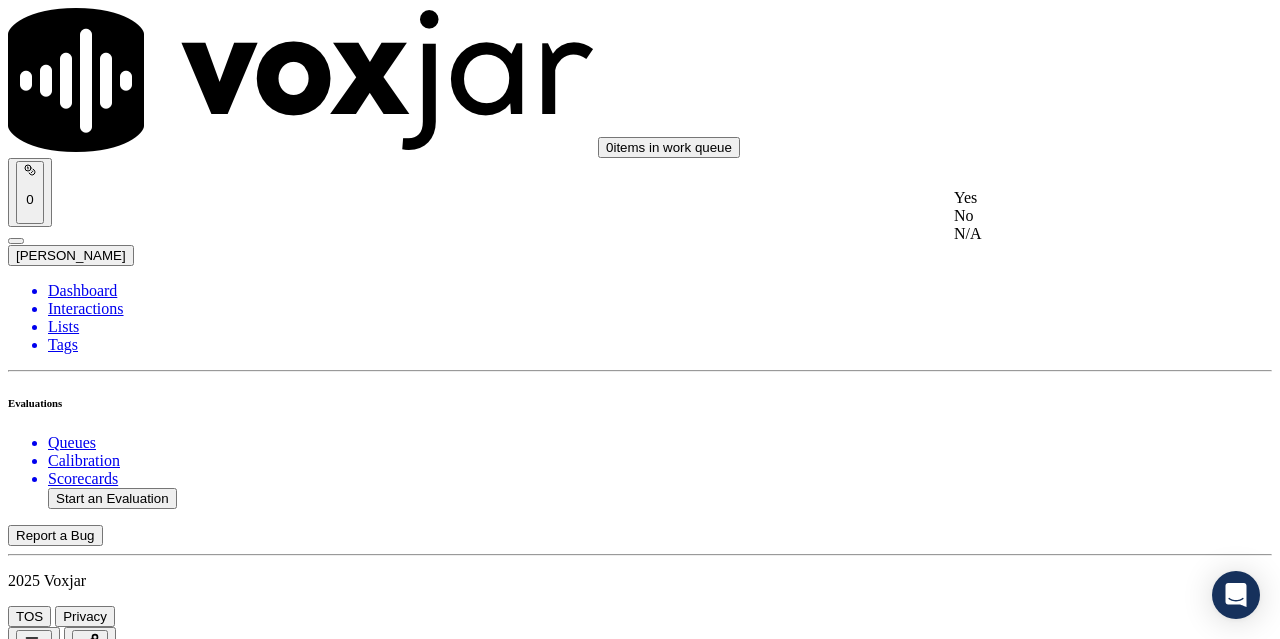 click on "Yes" at bounding box center (1067, 198) 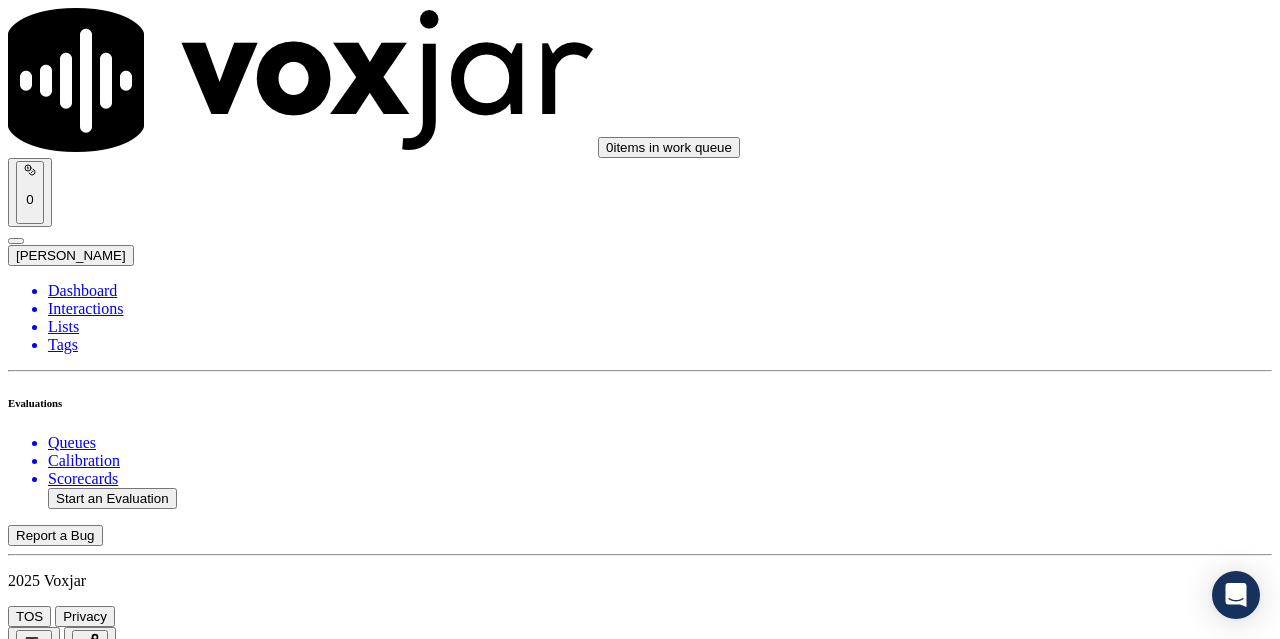 scroll, scrollTop: 5400, scrollLeft: 0, axis: vertical 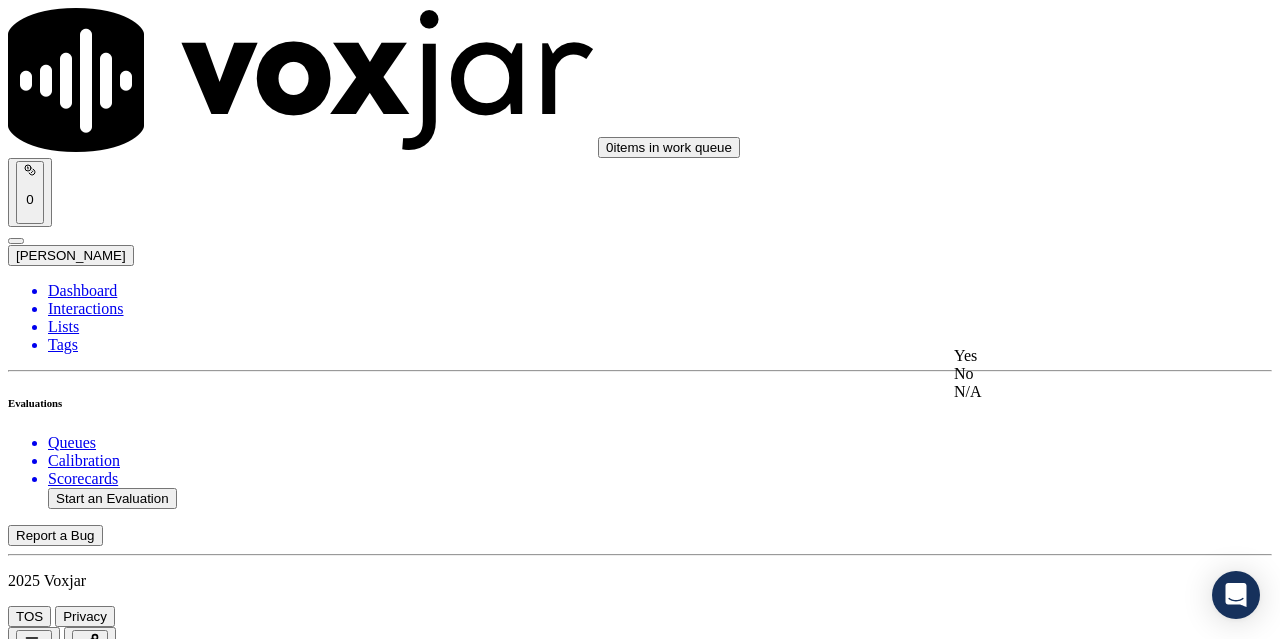 click on "Yes" at bounding box center [1067, 356] 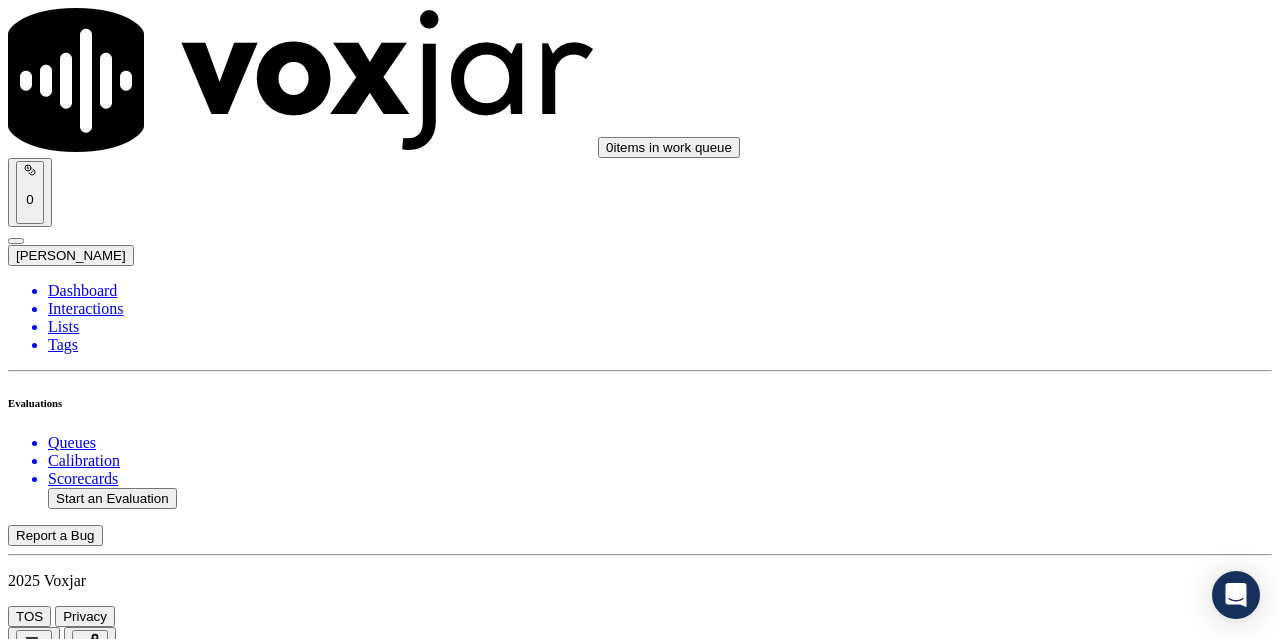 scroll, scrollTop: 5700, scrollLeft: 0, axis: vertical 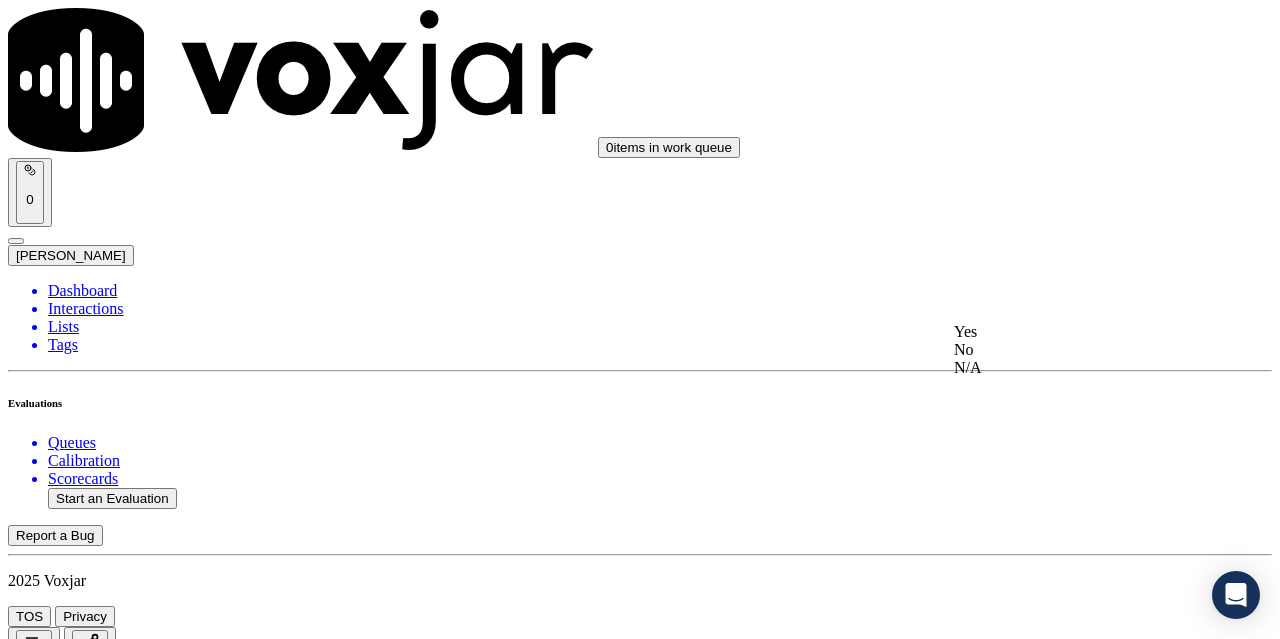 click on "Yes" at bounding box center (1067, 332) 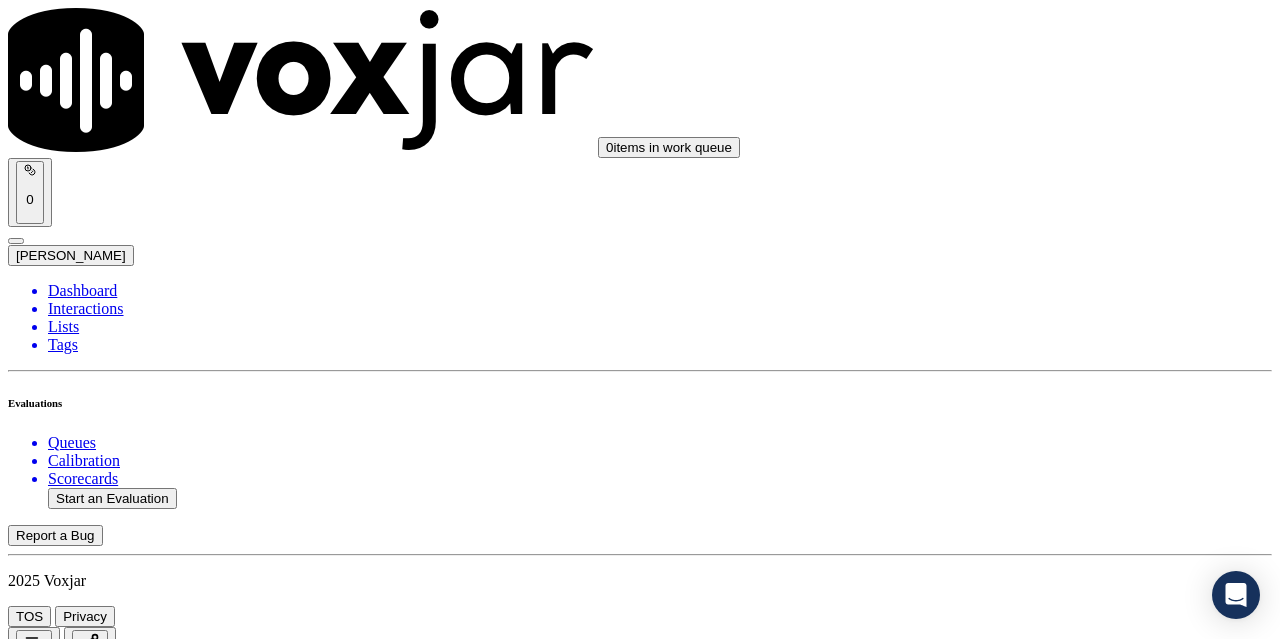 scroll, scrollTop: 5896, scrollLeft: 0, axis: vertical 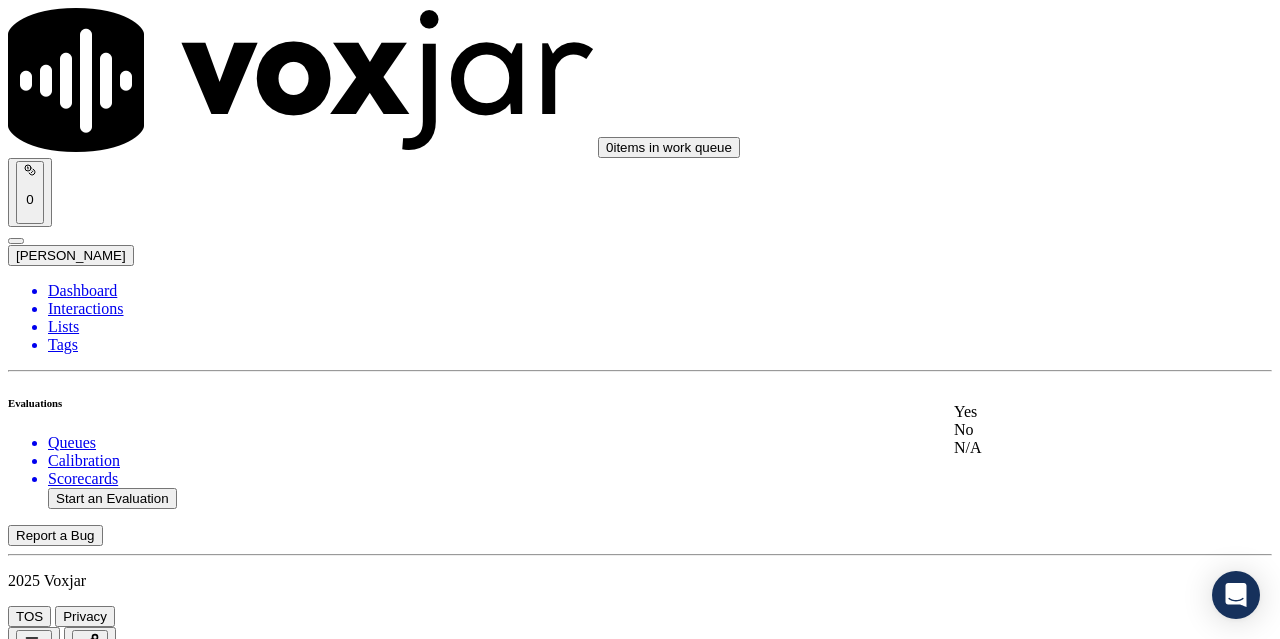 click on "Yes" at bounding box center (1067, 412) 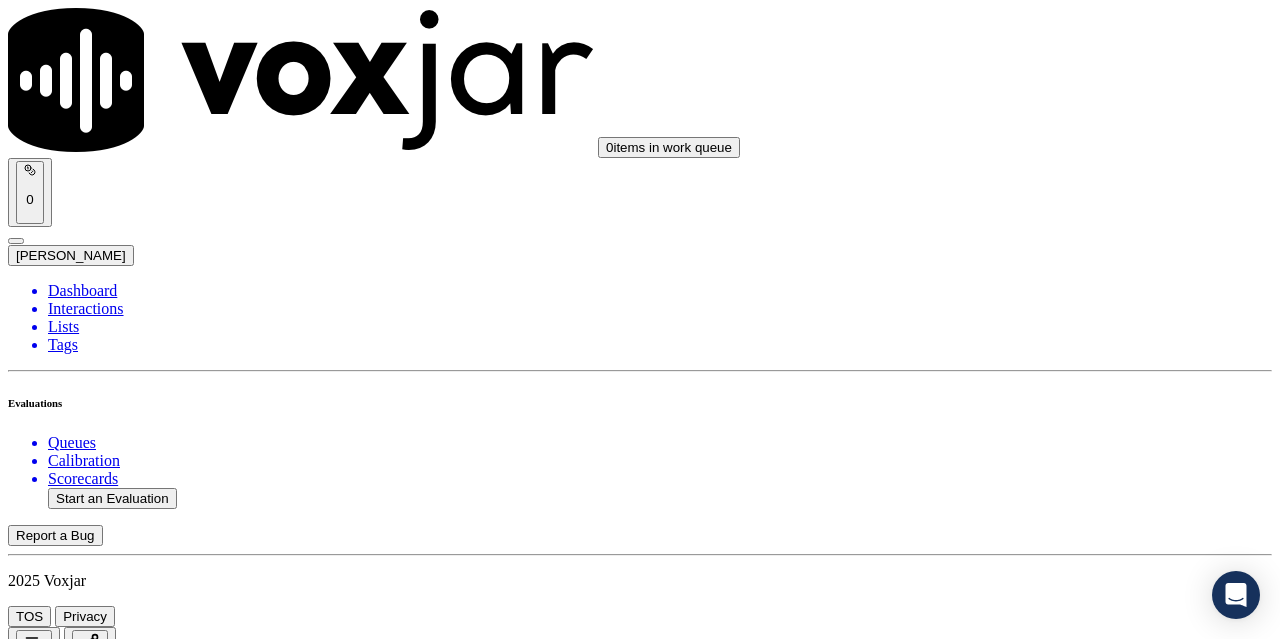 click on "Submit Scores" at bounding box center [59, 7345] 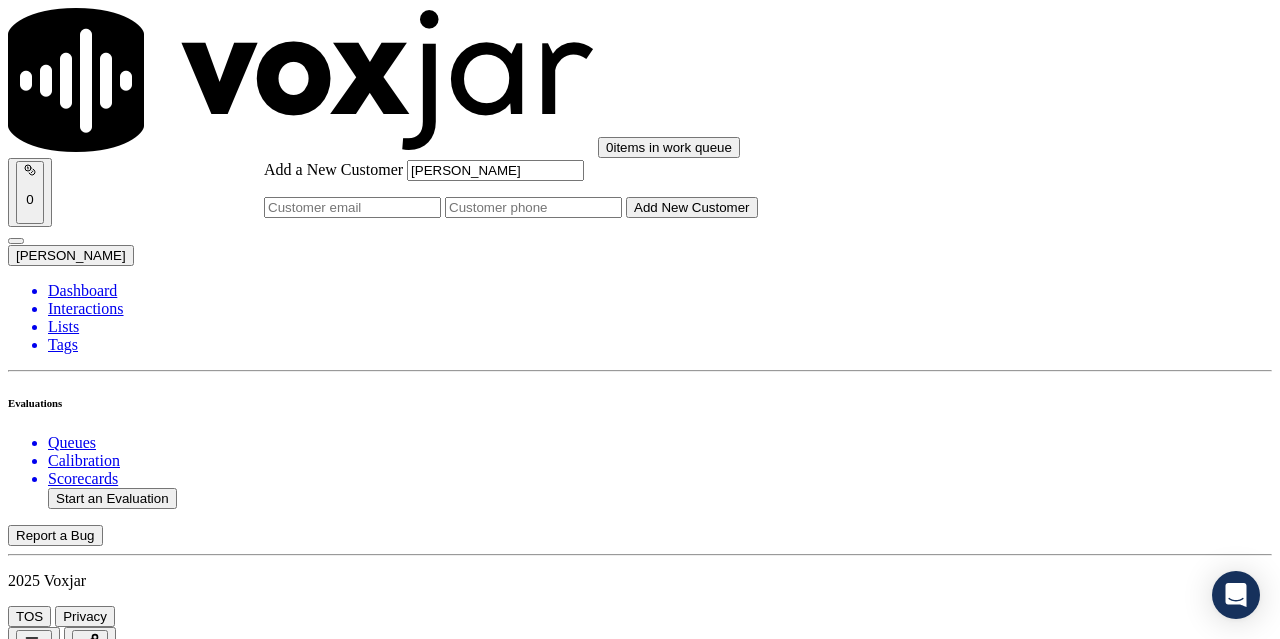 type on "[PERSON_NAME]" 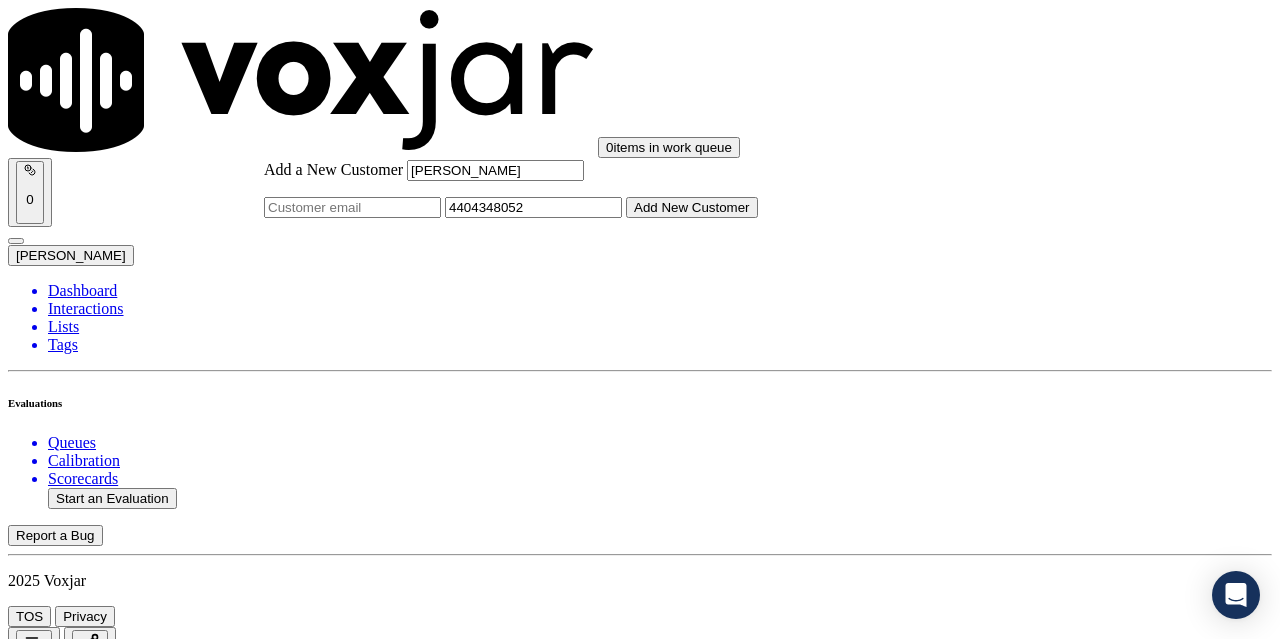 type on "4404348052" 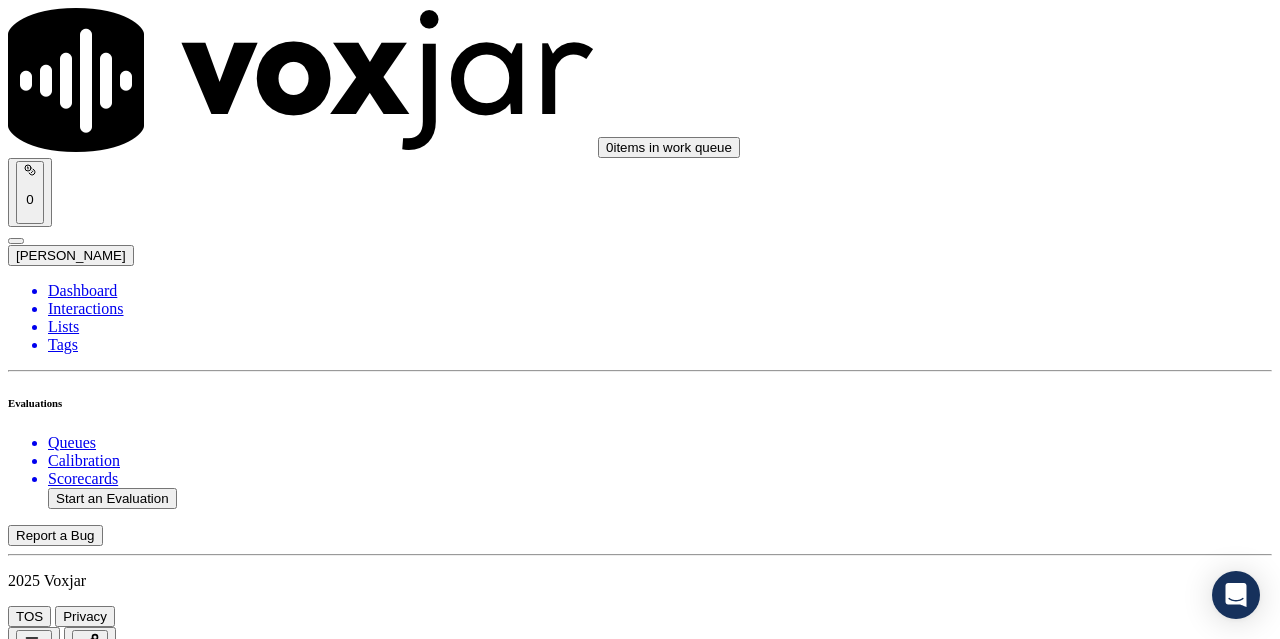 click on "[PERSON_NAME]" at bounding box center [640, 2164] 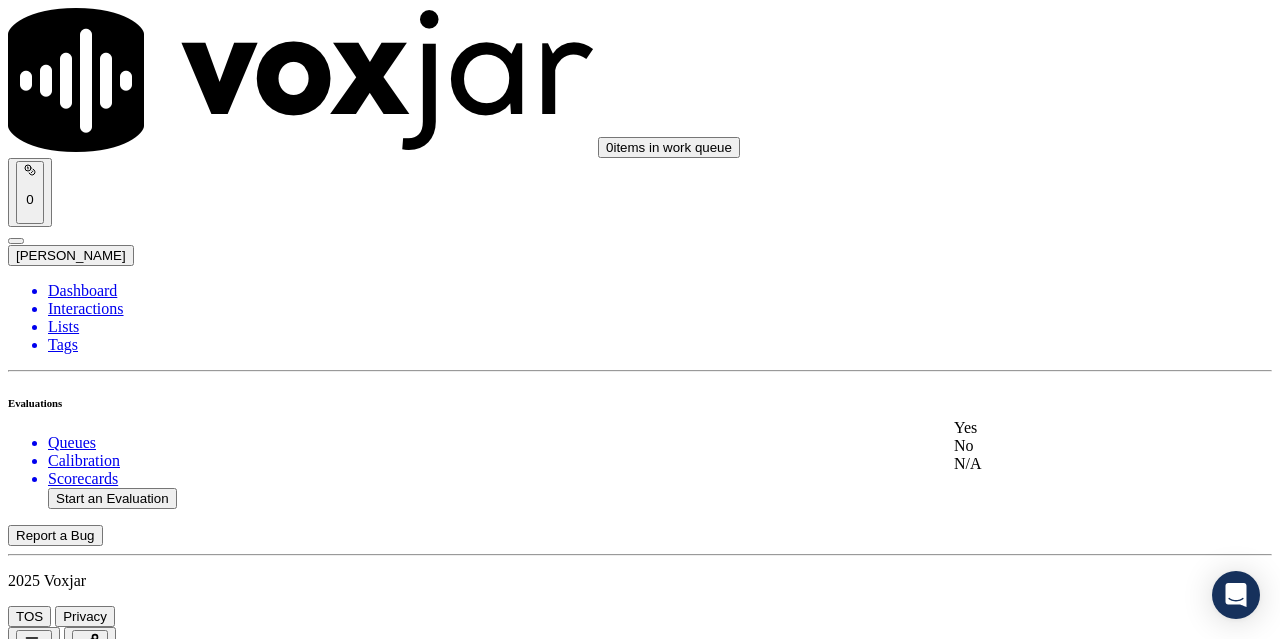 click on "Yes" at bounding box center (1067, 428) 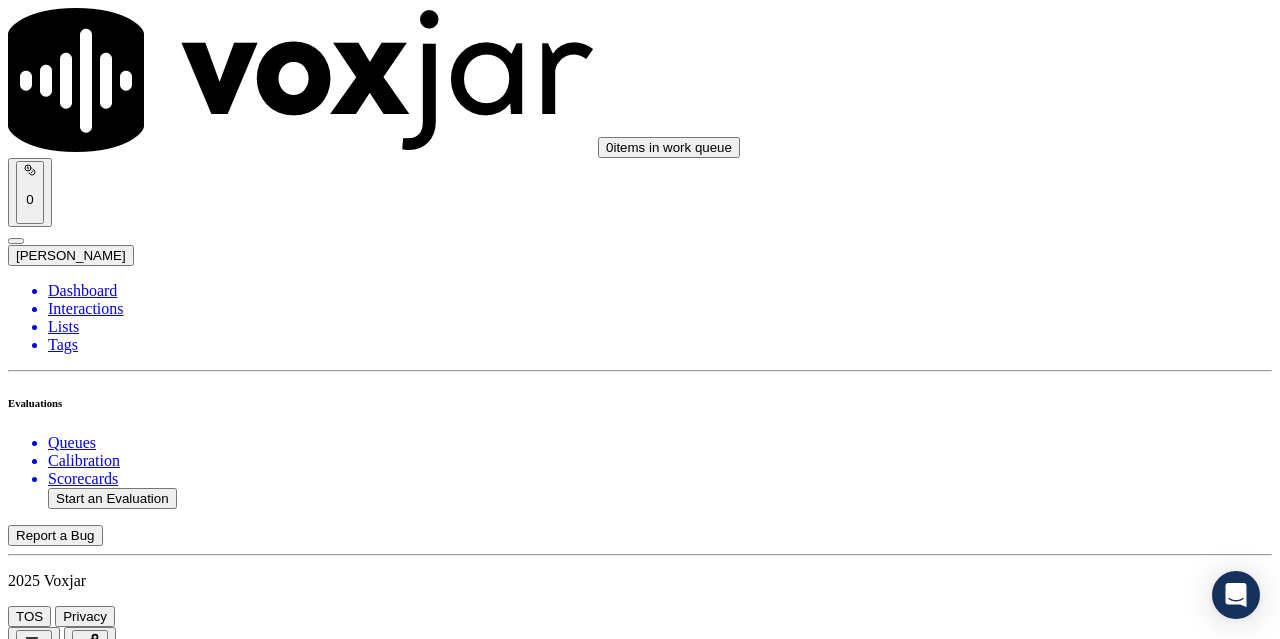 scroll, scrollTop: 500, scrollLeft: 0, axis: vertical 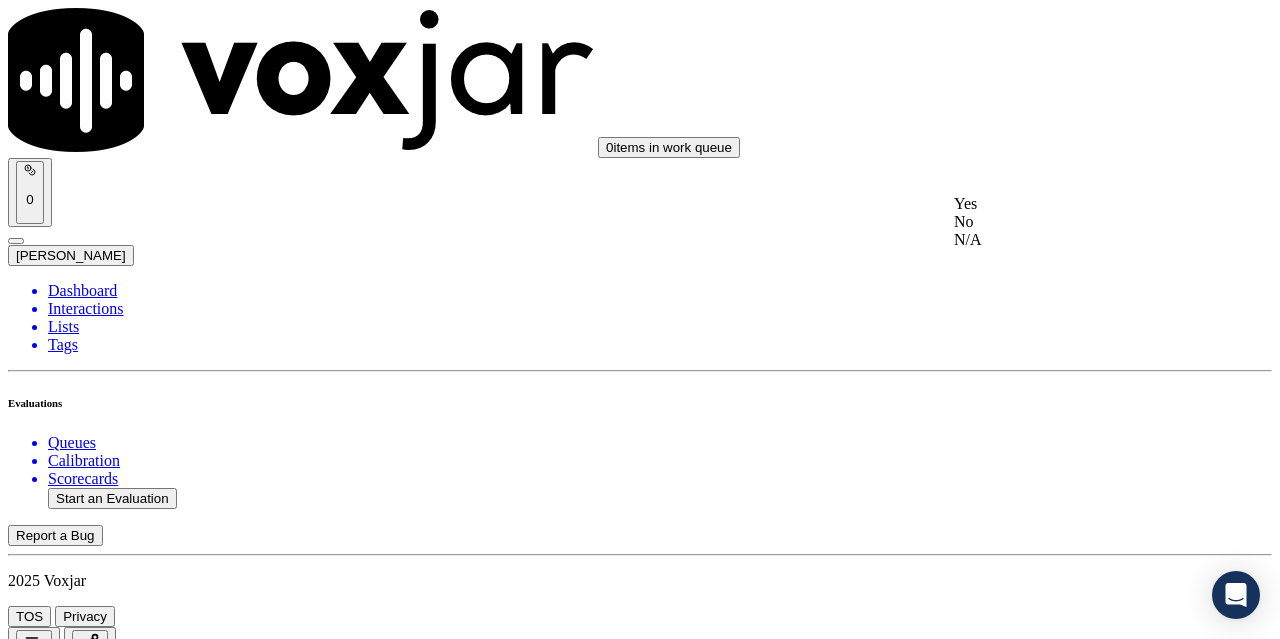 click on "Yes" at bounding box center (1067, 204) 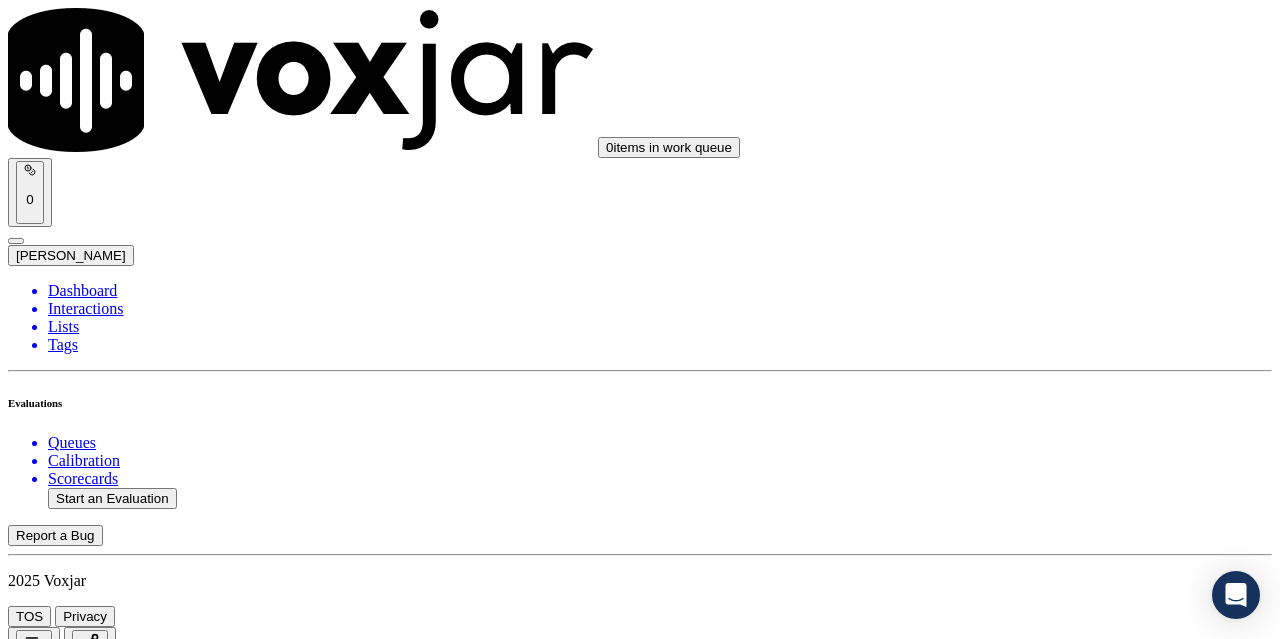 click on "Select an answer" at bounding box center (67, 2861) 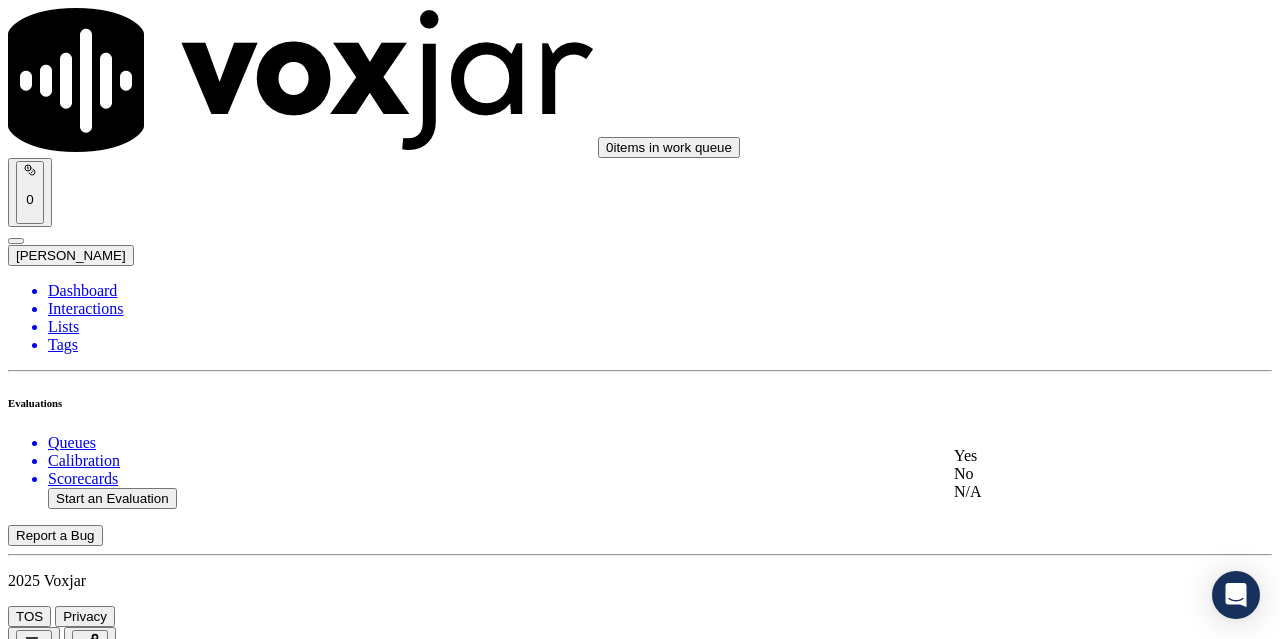 click on "Yes" at bounding box center [1067, 456] 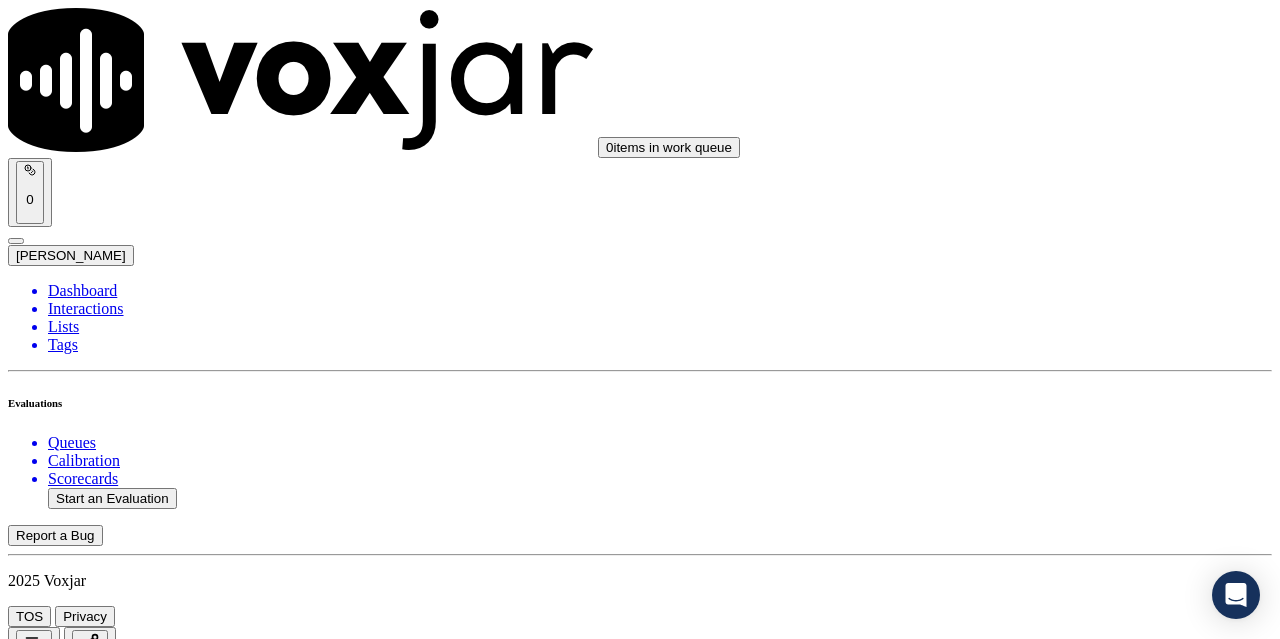 scroll, scrollTop: 1100, scrollLeft: 0, axis: vertical 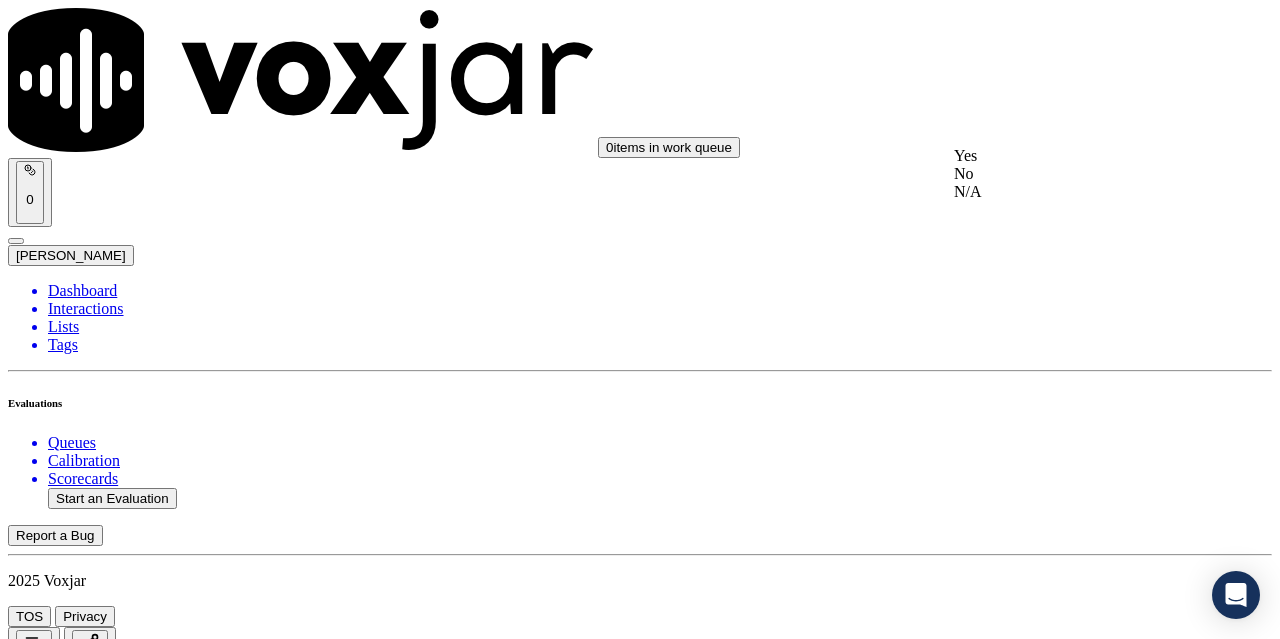 click on "N/A" 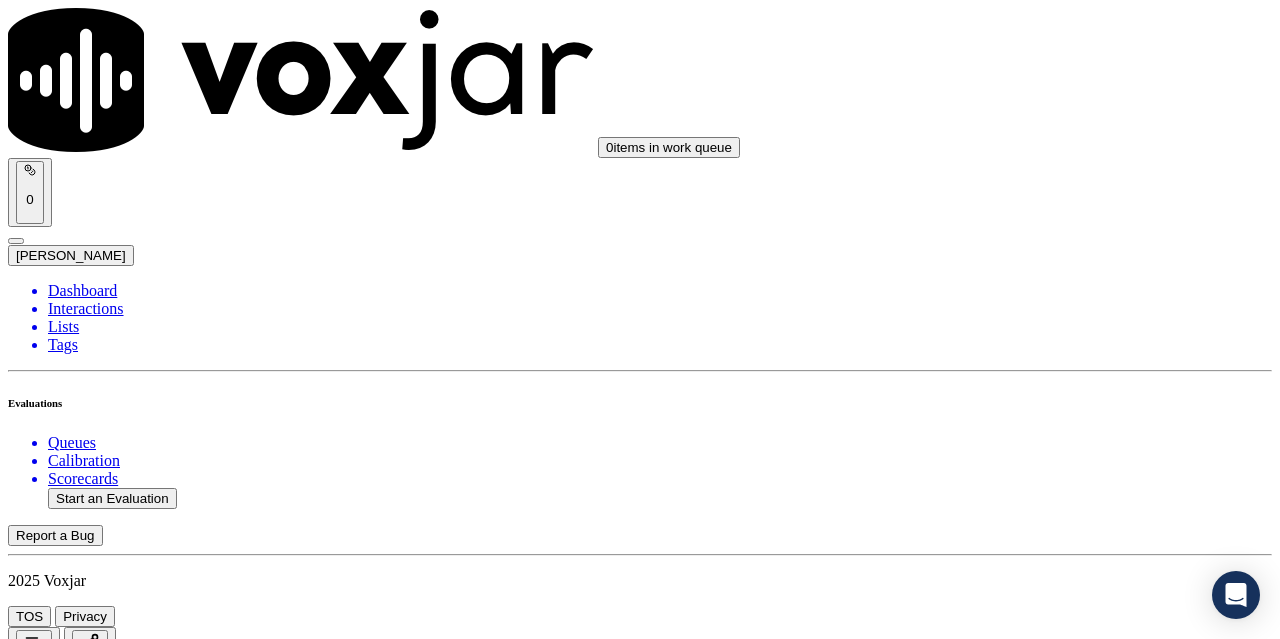 click on "Select an answer" at bounding box center [67, 3348] 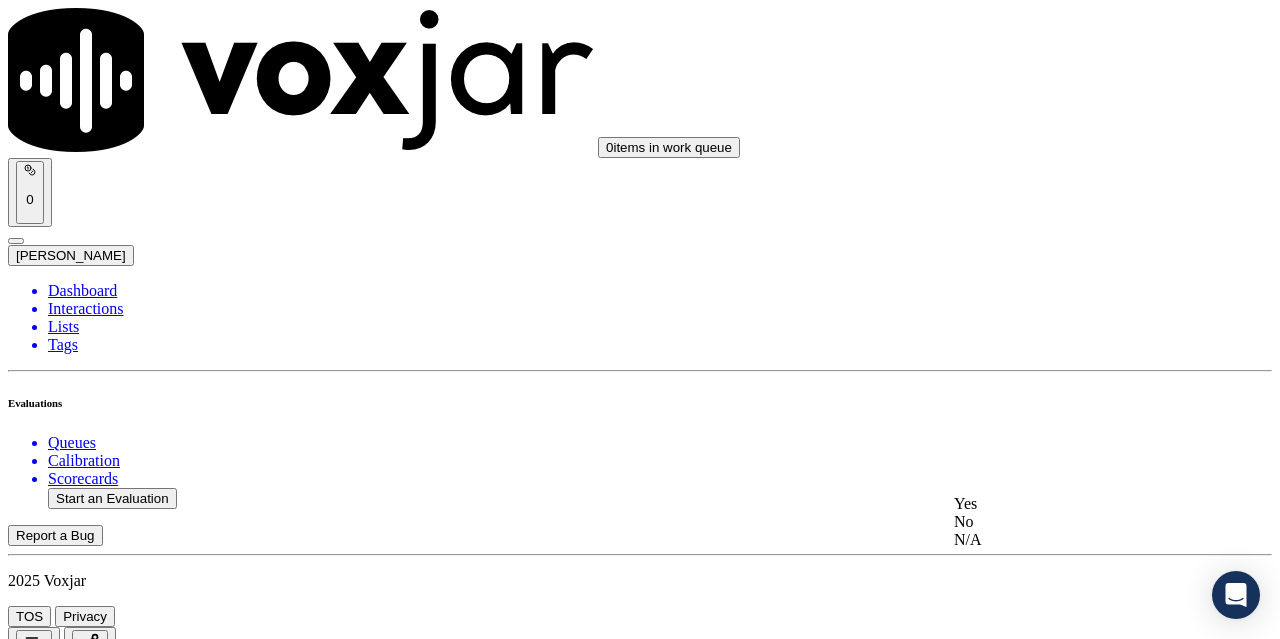 click on "N/A" 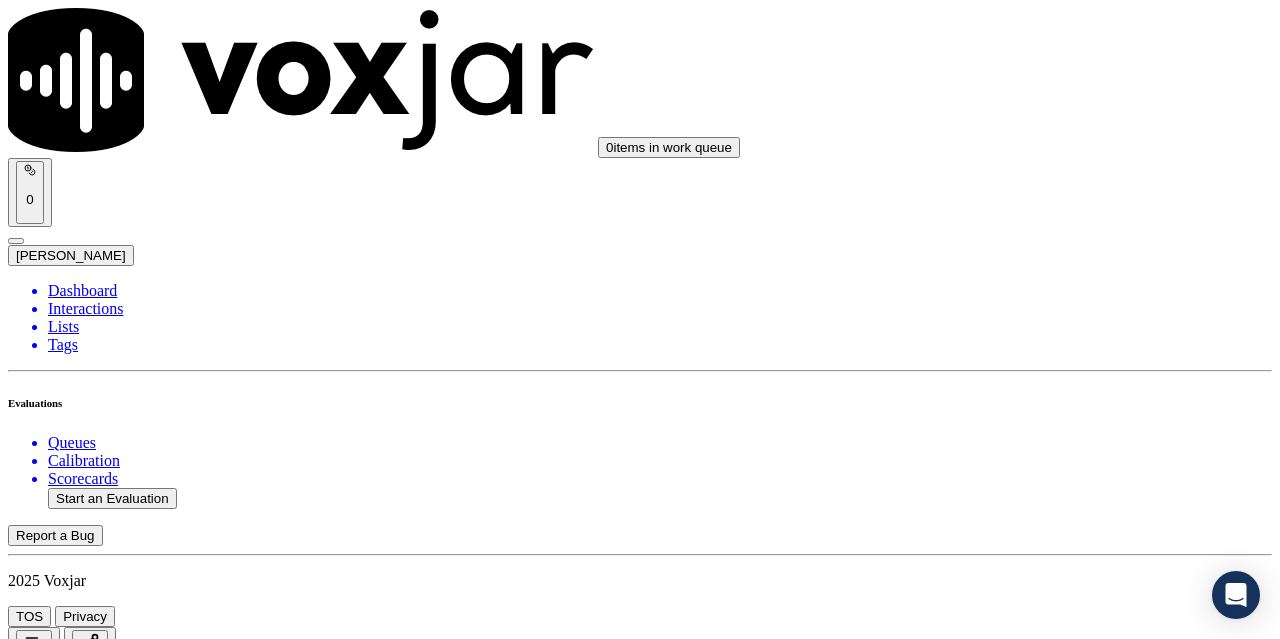 scroll, scrollTop: 1700, scrollLeft: 0, axis: vertical 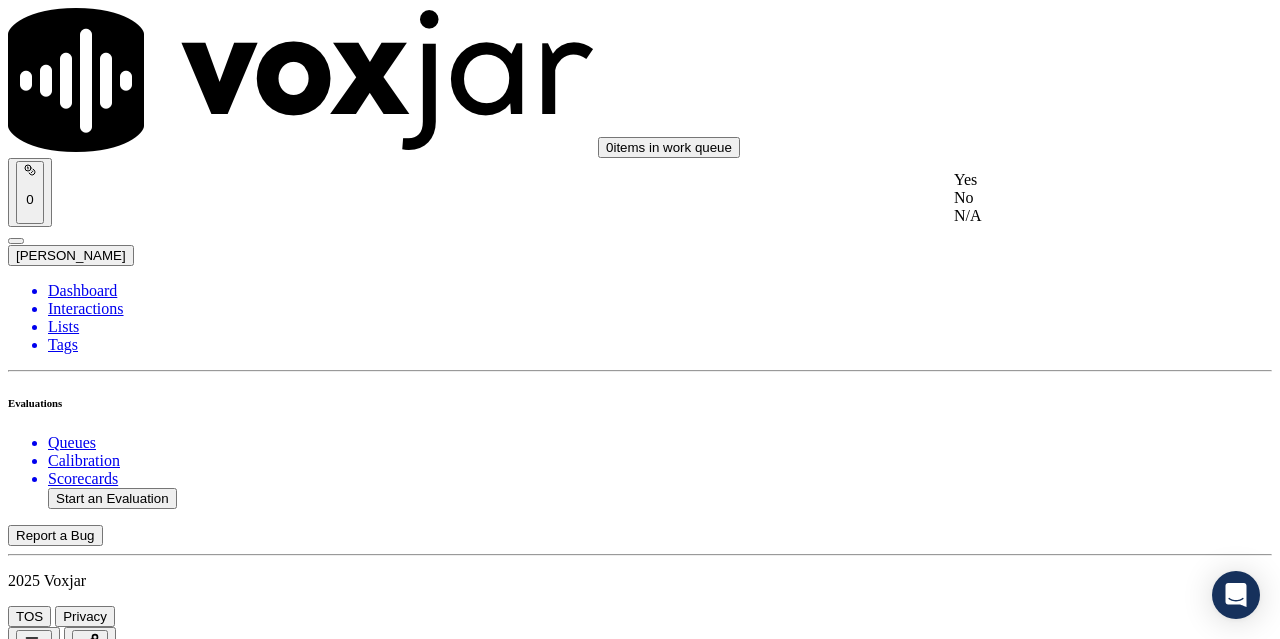 click on "Yes" at bounding box center (1067, 180) 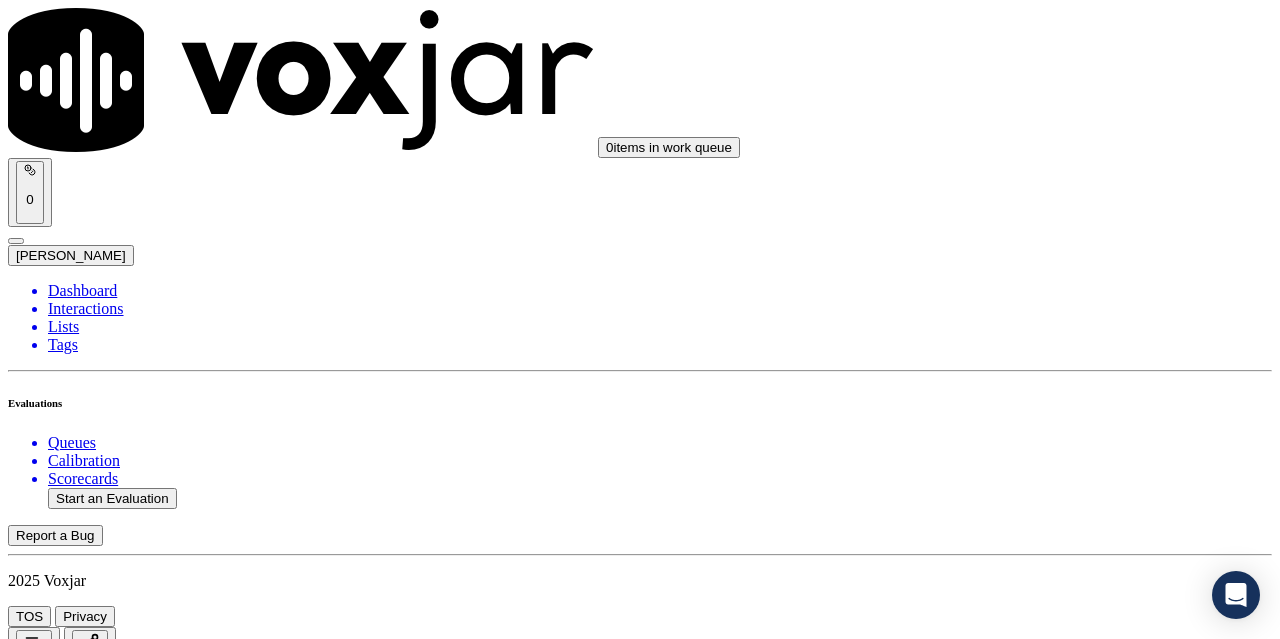 click on "Select an answer" at bounding box center [67, 3821] 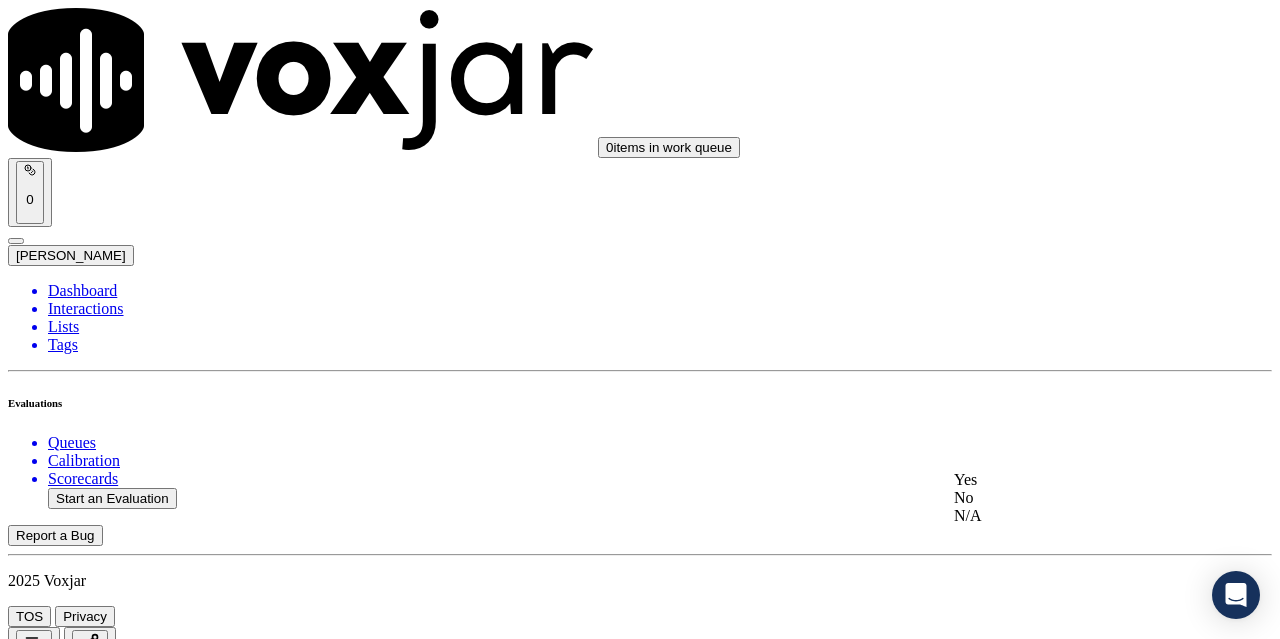 click on "Yes" at bounding box center (1067, 480) 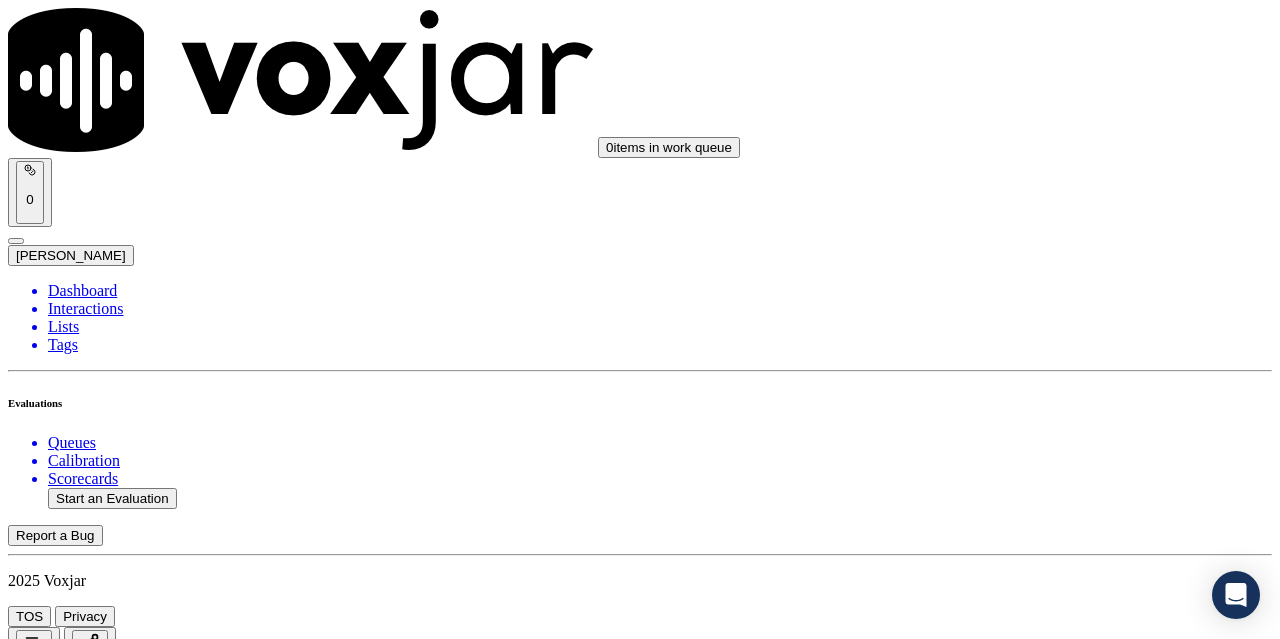 scroll, scrollTop: 2300, scrollLeft: 0, axis: vertical 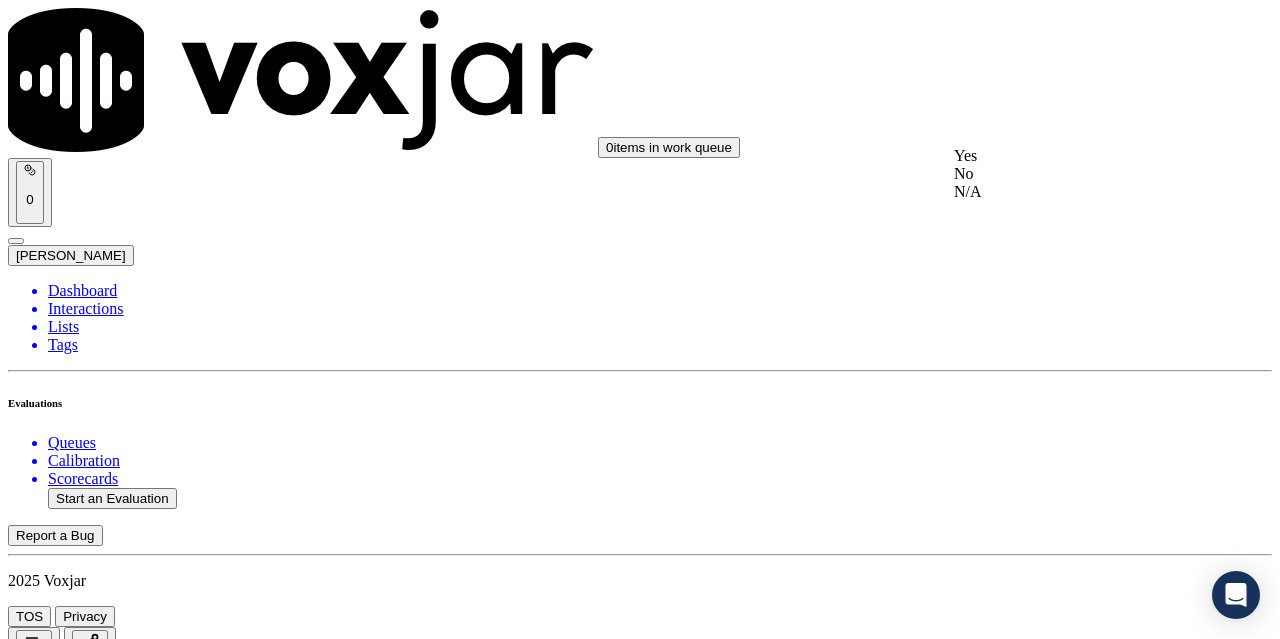 click on "Yes" at bounding box center [1067, 156] 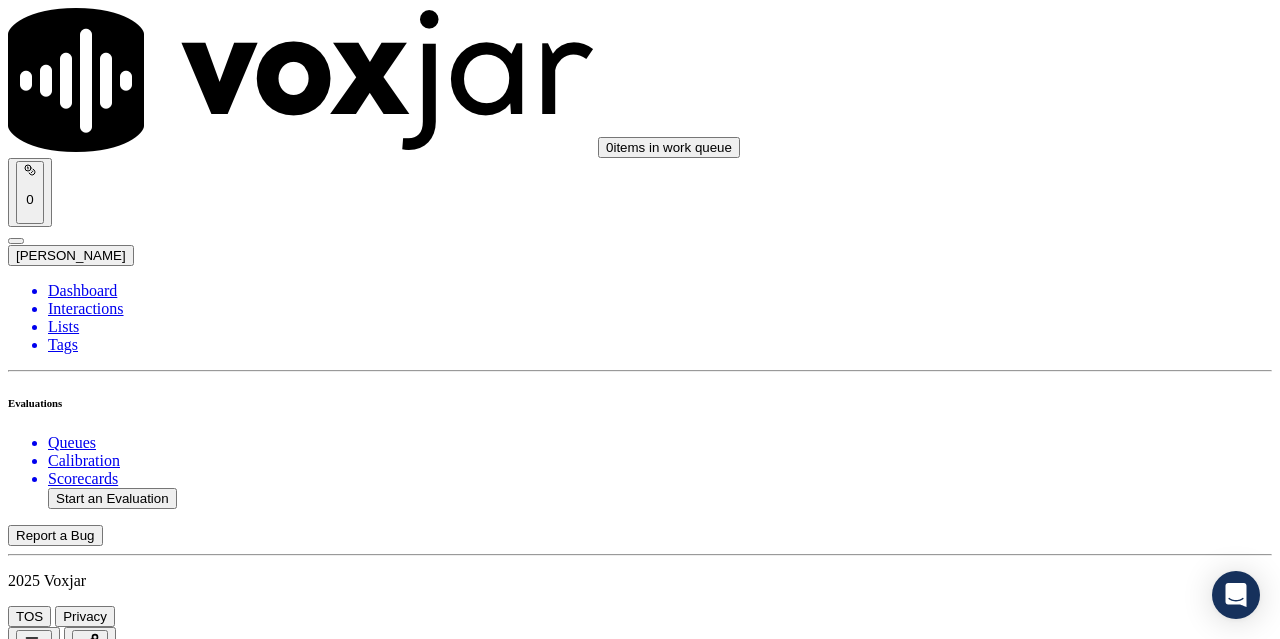 click on "Select an answer" at bounding box center [67, 4294] 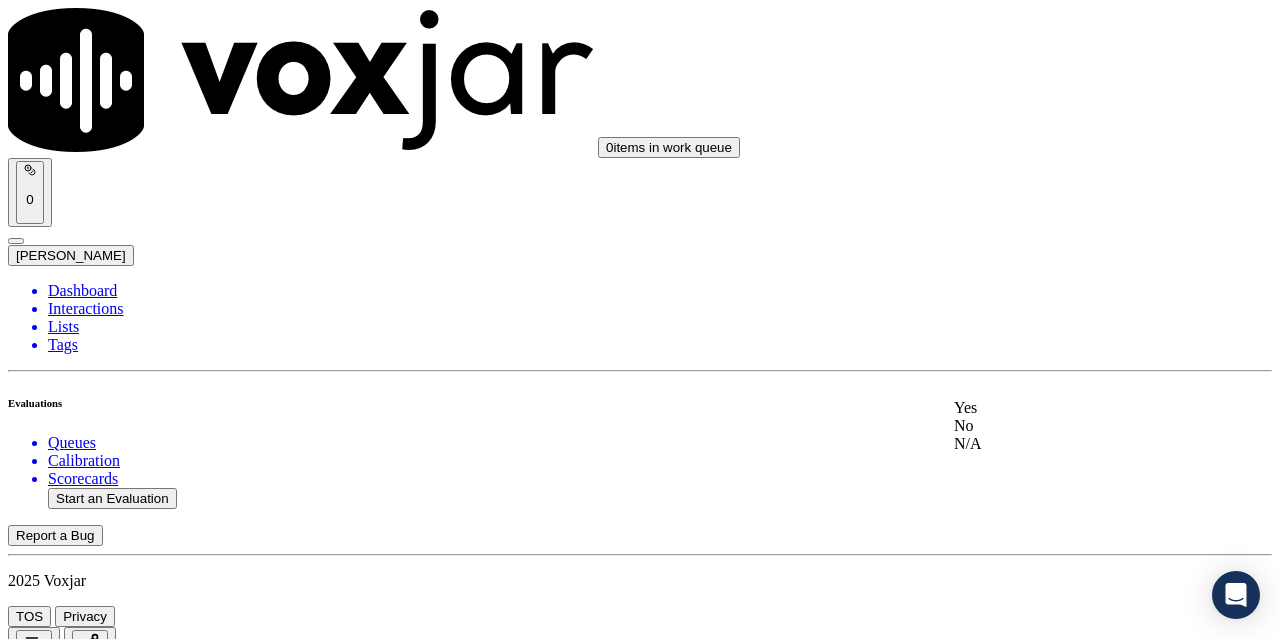 click on "Yes" at bounding box center (1067, 408) 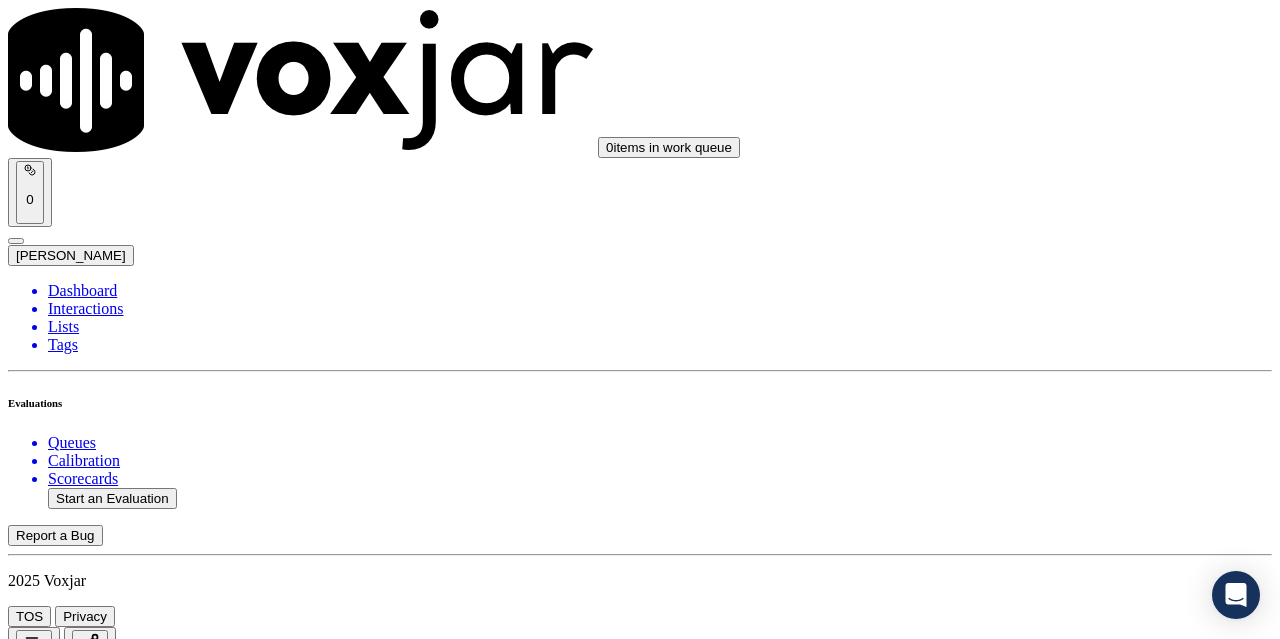 scroll, scrollTop: 2800, scrollLeft: 0, axis: vertical 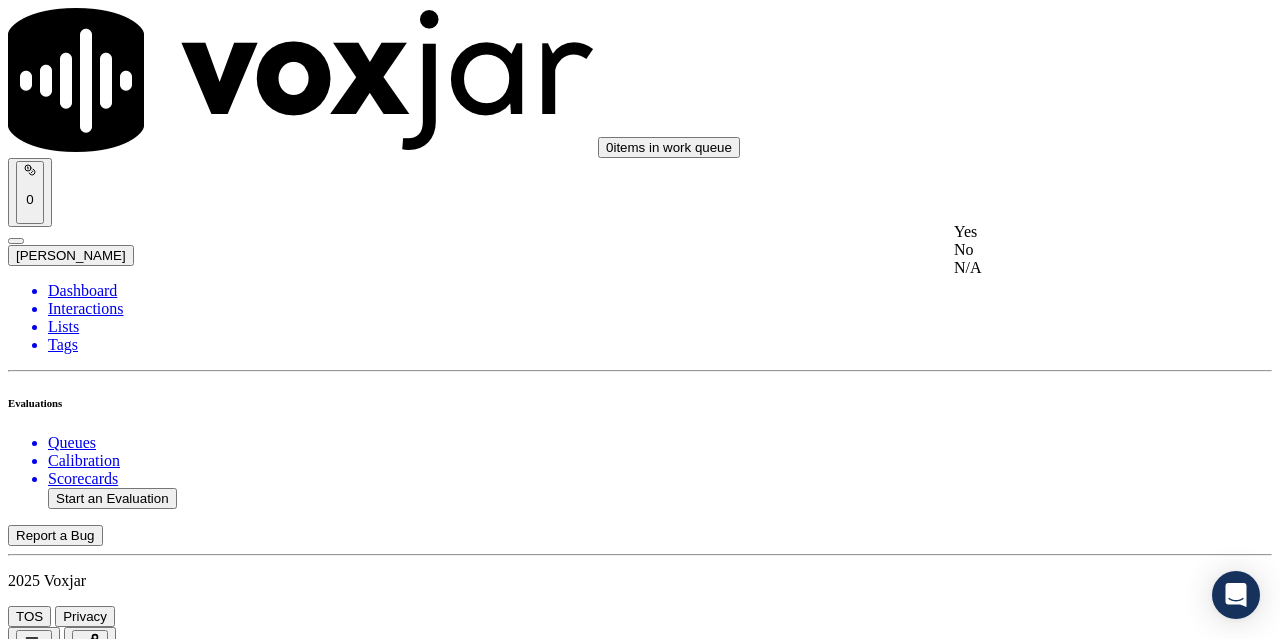 click on "Yes" at bounding box center (1067, 232) 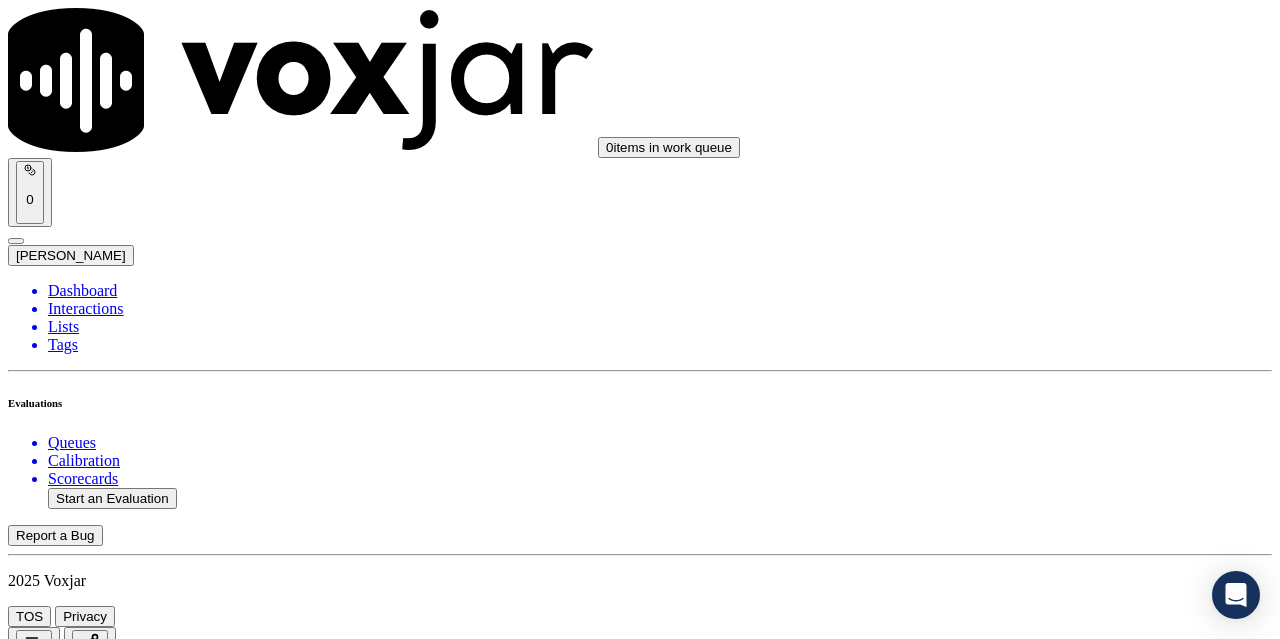 scroll, scrollTop: 3300, scrollLeft: 0, axis: vertical 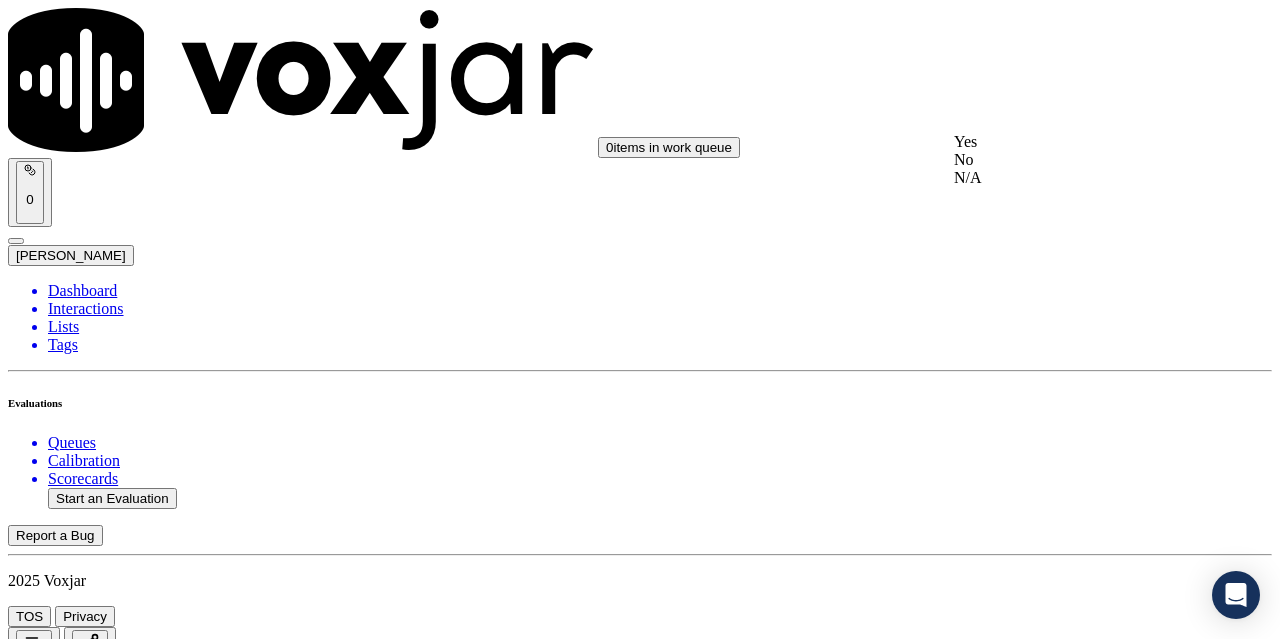 click on "Yes   No     N/A" at bounding box center [1067, 160] 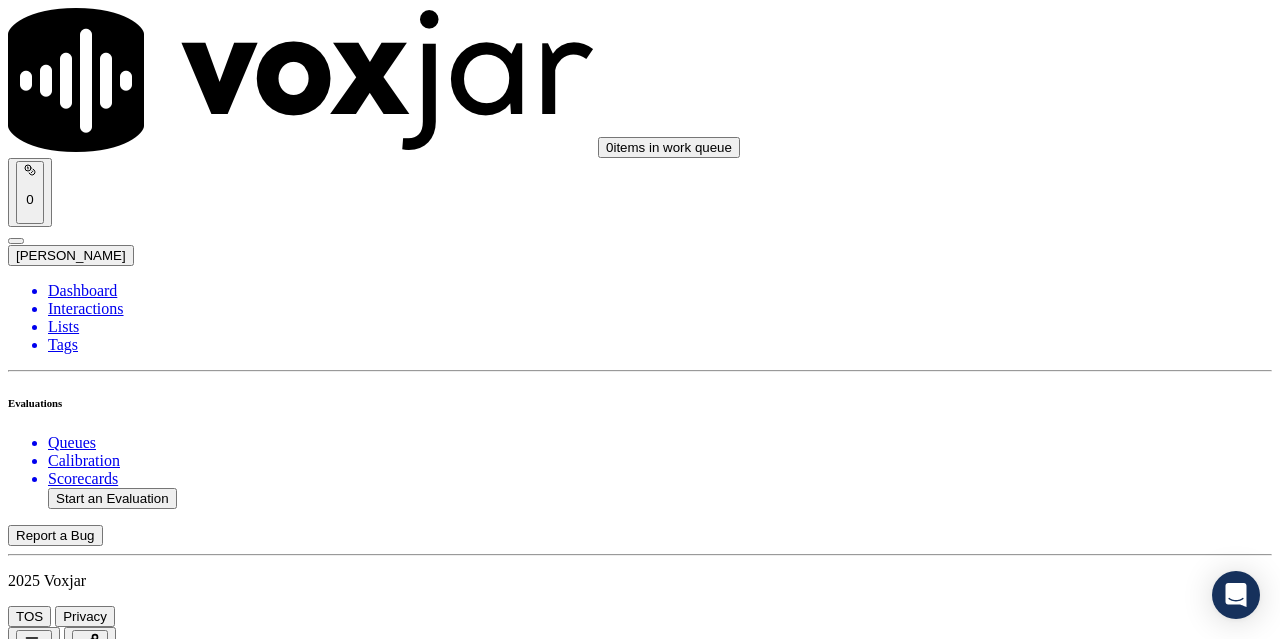 click on "Select an answer" at bounding box center [67, 5067] 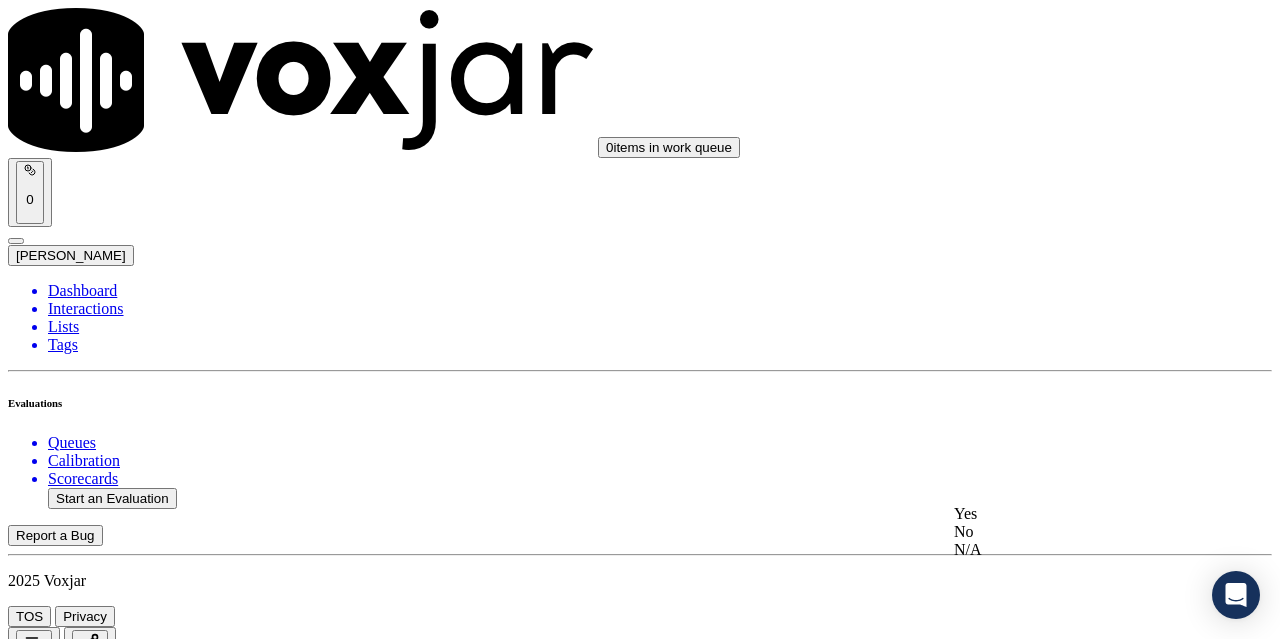 click on "Yes" at bounding box center [1067, 514] 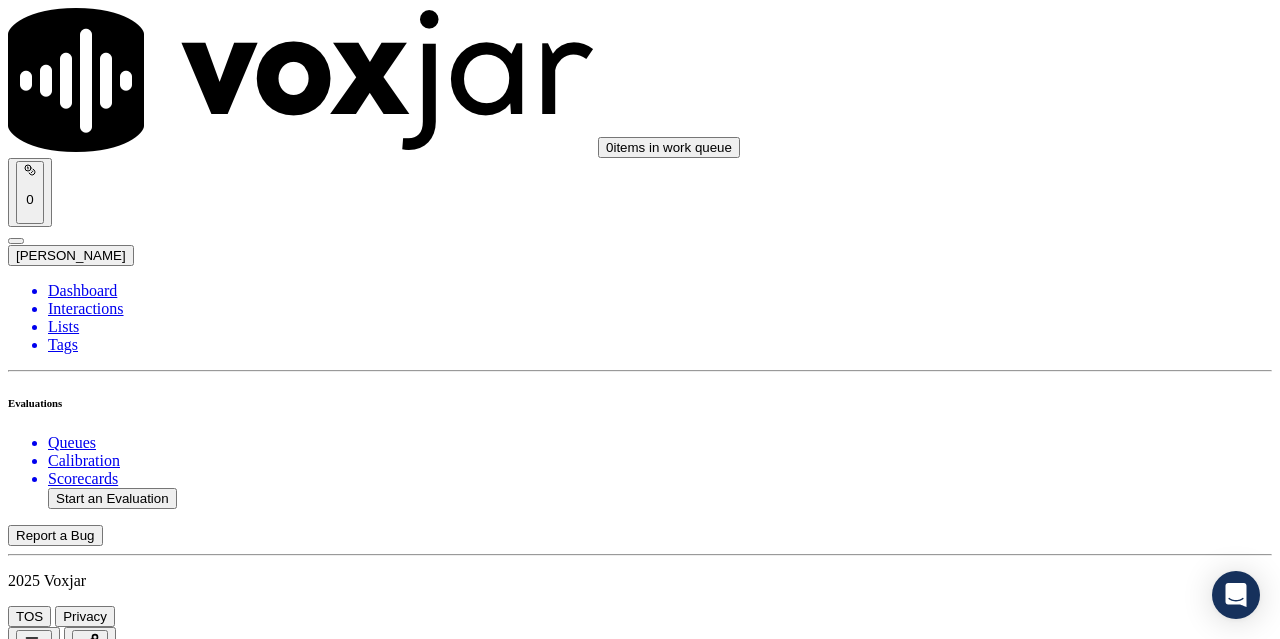 scroll, scrollTop: 3700, scrollLeft: 0, axis: vertical 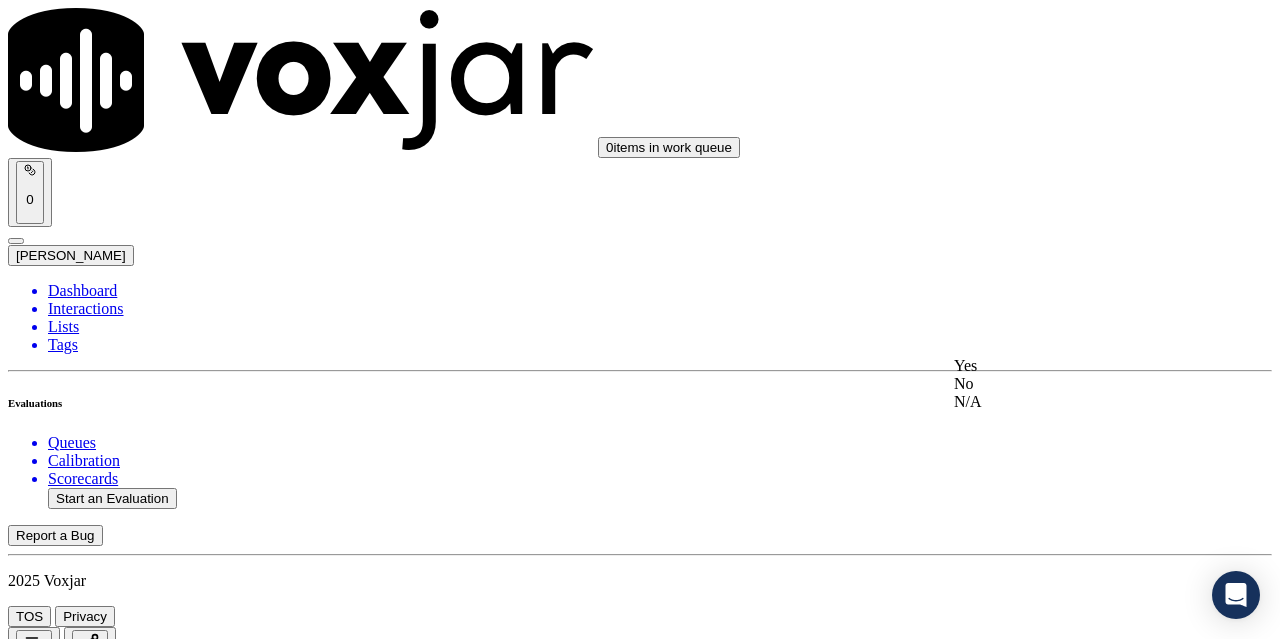 click on "Yes" at bounding box center [1067, 366] 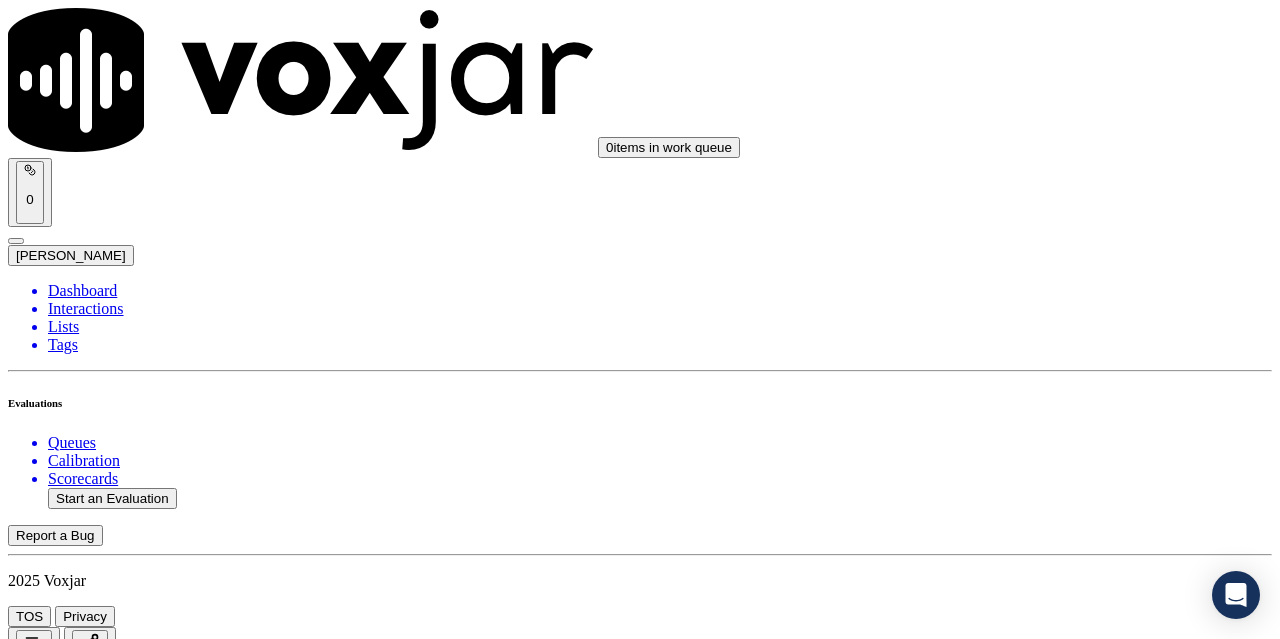 scroll, scrollTop: 4100, scrollLeft: 0, axis: vertical 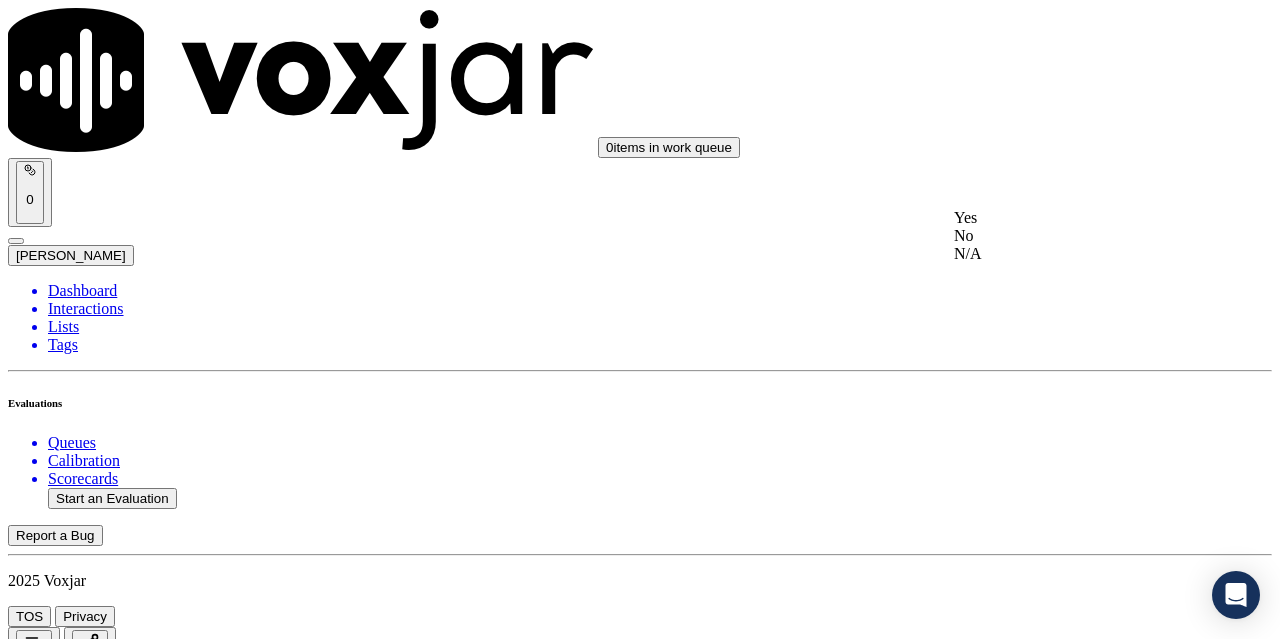 click on "Yes" at bounding box center (1067, 218) 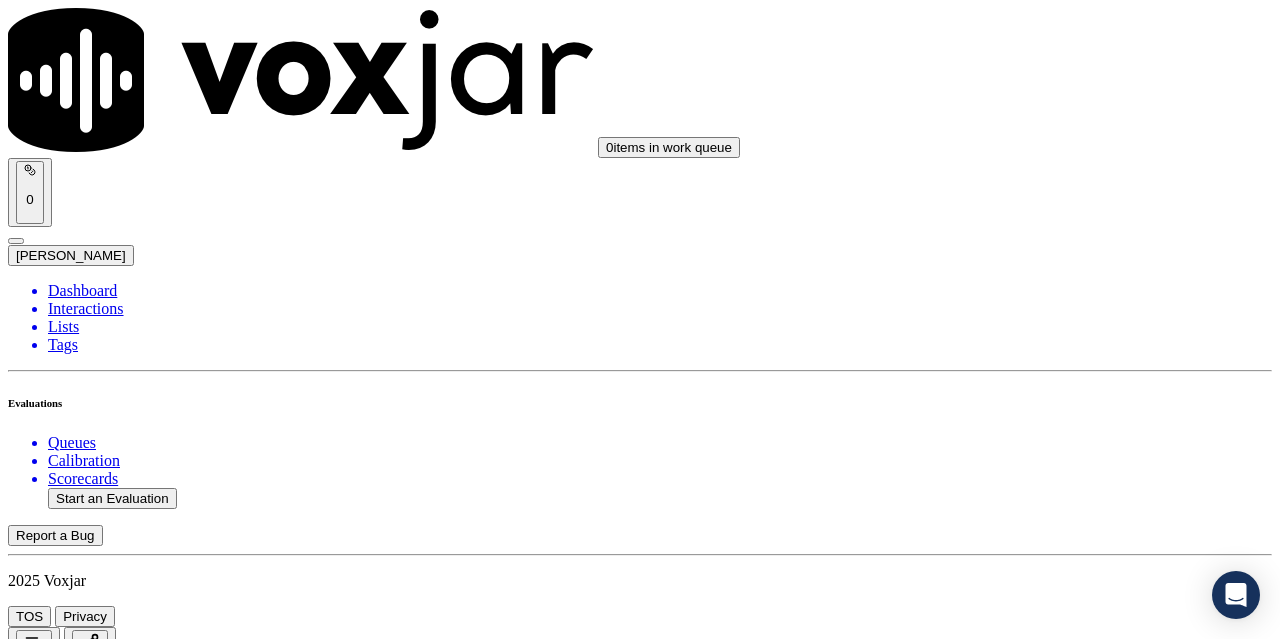click on "Select an answer" at bounding box center [67, 5776] 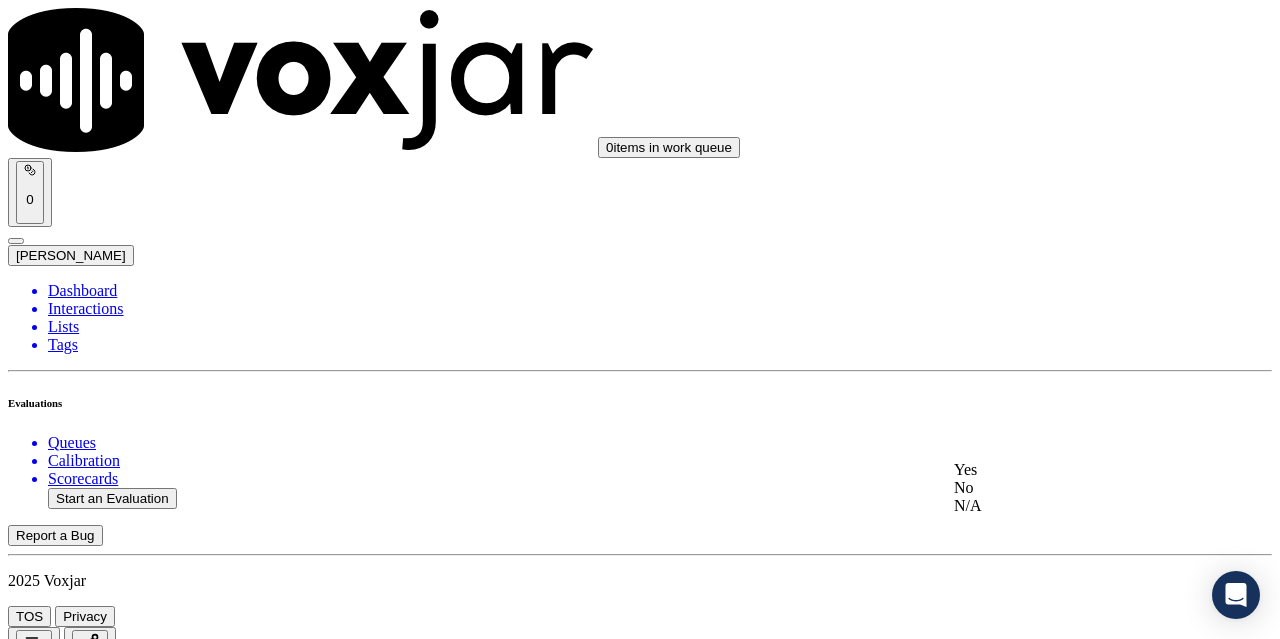 click on "Yes" at bounding box center [1067, 470] 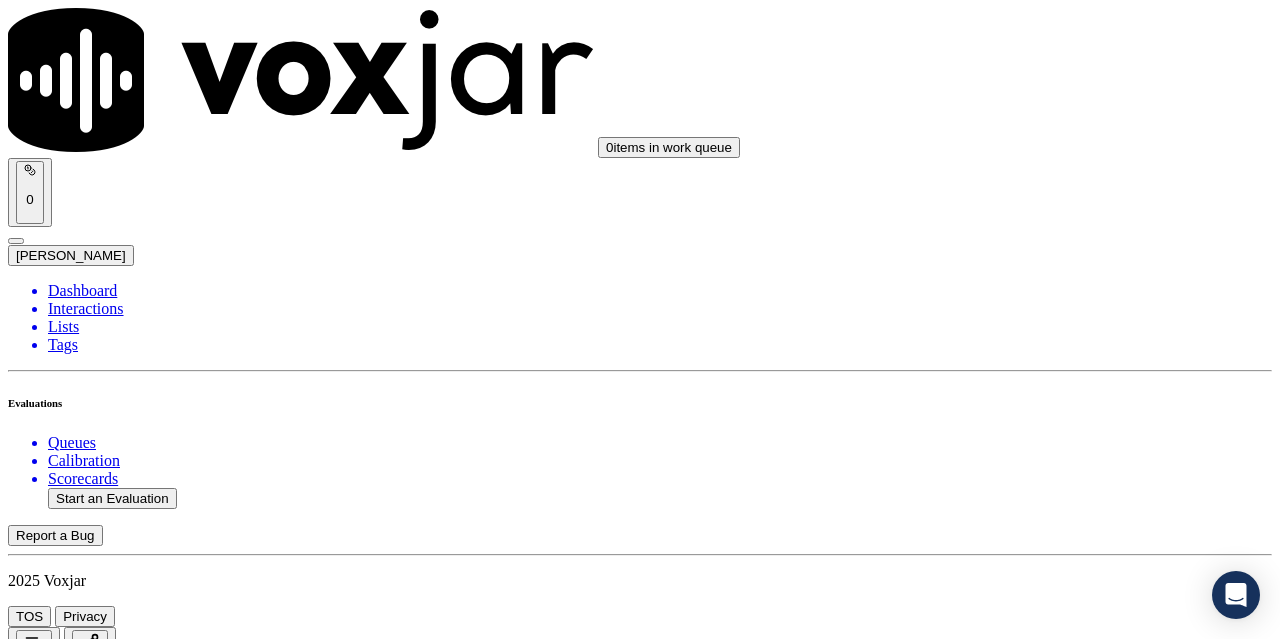 scroll, scrollTop: 4500, scrollLeft: 0, axis: vertical 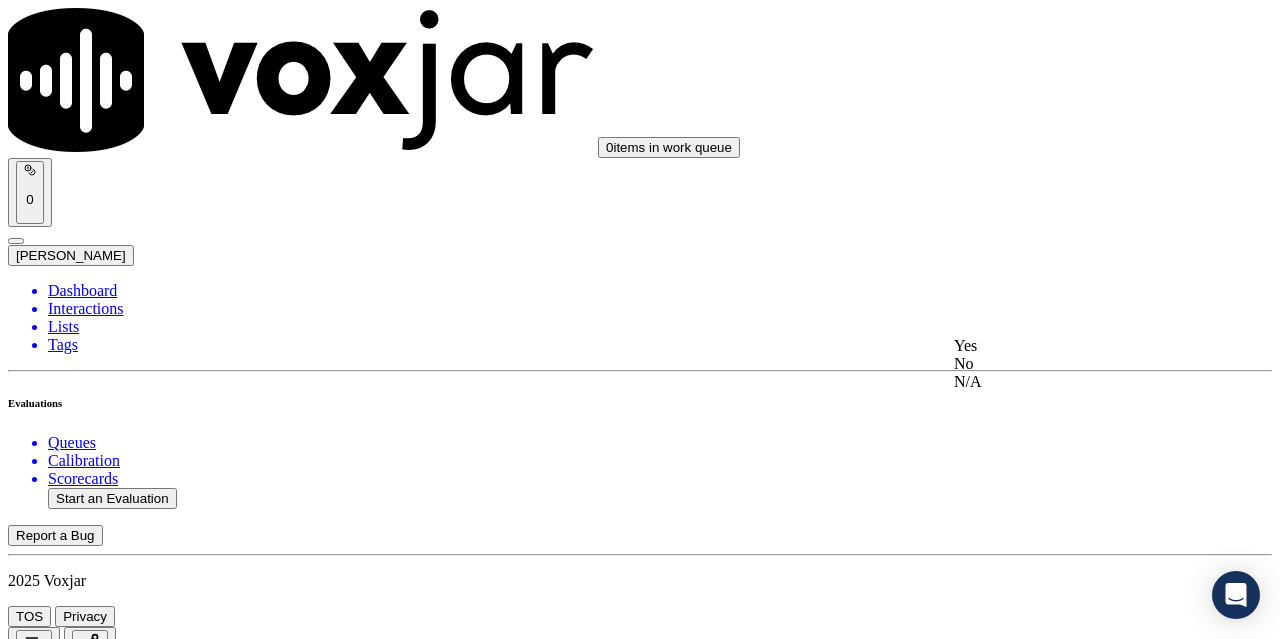 click on "Yes" at bounding box center (1067, 346) 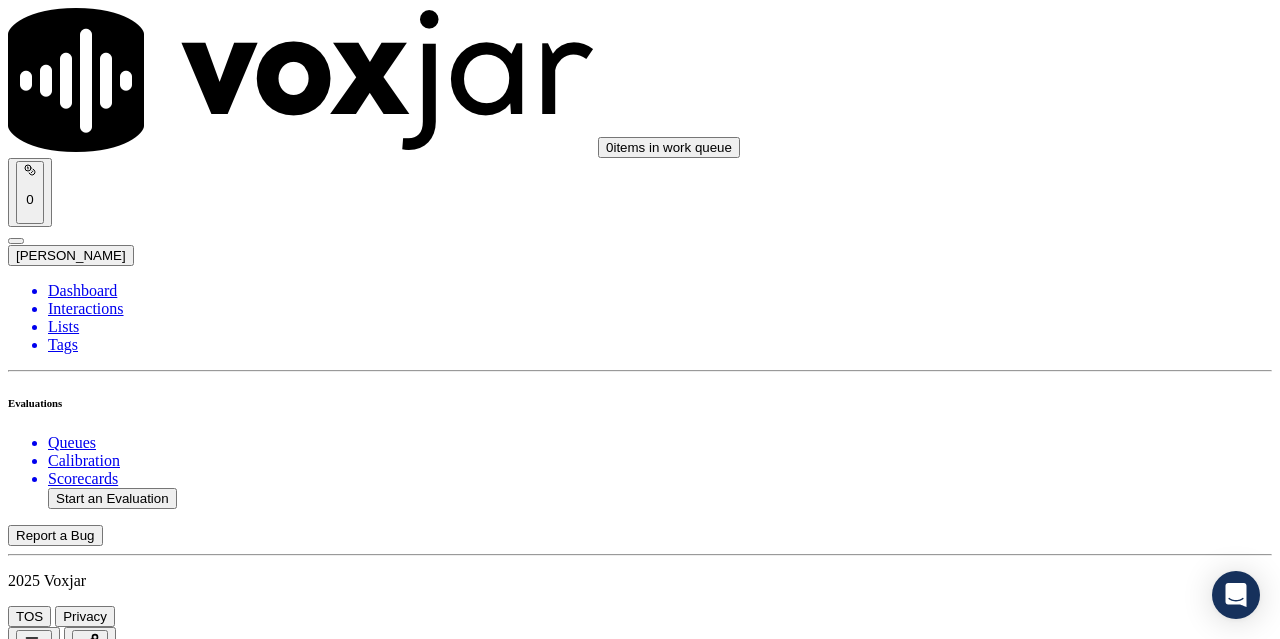 scroll, scrollTop: 4800, scrollLeft: 0, axis: vertical 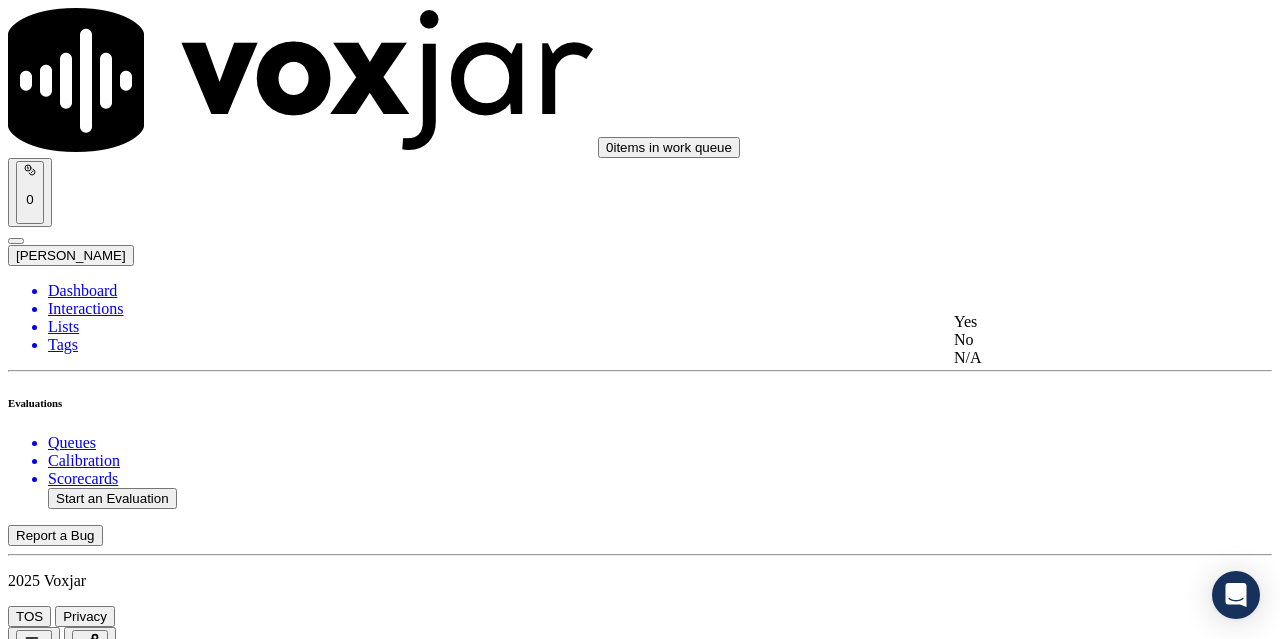 click on "Yes" at bounding box center [1067, 322] 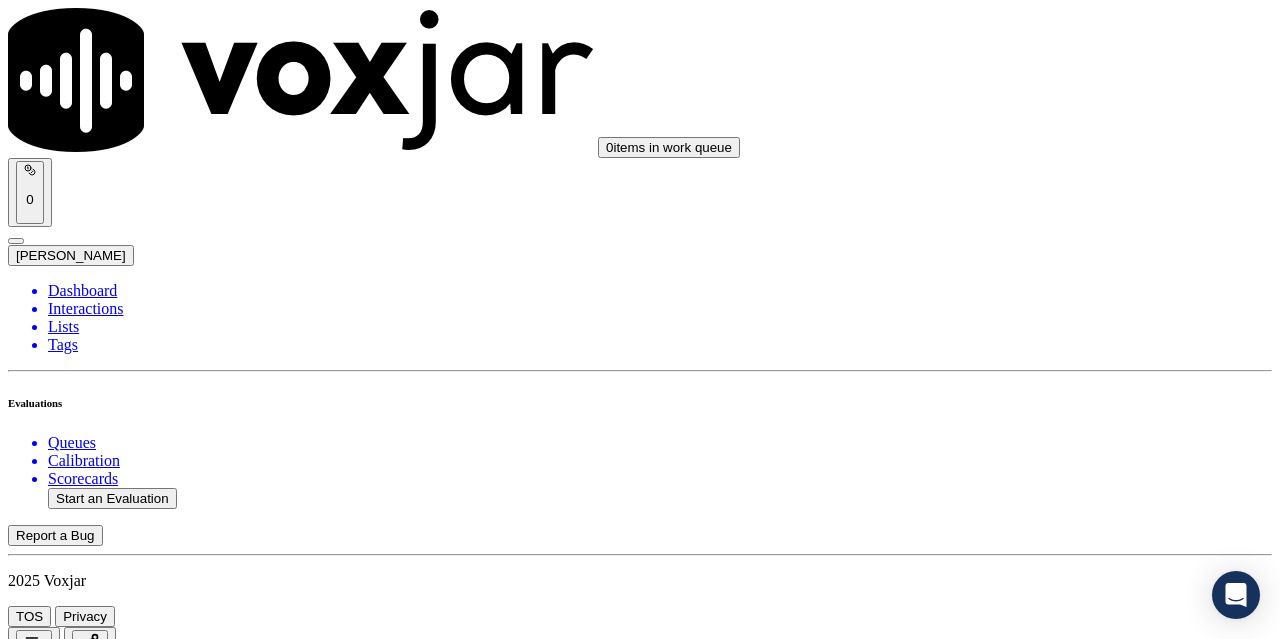 scroll, scrollTop: 5200, scrollLeft: 0, axis: vertical 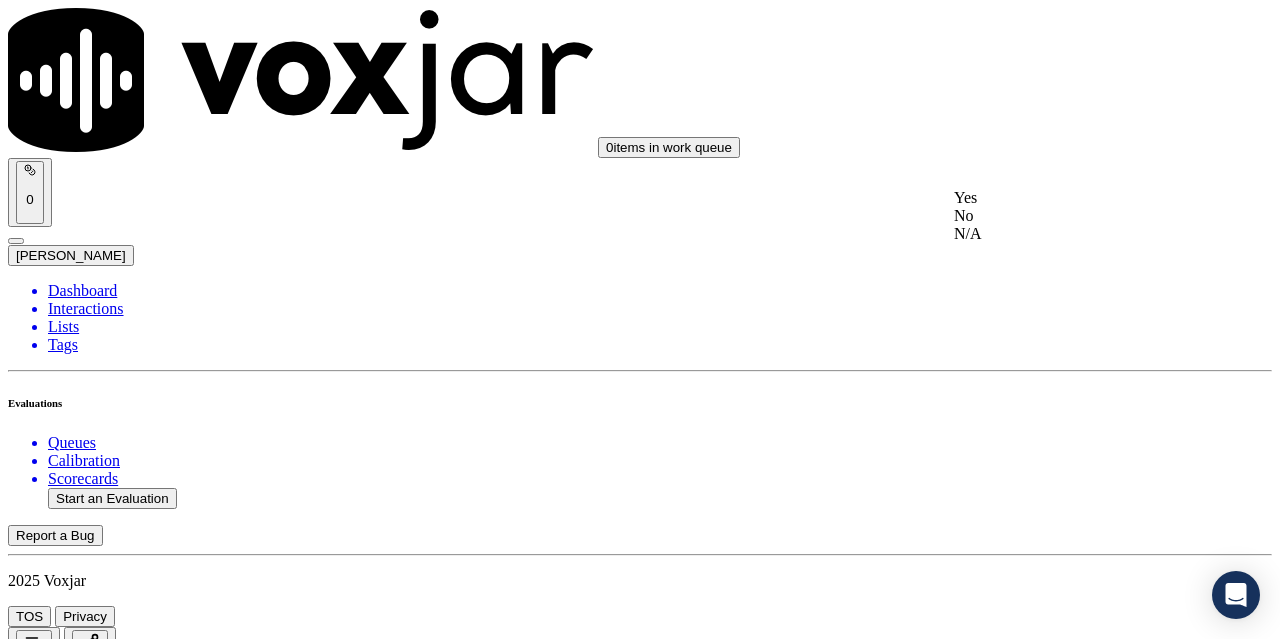 click on "Yes" at bounding box center [1067, 198] 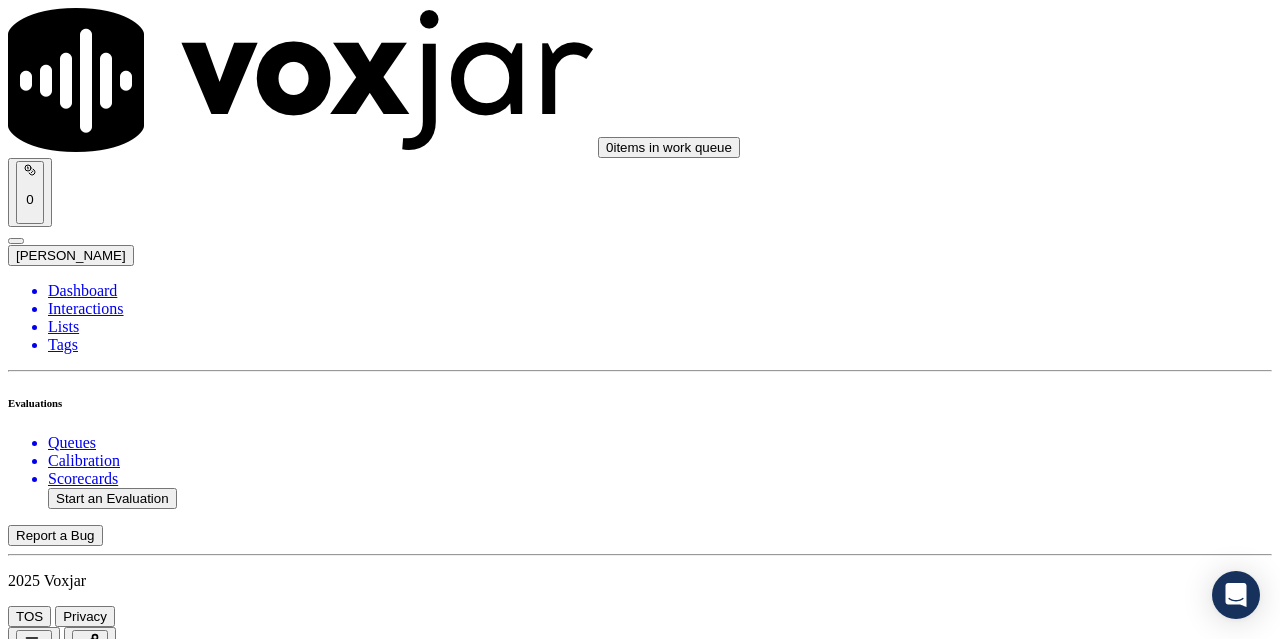 scroll, scrollTop: 5500, scrollLeft: 0, axis: vertical 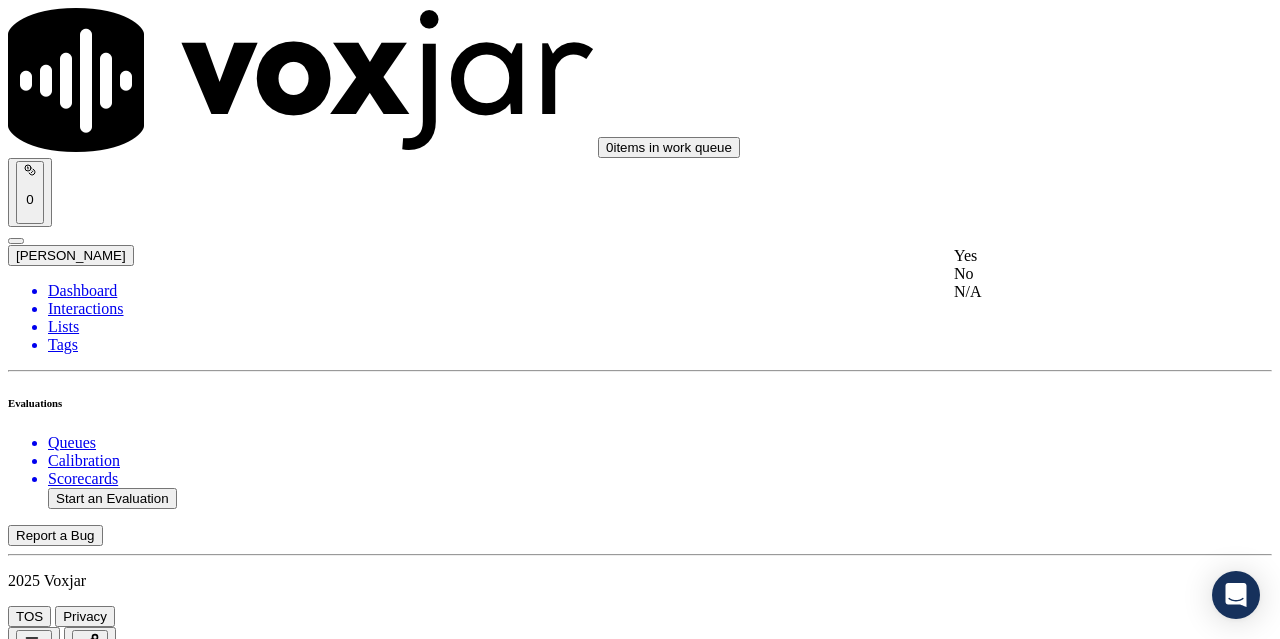click on "Yes" at bounding box center [1067, 256] 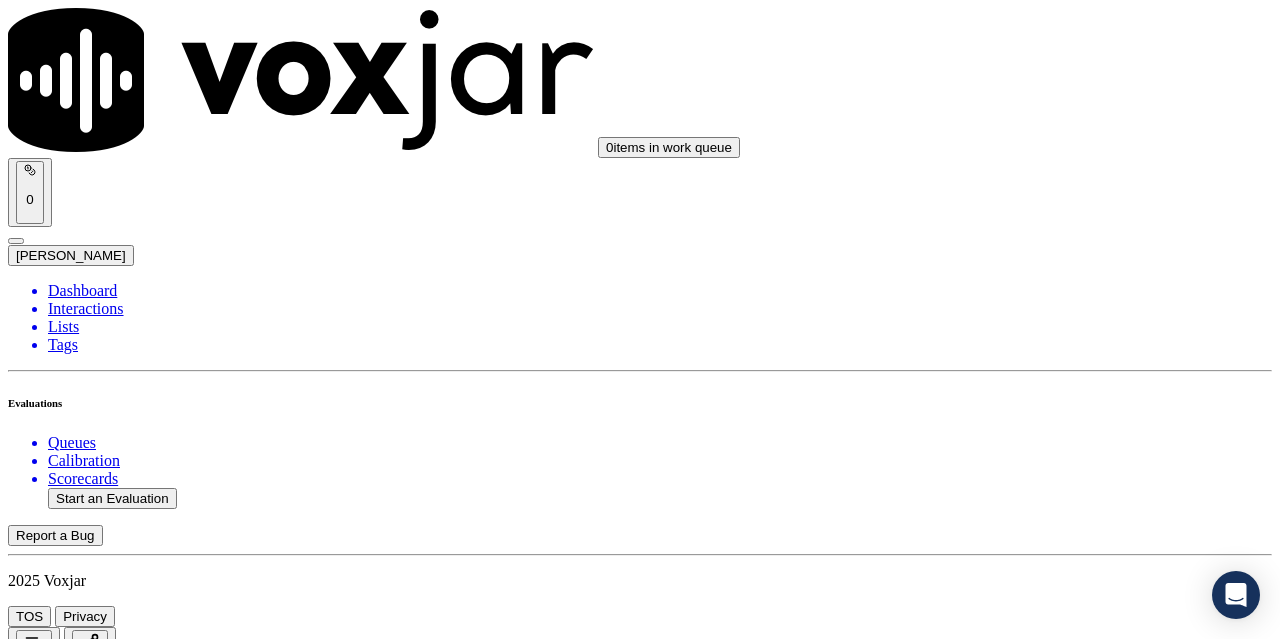 click on "Select an answer" at bounding box center [67, 7036] 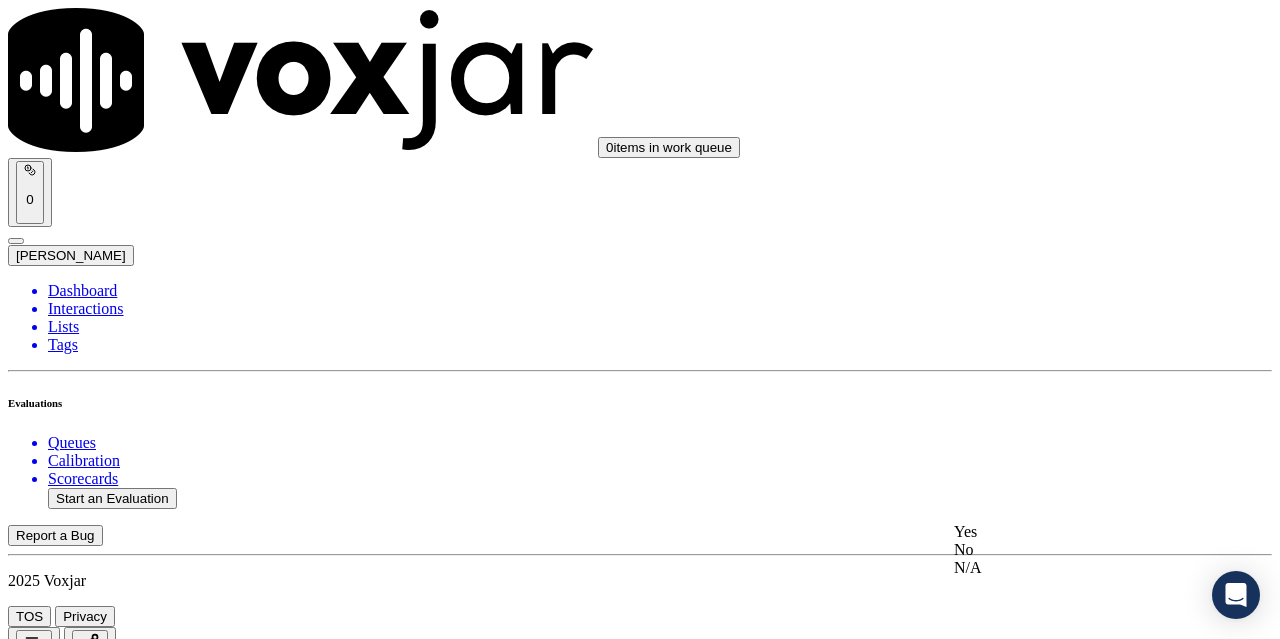 click on "Yes" at bounding box center [1067, 532] 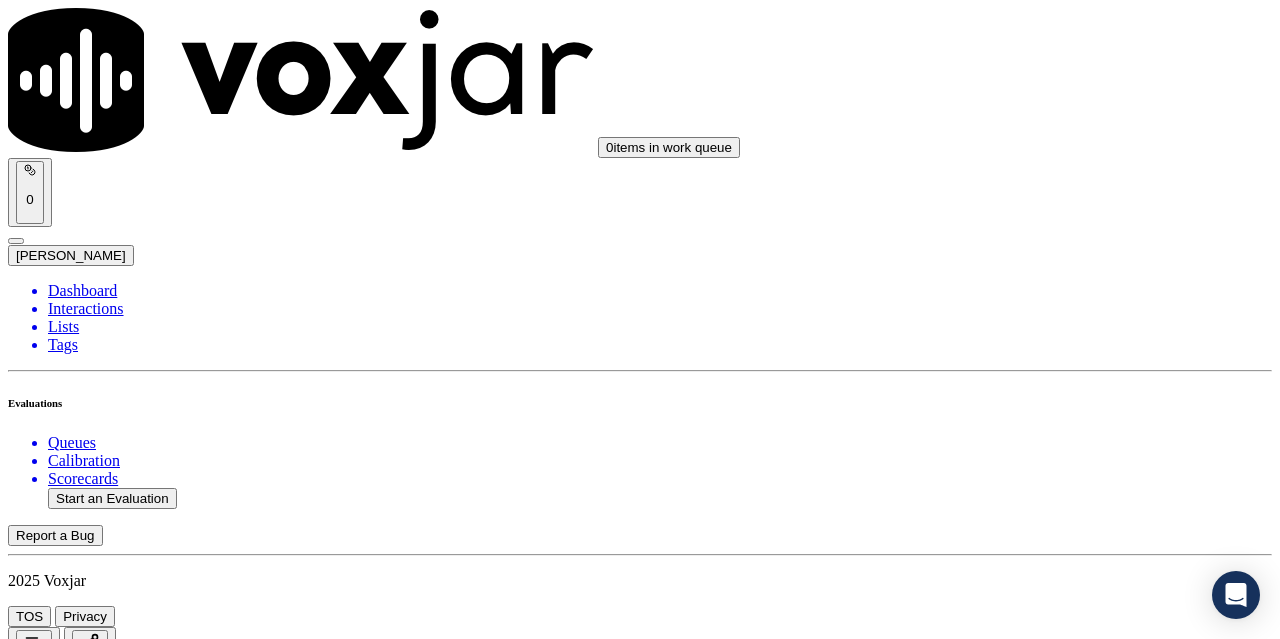 scroll, scrollTop: 5896, scrollLeft: 0, axis: vertical 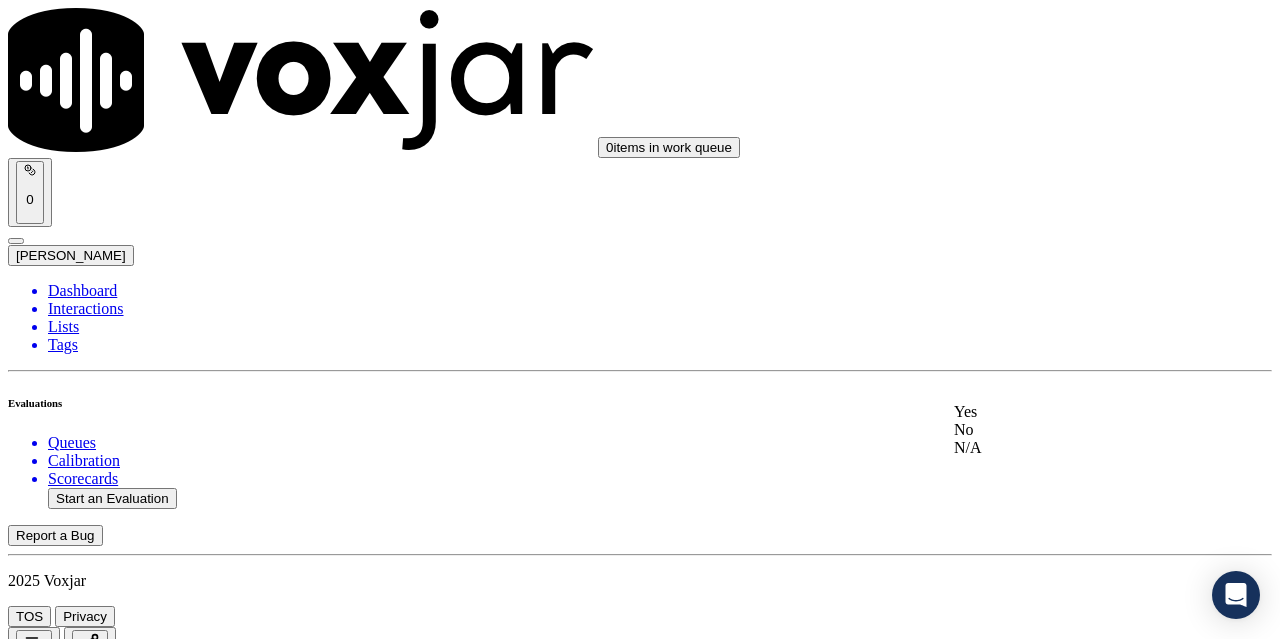 click on "Yes" at bounding box center [1067, 412] 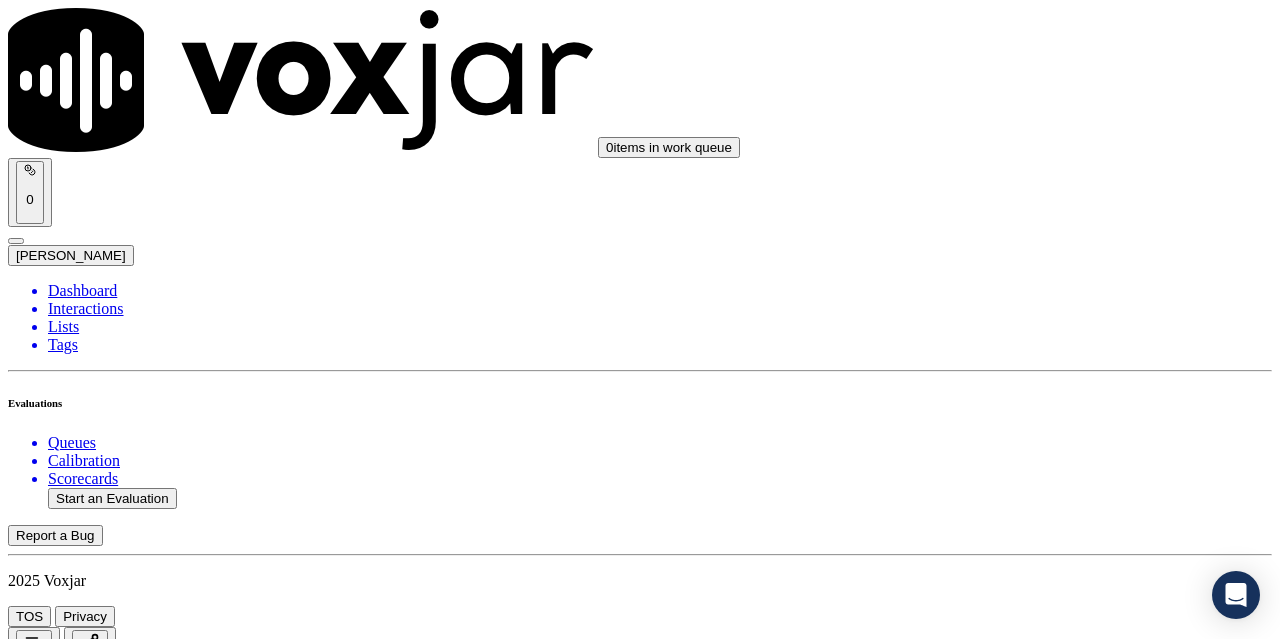click on "Submit Scores" at bounding box center [59, 7345] 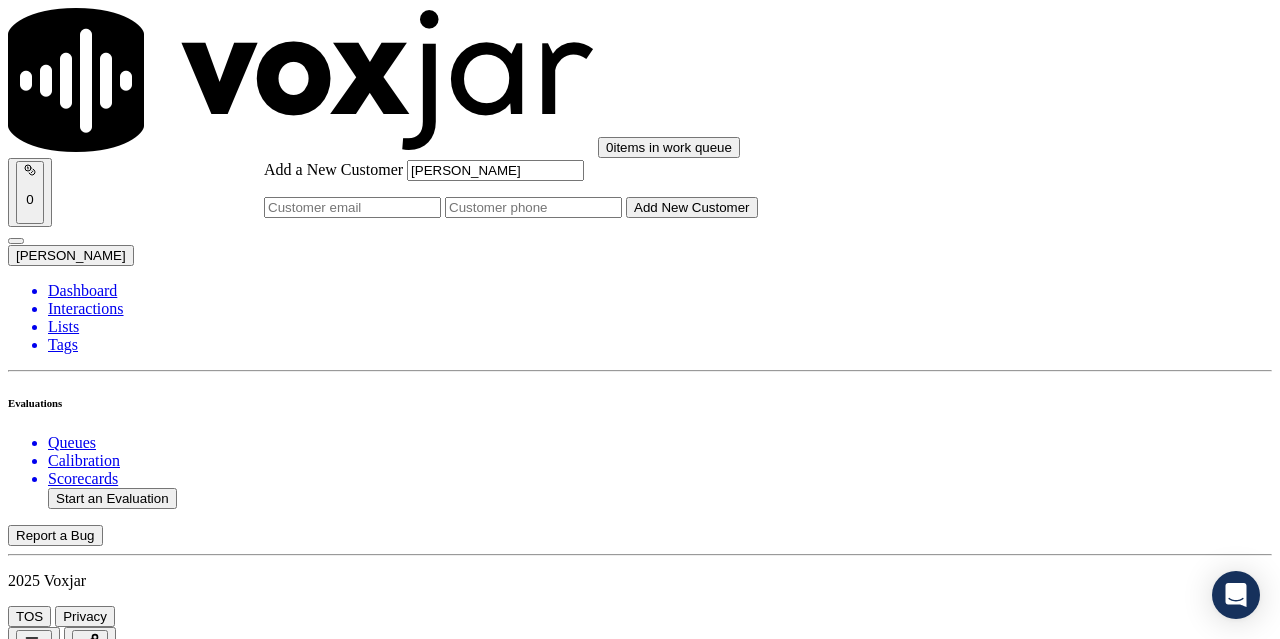 type on "[PERSON_NAME]" 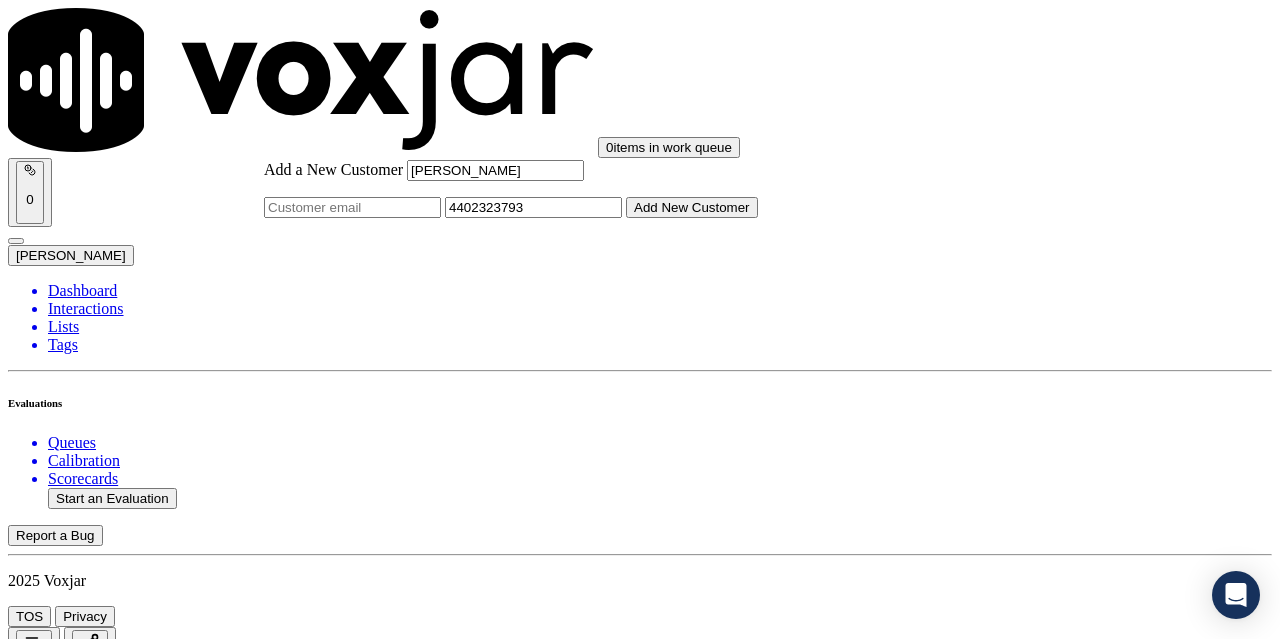 type on "4402323793" 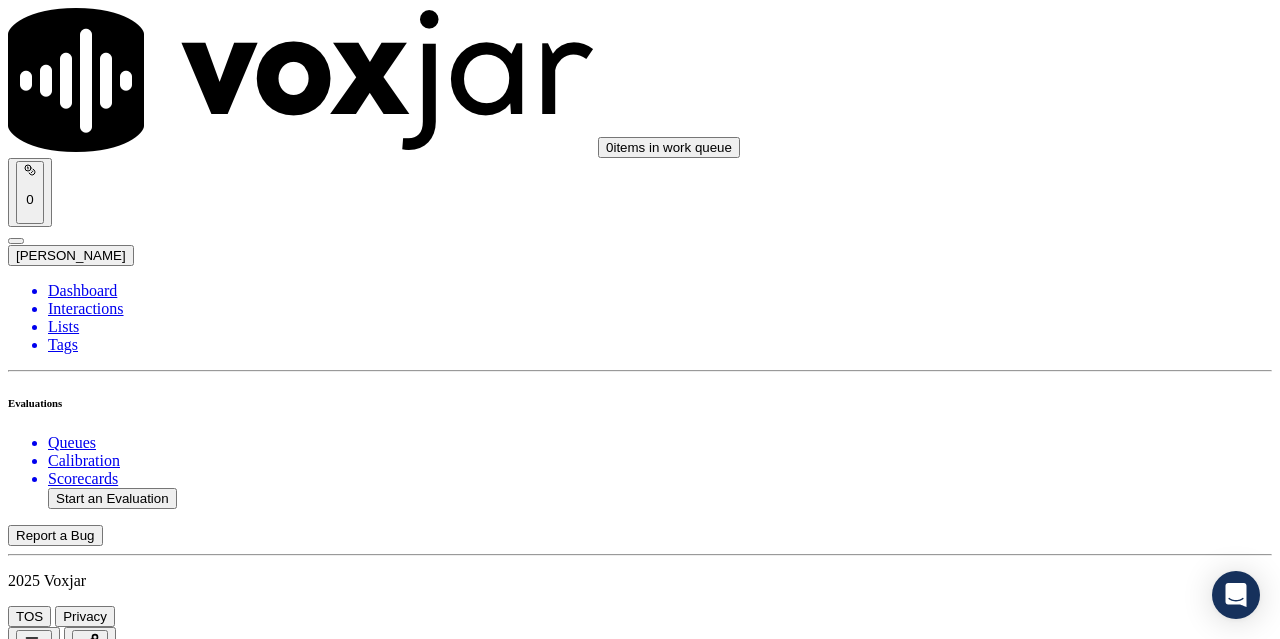 click on "[PERSON_NAME]" at bounding box center [640, 2164] 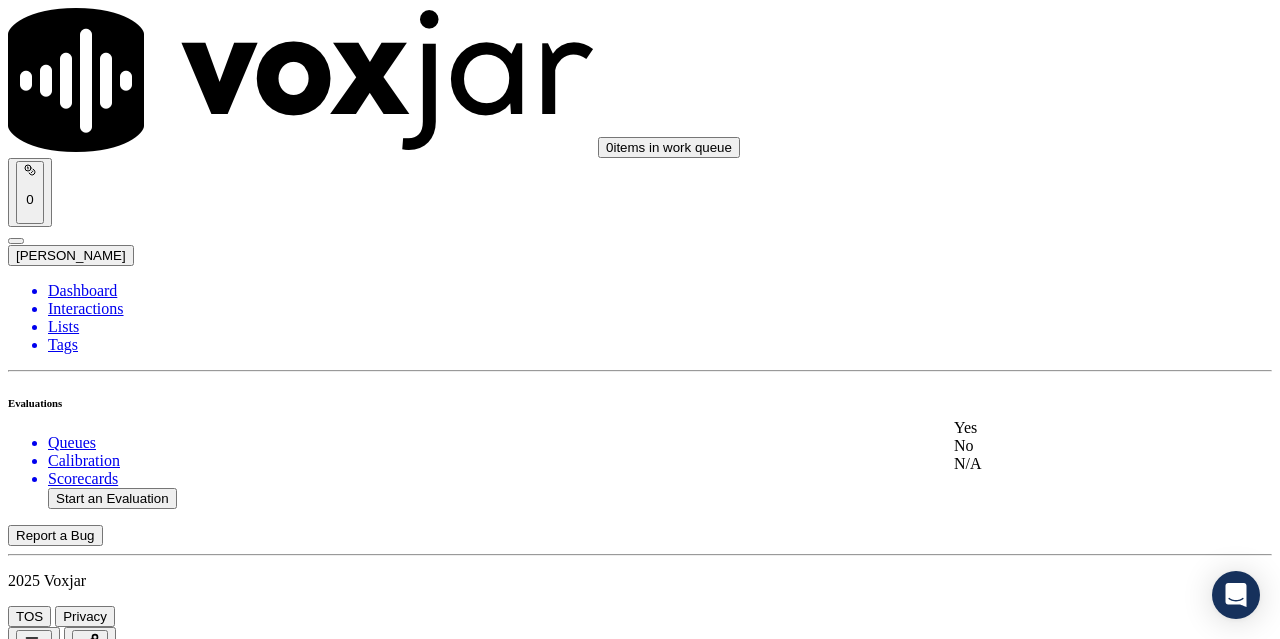 click on "Yes" at bounding box center [1067, 428] 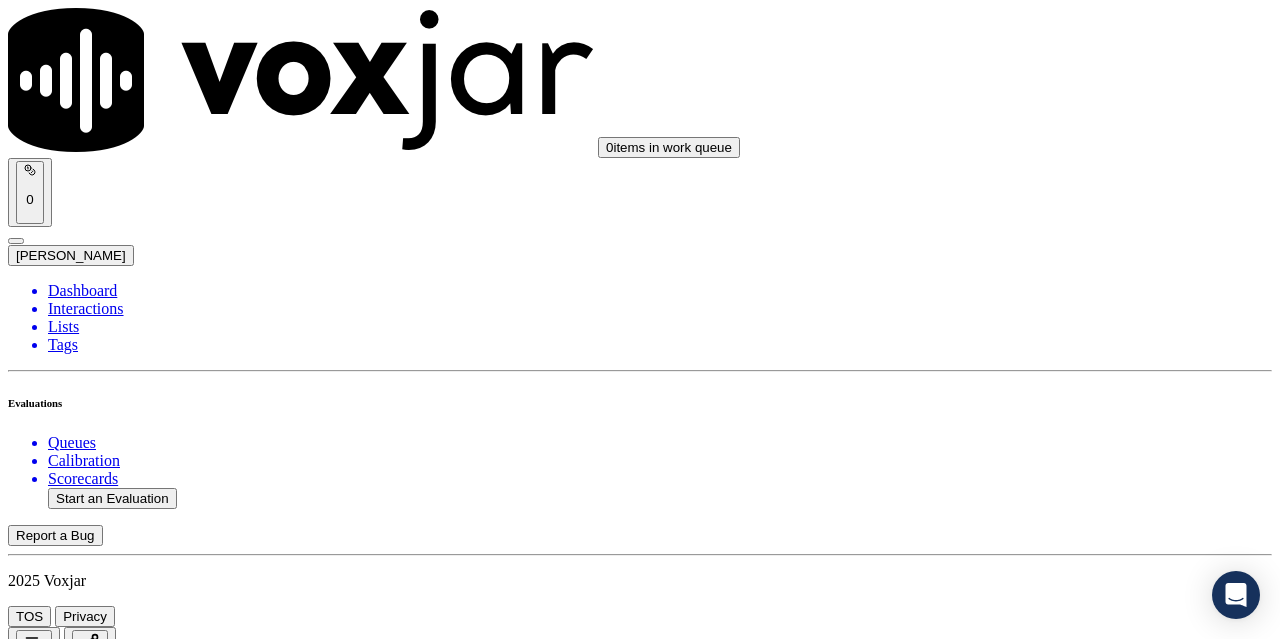scroll, scrollTop: 500, scrollLeft: 0, axis: vertical 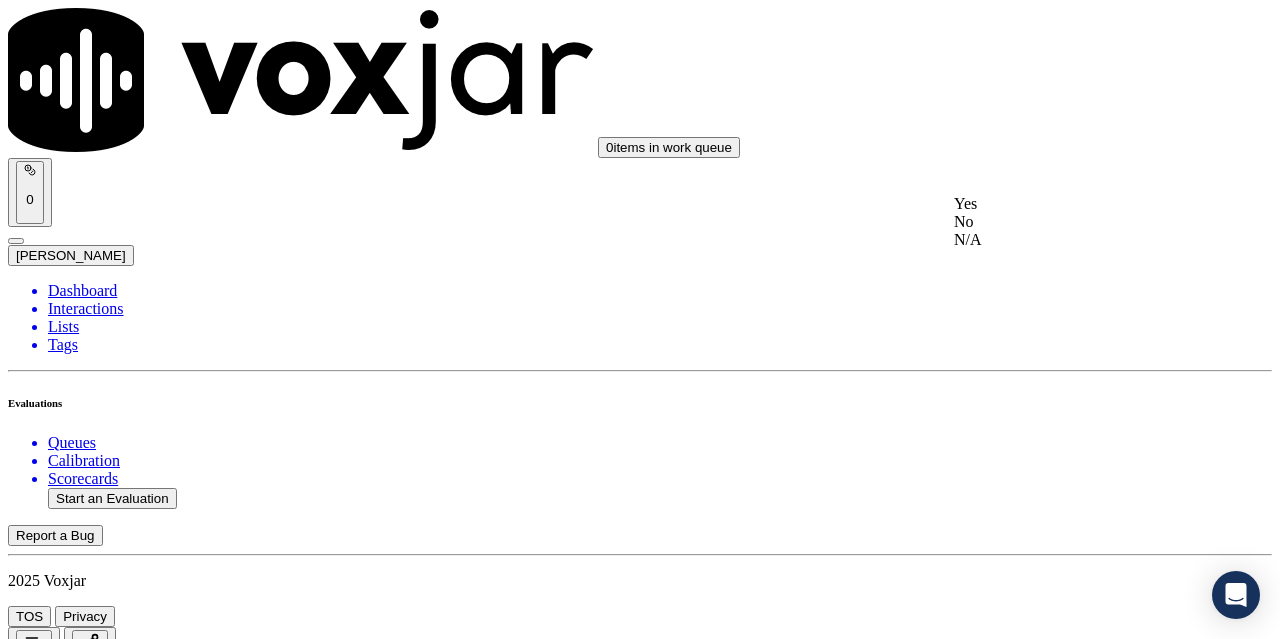 click on "Yes" at bounding box center (1067, 204) 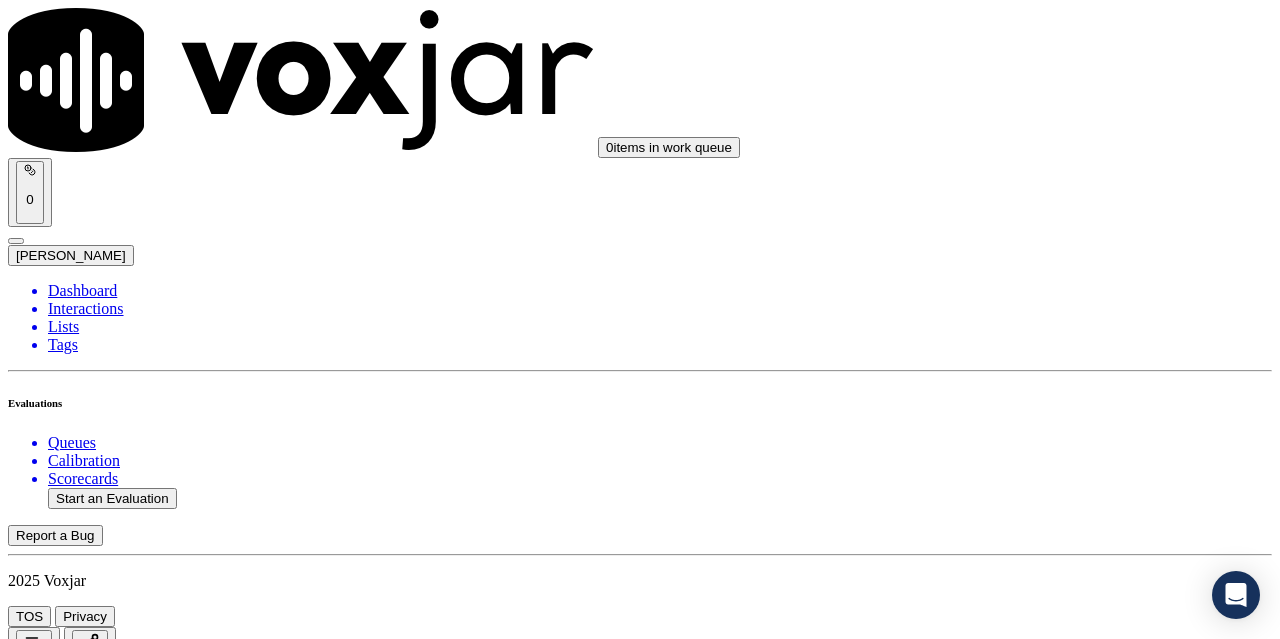 scroll, scrollTop: 800, scrollLeft: 0, axis: vertical 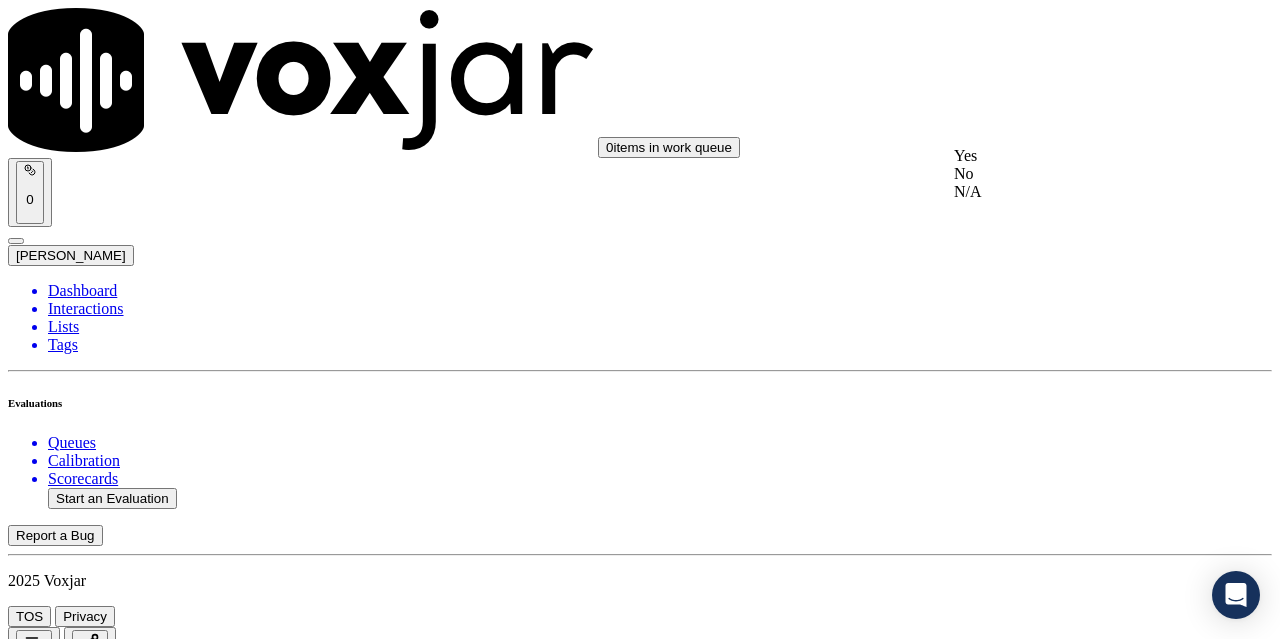 click on "Yes" at bounding box center [1067, 156] 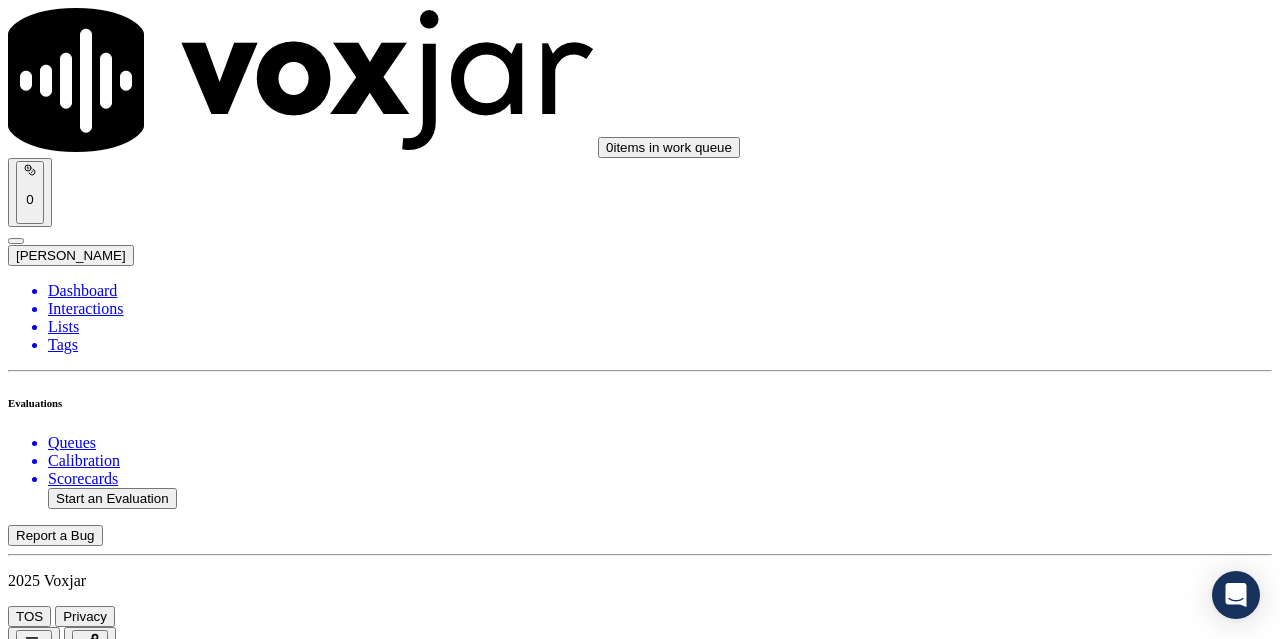 click on "Select an answer" at bounding box center [67, 3098] 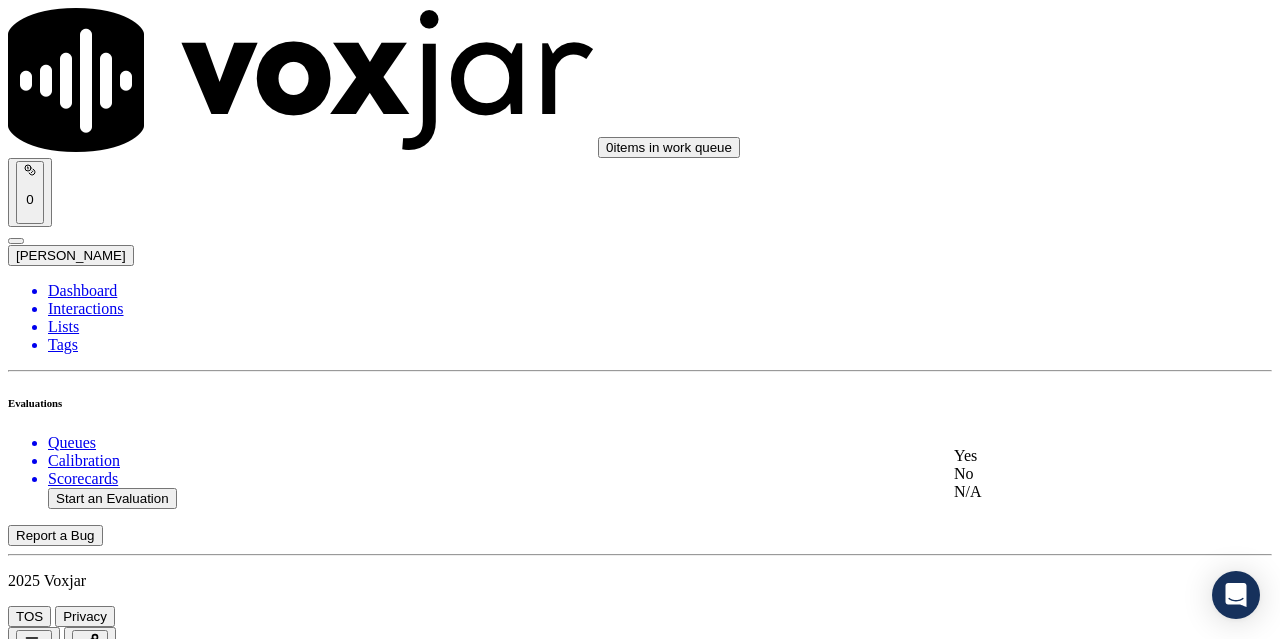 click on "N/A" 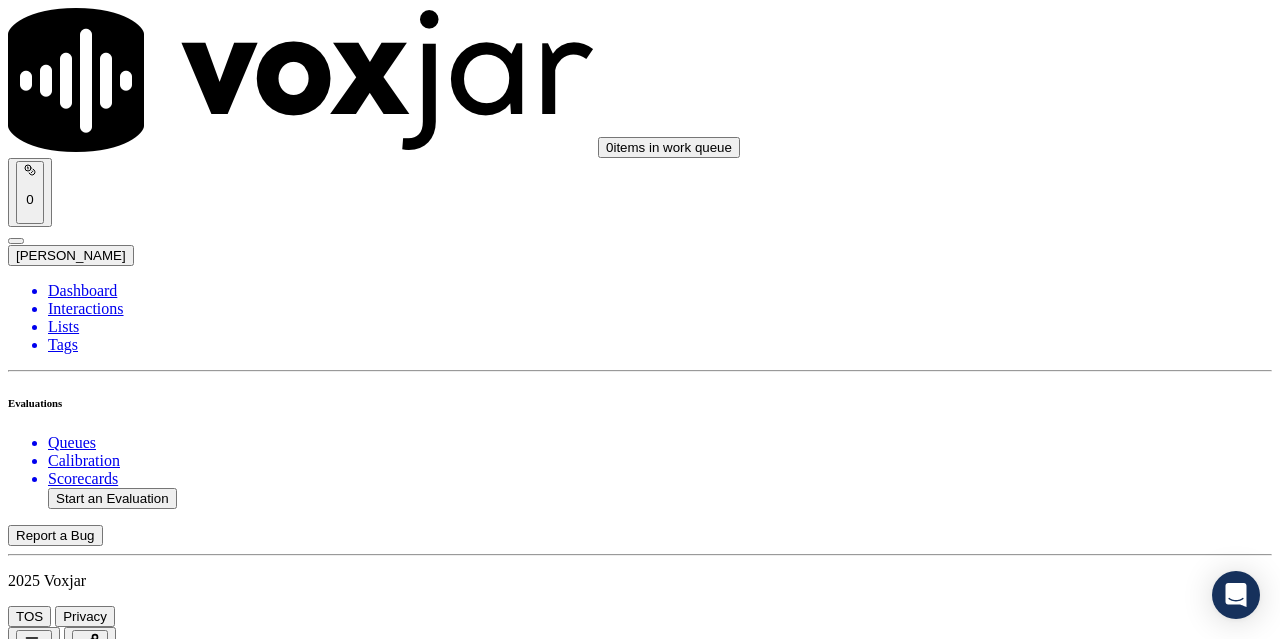 scroll, scrollTop: 1200, scrollLeft: 0, axis: vertical 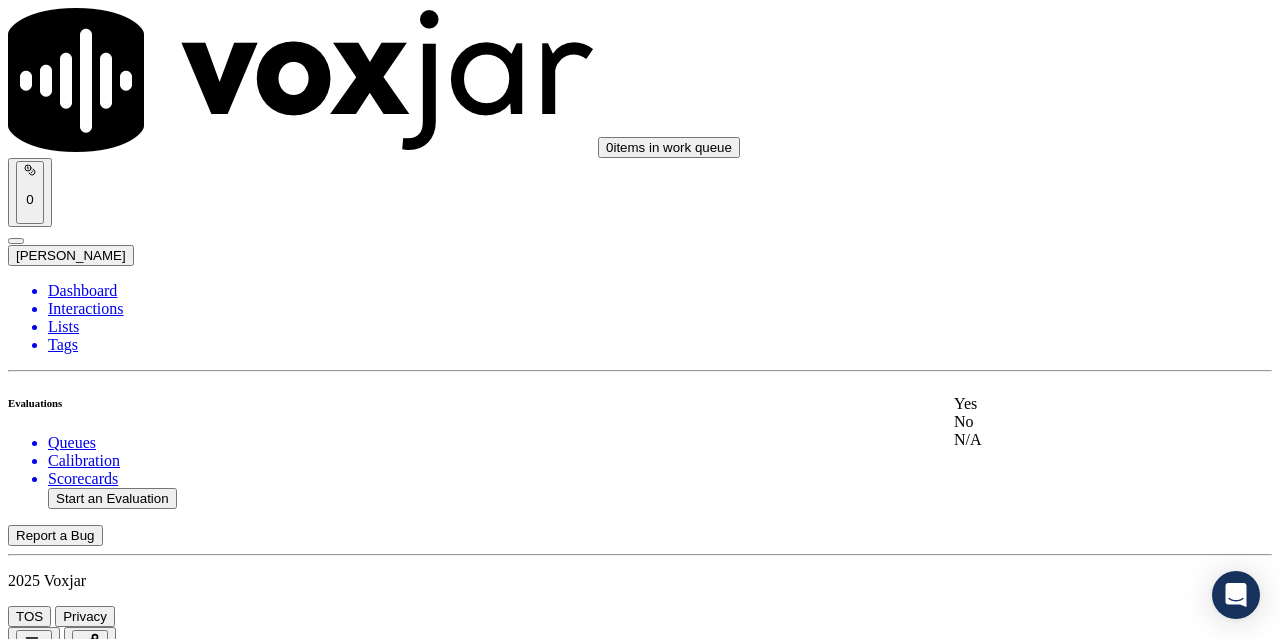 click on "N/A" 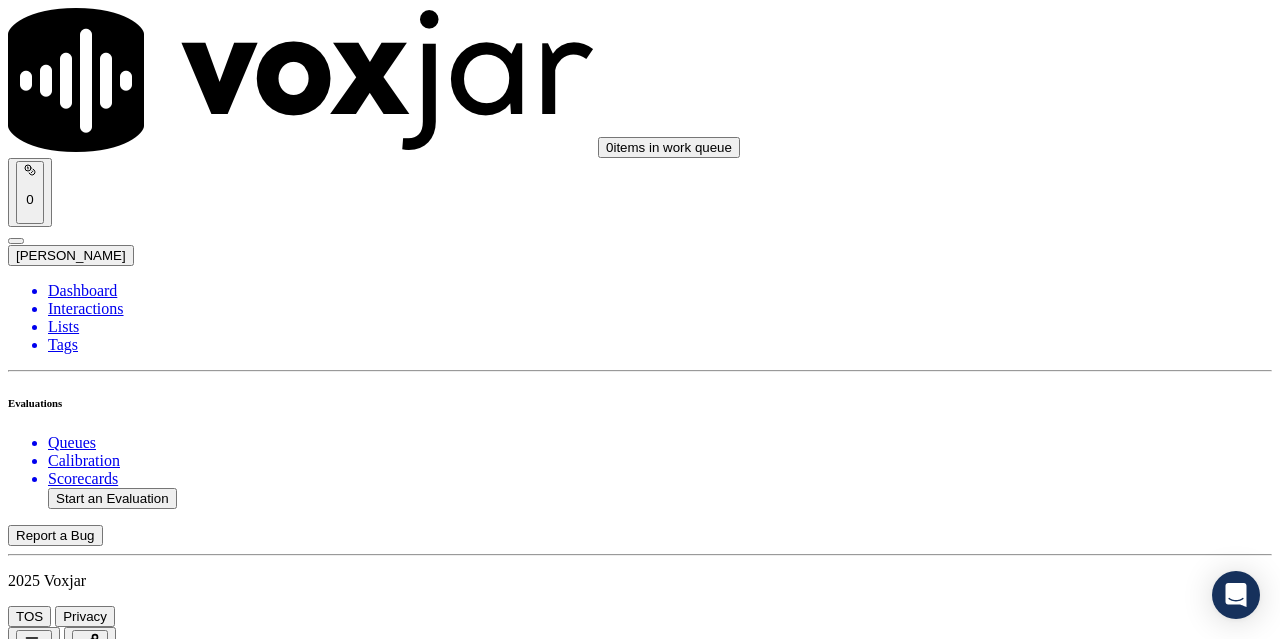 scroll, scrollTop: 1400, scrollLeft: 0, axis: vertical 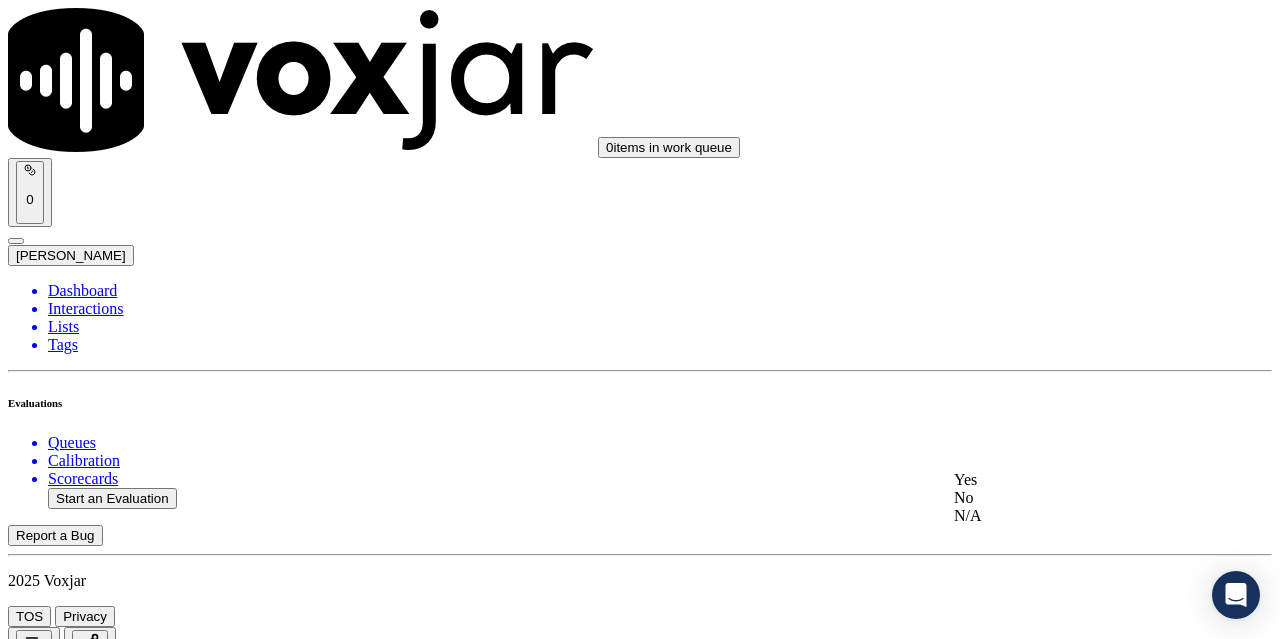 click on "Yes" at bounding box center (1067, 480) 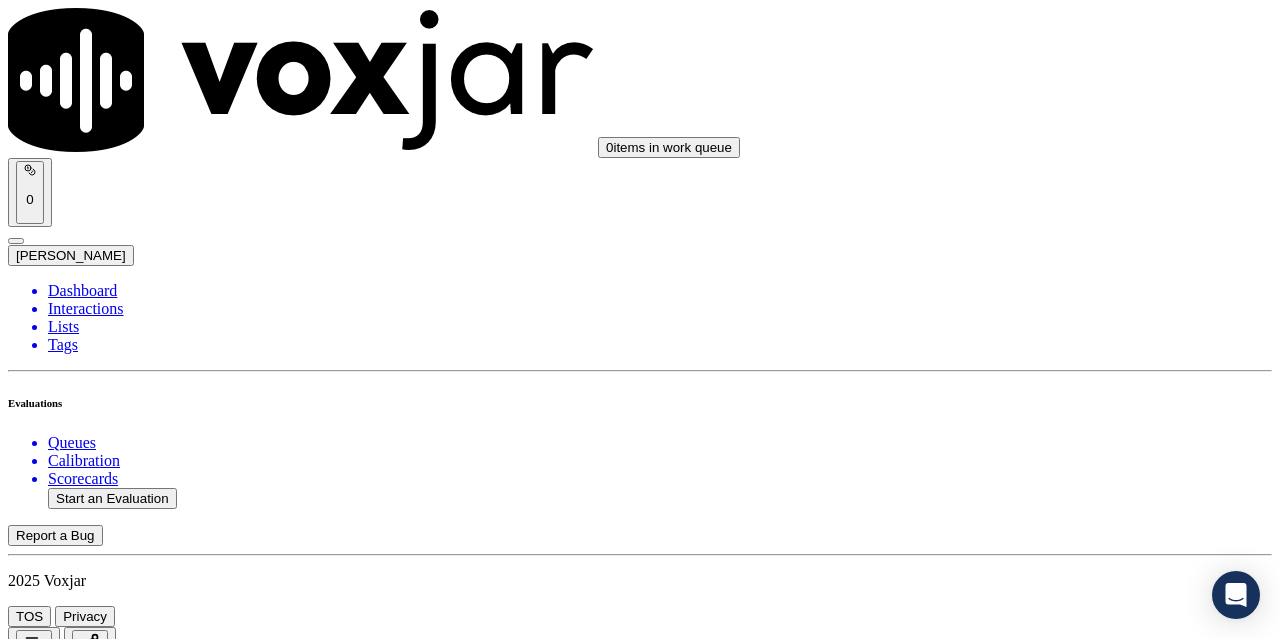 scroll, scrollTop: 1800, scrollLeft: 0, axis: vertical 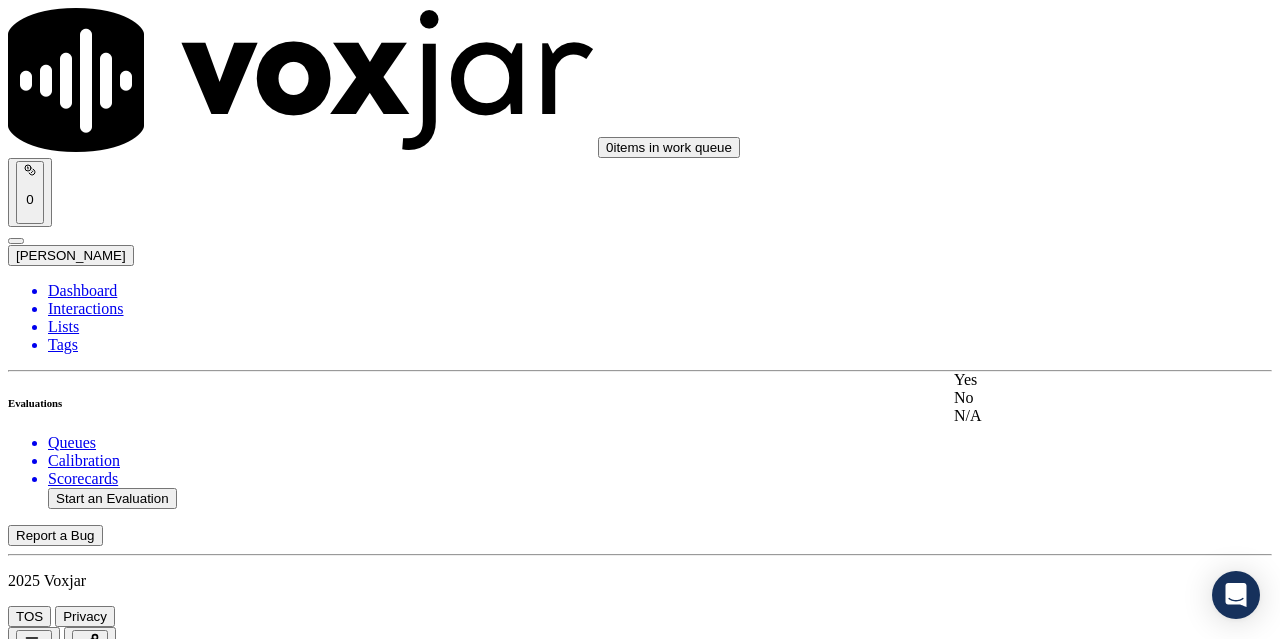click on "Yes" at bounding box center [1067, 380] 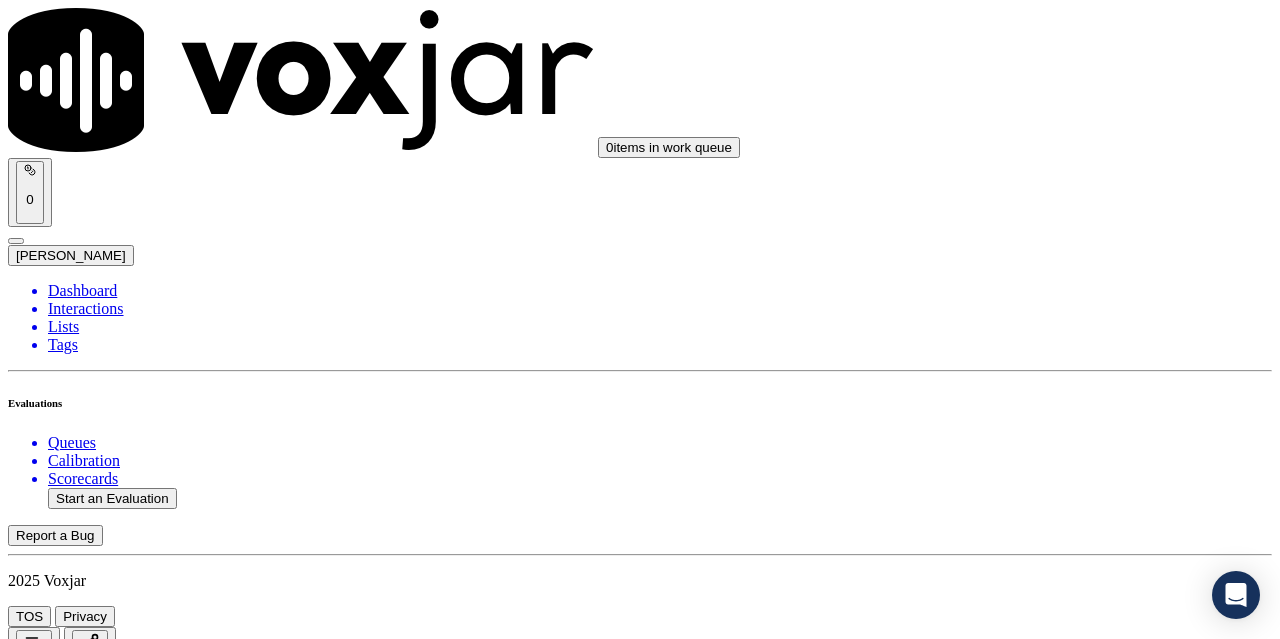 scroll, scrollTop: 2100, scrollLeft: 0, axis: vertical 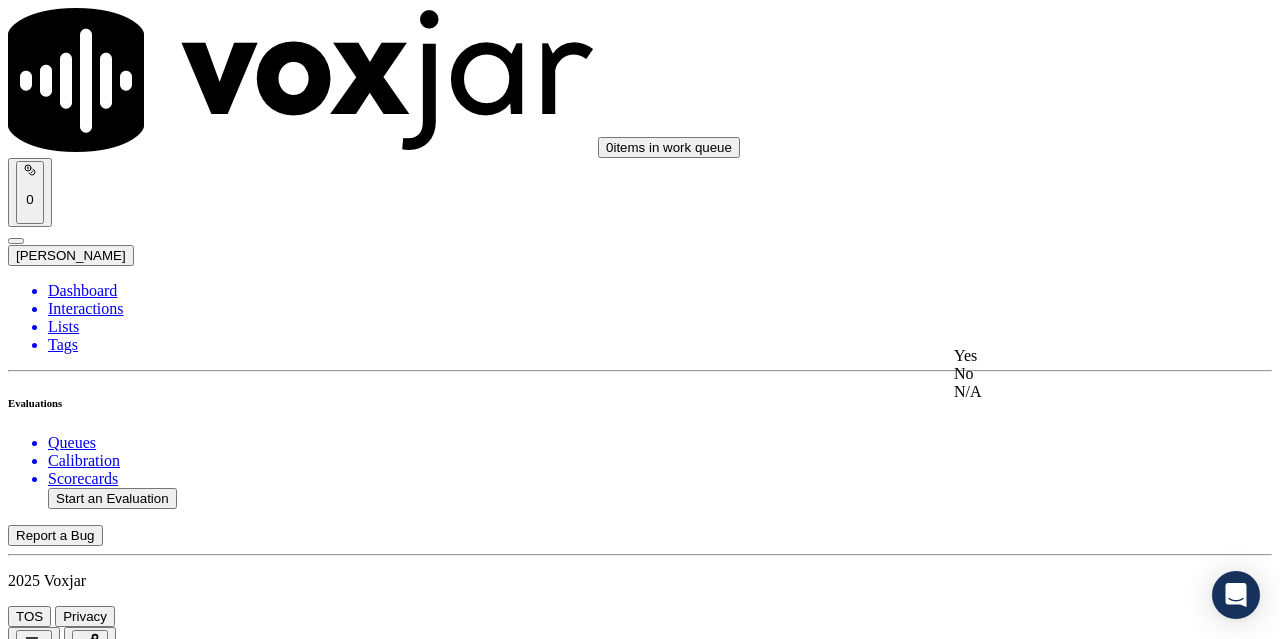 click on "Yes" at bounding box center [1067, 356] 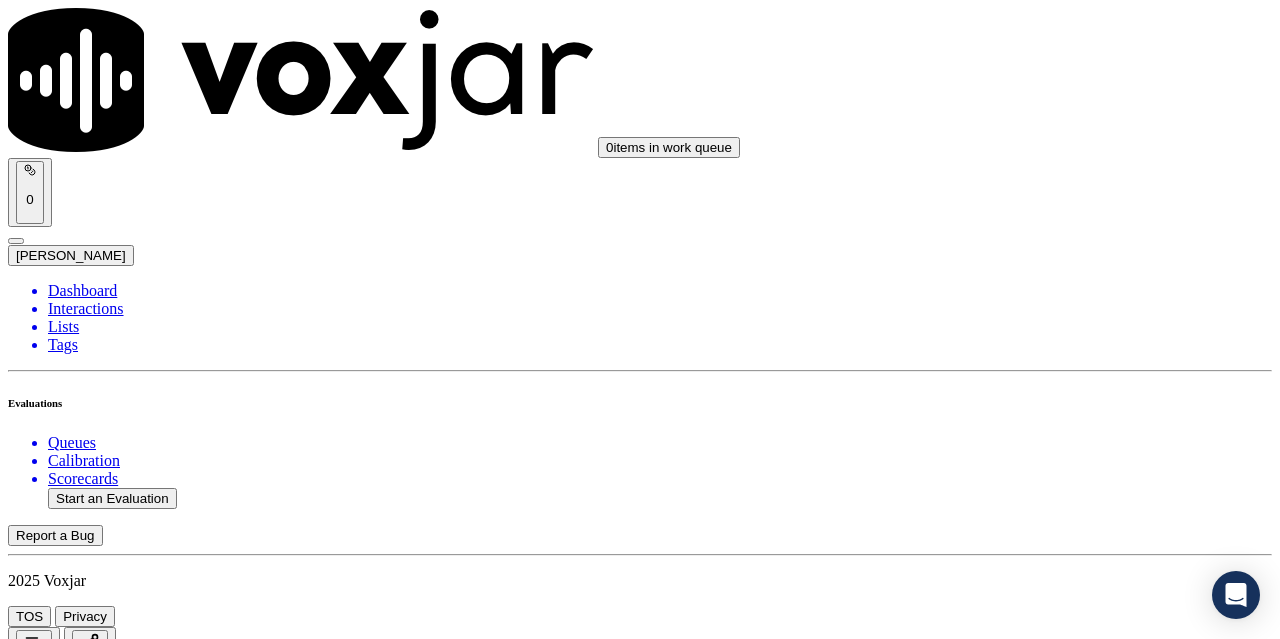 click on "Select an answer" at bounding box center [67, 4280] 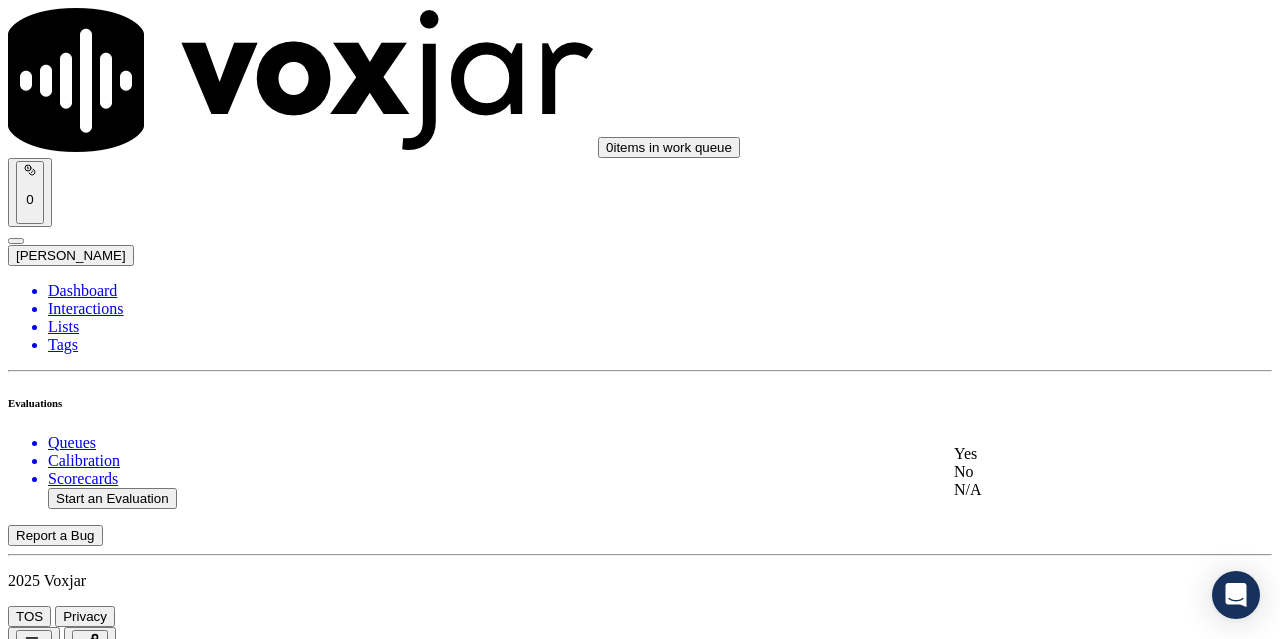 click on "Yes" at bounding box center (1067, 454) 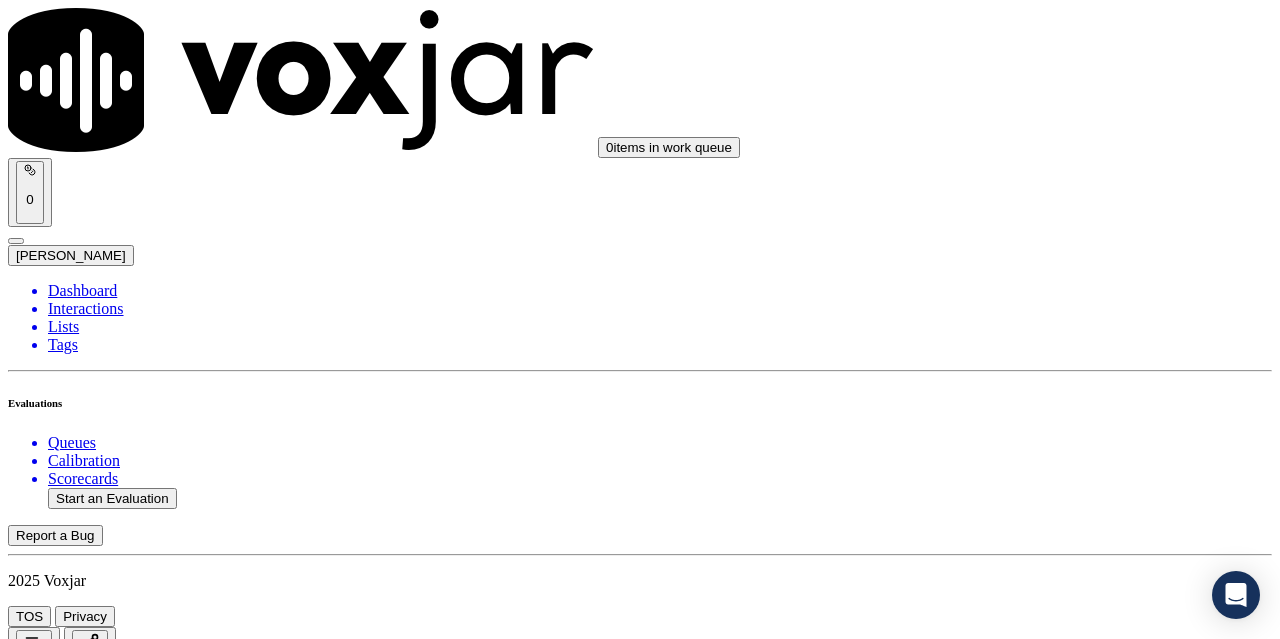 scroll, scrollTop: 2700, scrollLeft: 0, axis: vertical 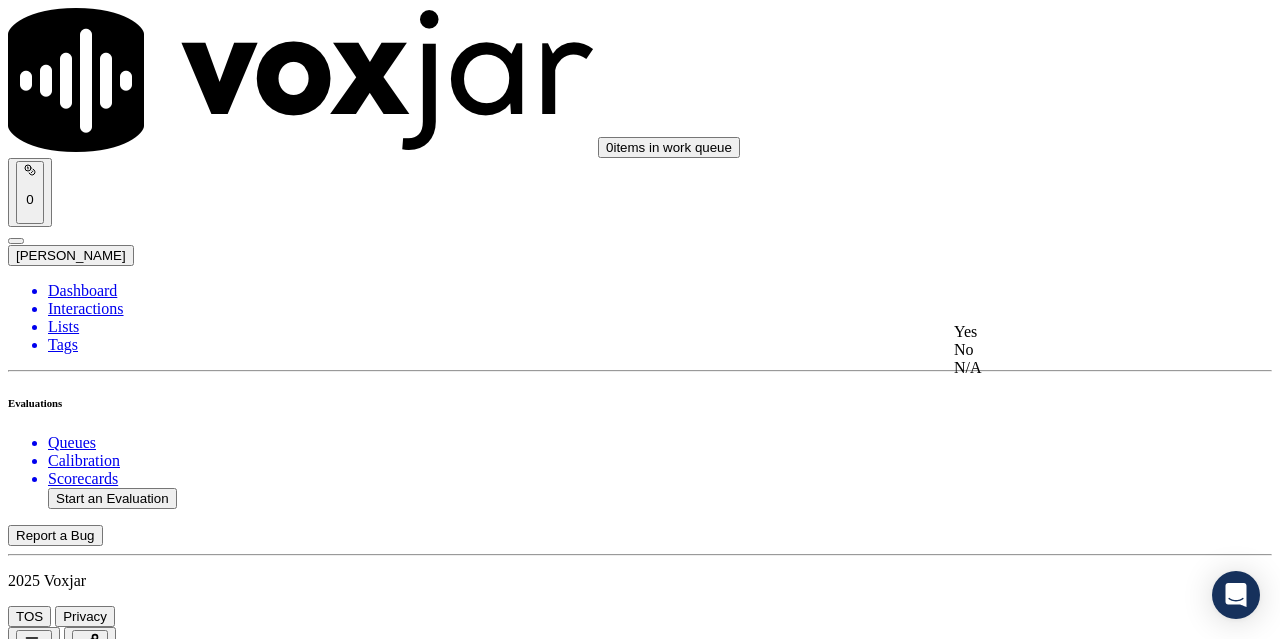 click on "Yes" at bounding box center (1067, 332) 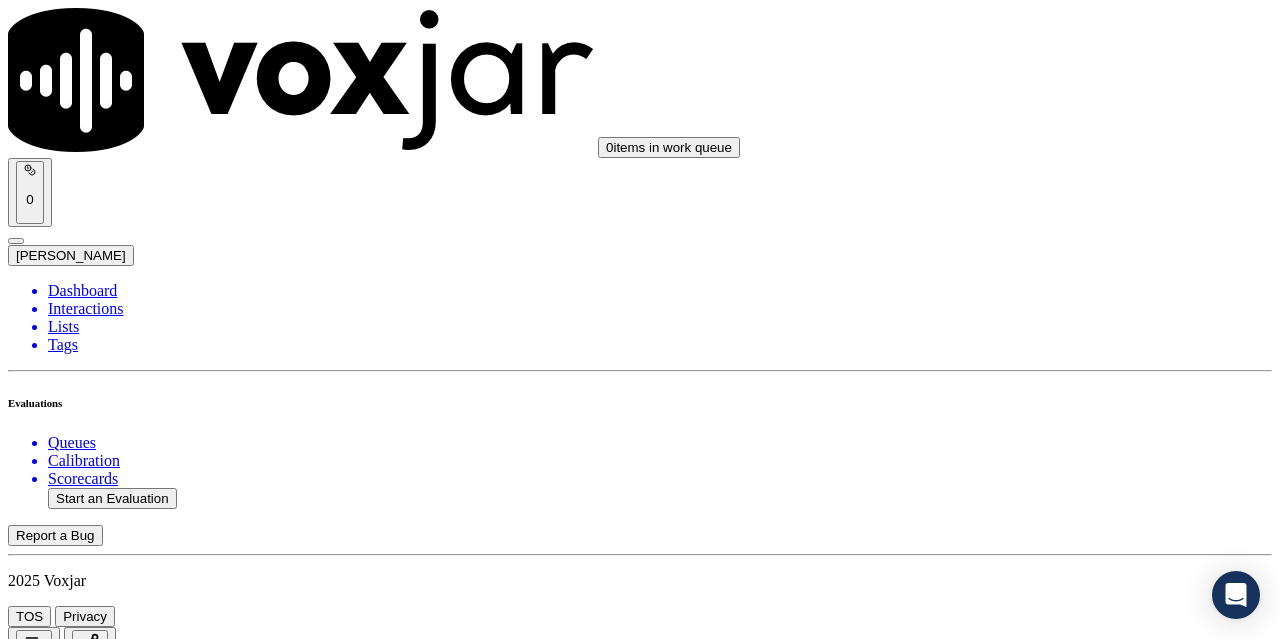 scroll, scrollTop: 3100, scrollLeft: 0, axis: vertical 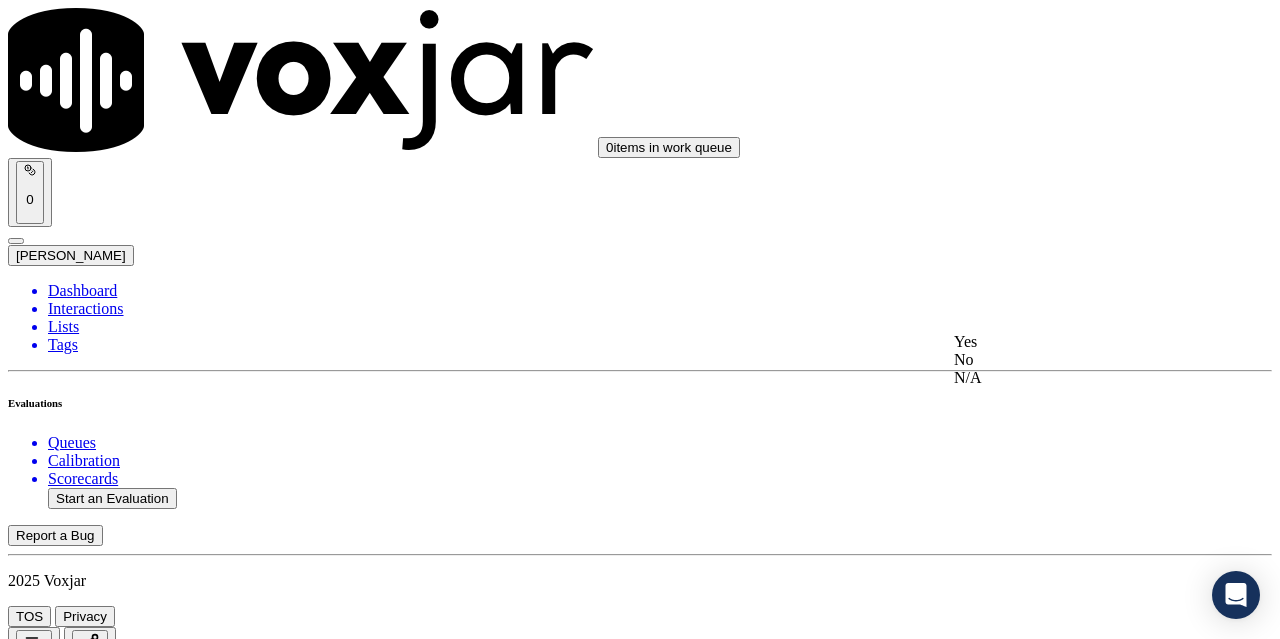 click on "Yes" at bounding box center (1067, 342) 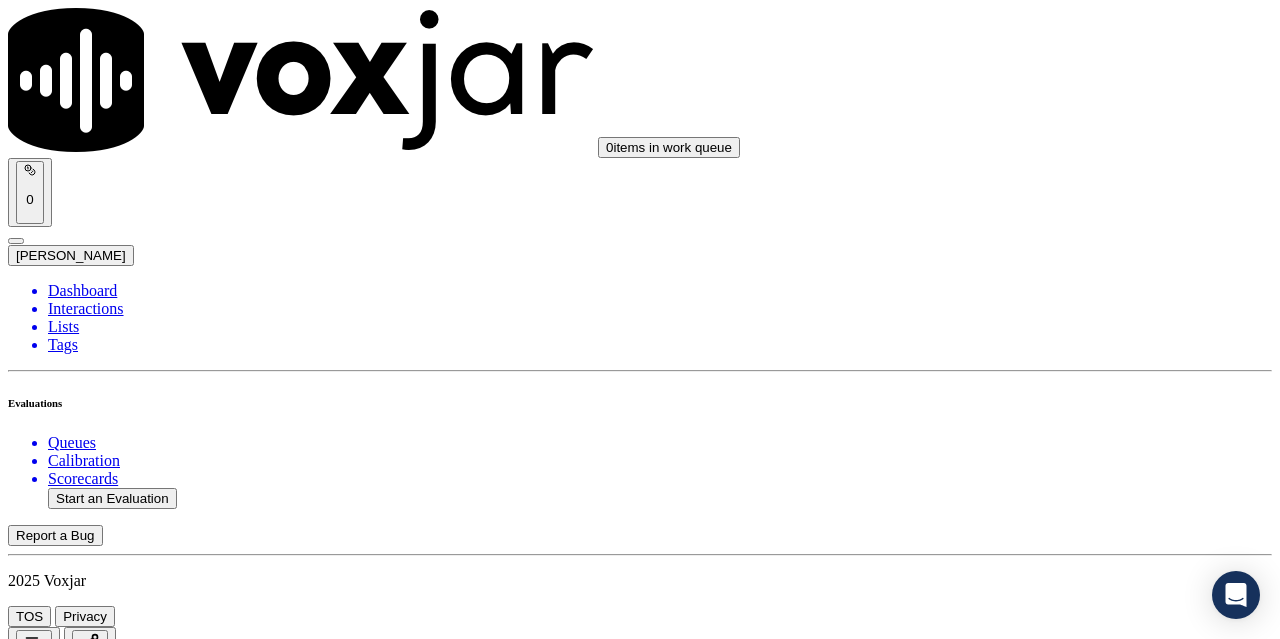 scroll, scrollTop: 3400, scrollLeft: 0, axis: vertical 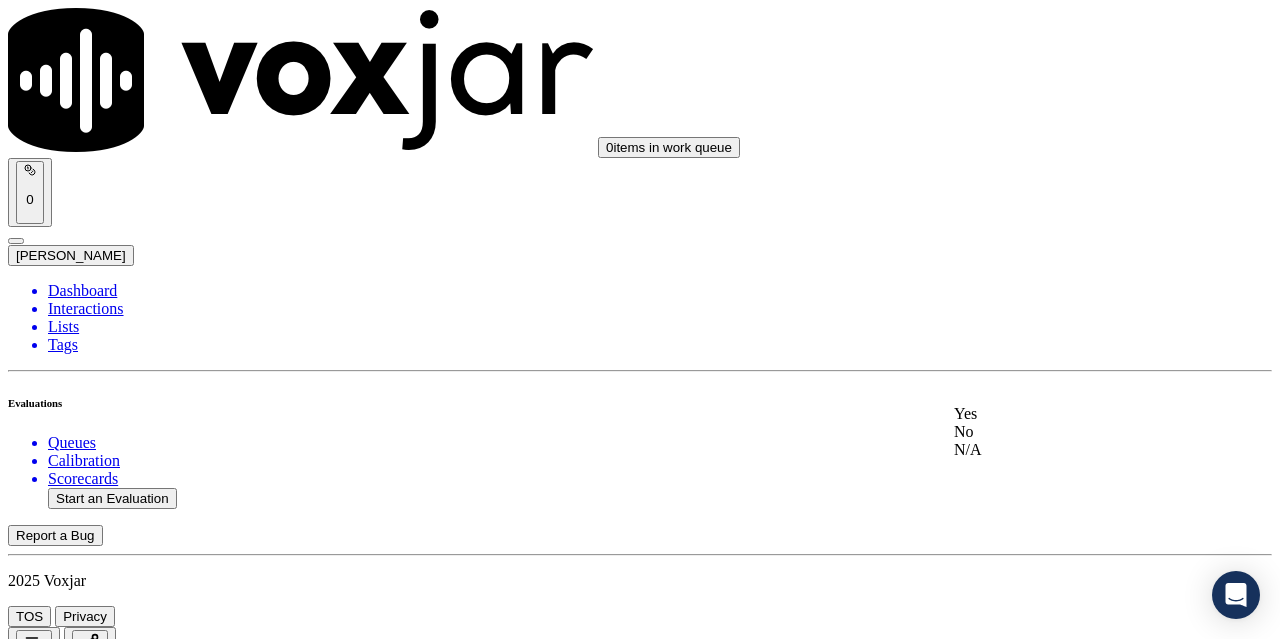 click on "Yes" at bounding box center [1067, 414] 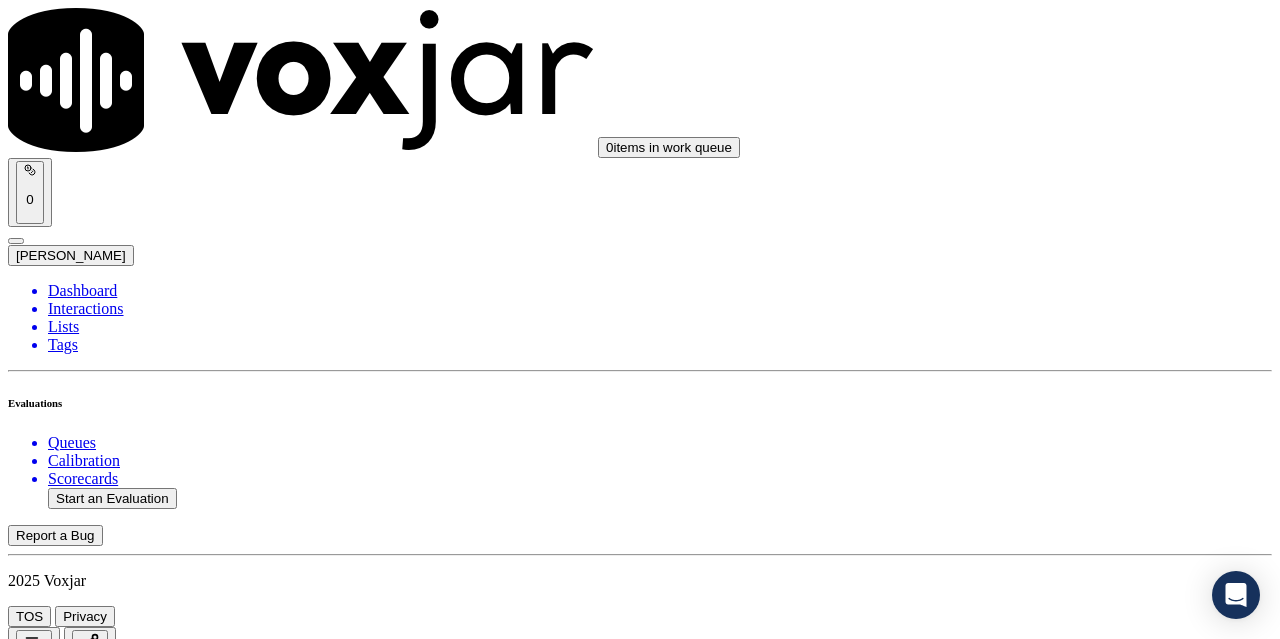 scroll, scrollTop: 3800, scrollLeft: 0, axis: vertical 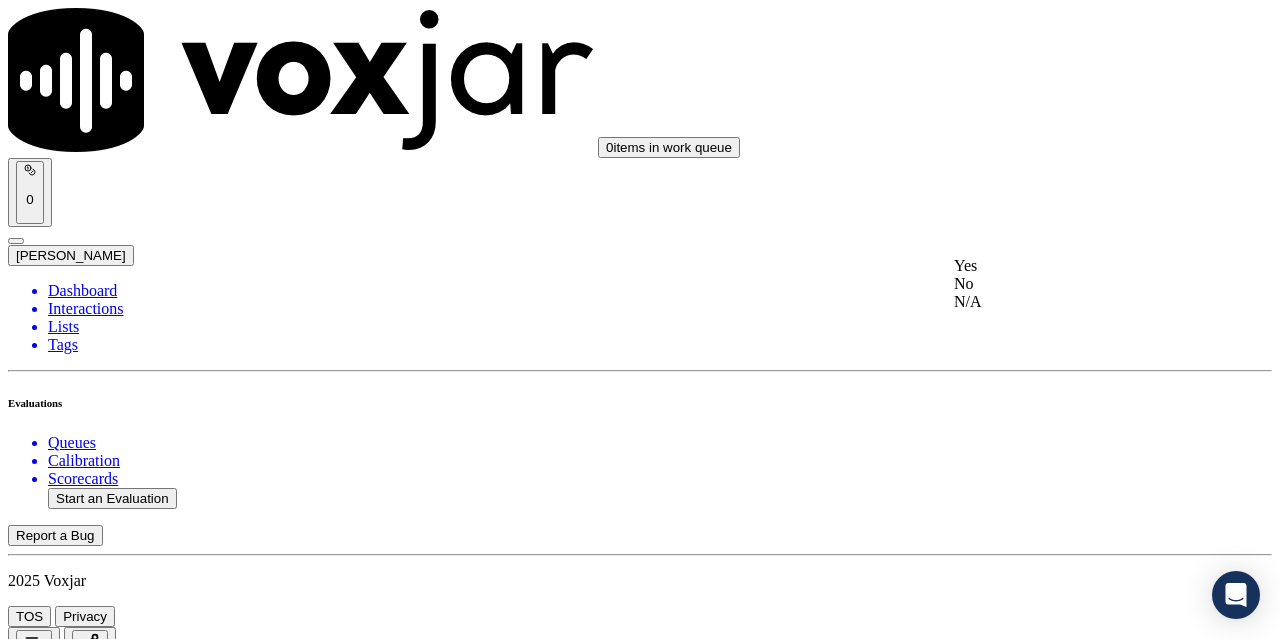 click on "Yes" at bounding box center (1067, 266) 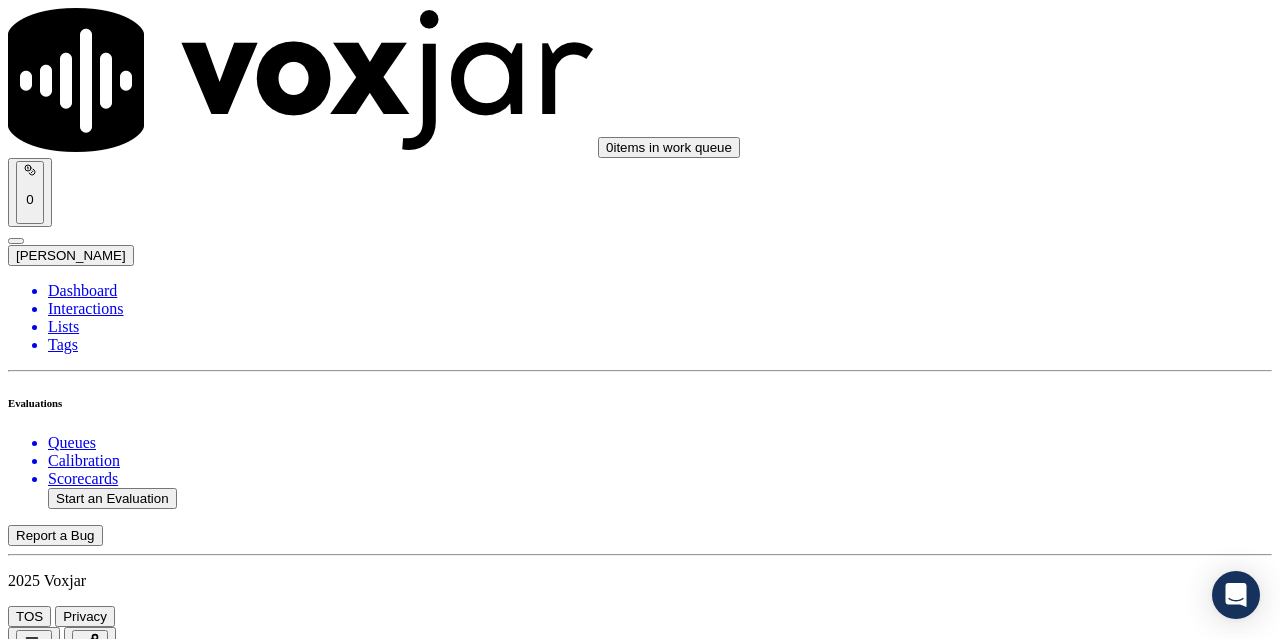 scroll, scrollTop: 4100, scrollLeft: 0, axis: vertical 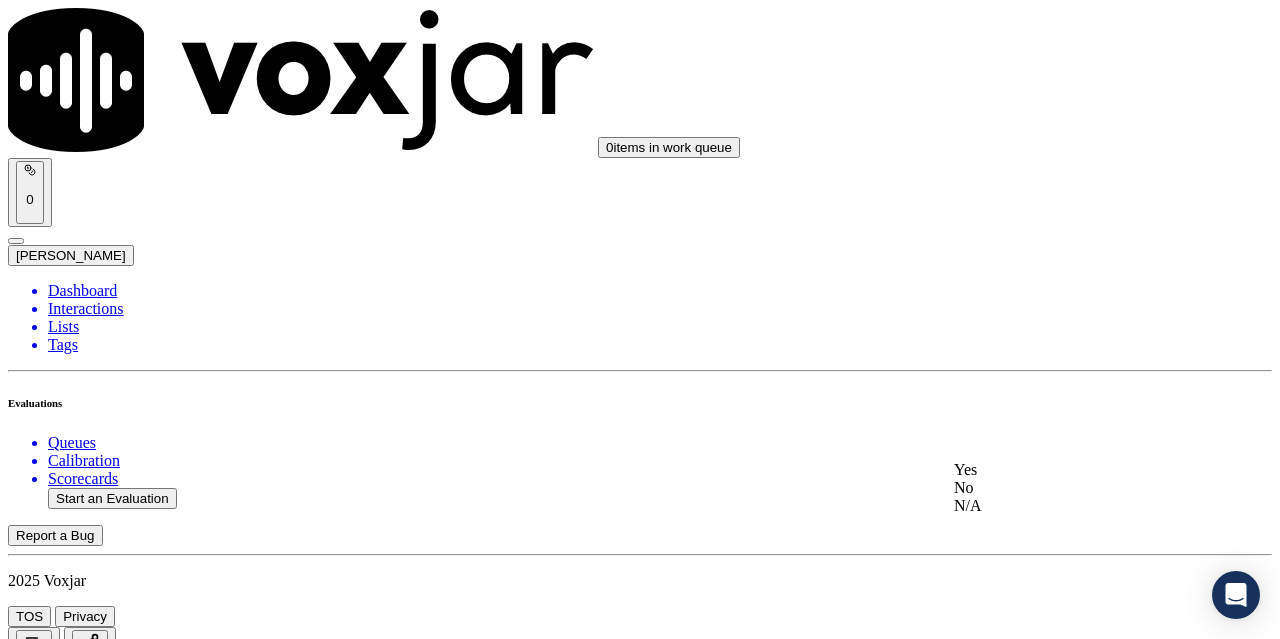 click on "Yes" at bounding box center (1067, 470) 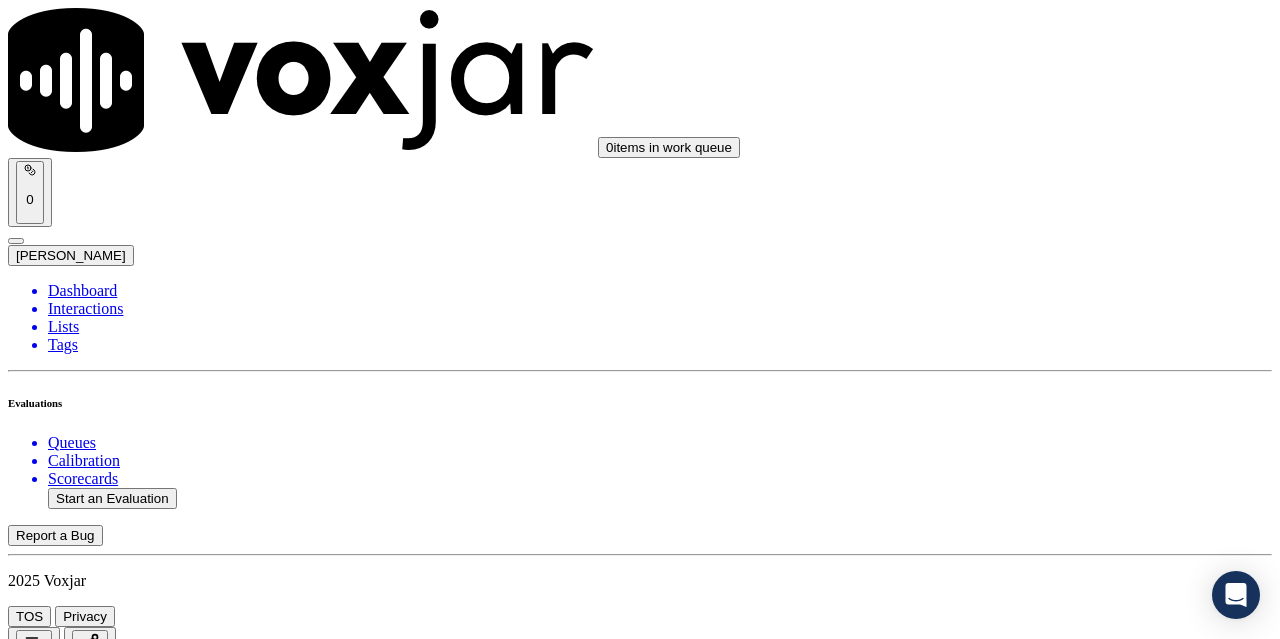 scroll, scrollTop: 4500, scrollLeft: 0, axis: vertical 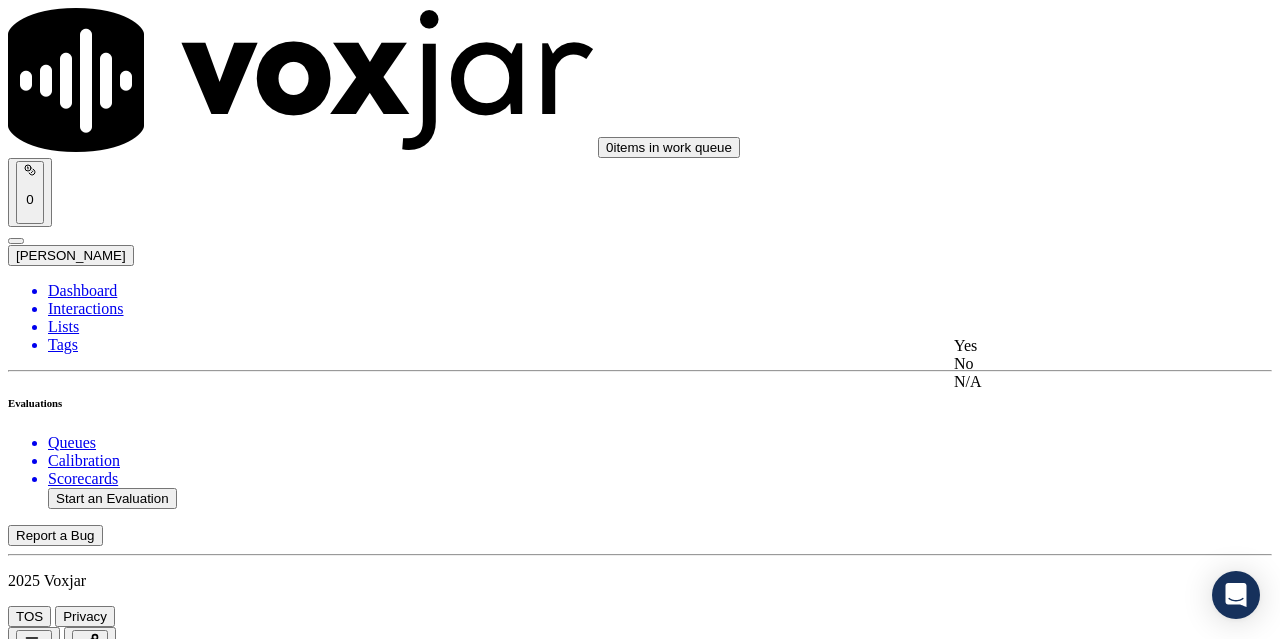 click on "Yes" at bounding box center [1067, 346] 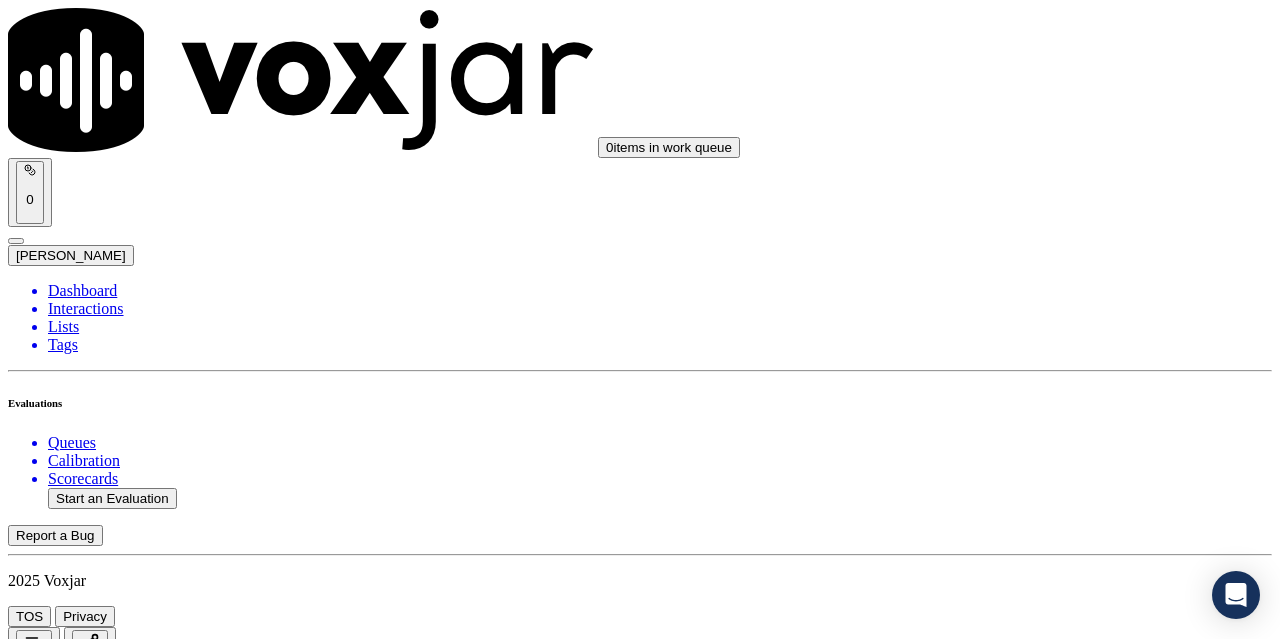 scroll, scrollTop: 4800, scrollLeft: 0, axis: vertical 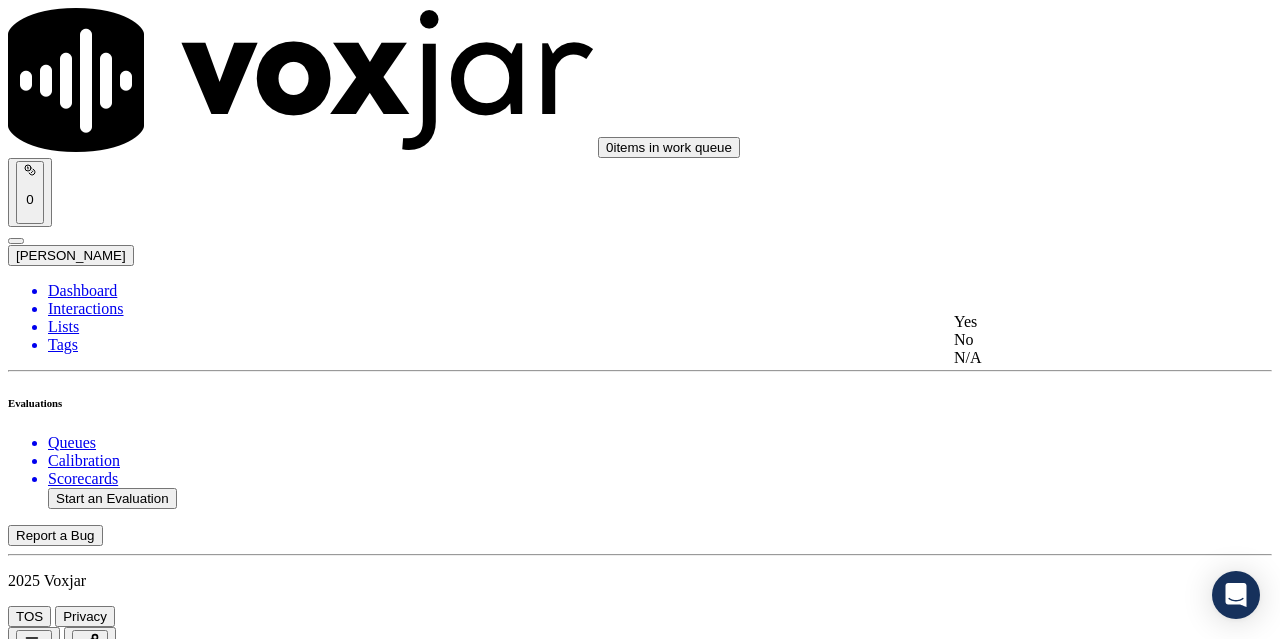 click on "Yes" at bounding box center (1067, 322) 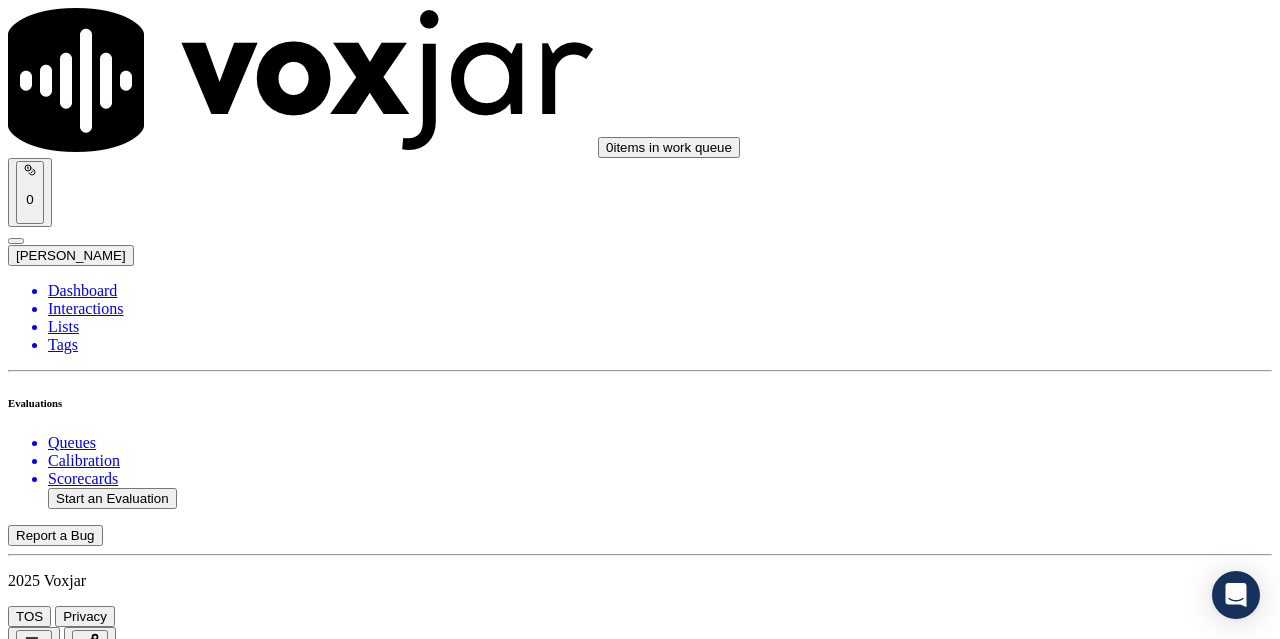 scroll, scrollTop: 5100, scrollLeft: 0, axis: vertical 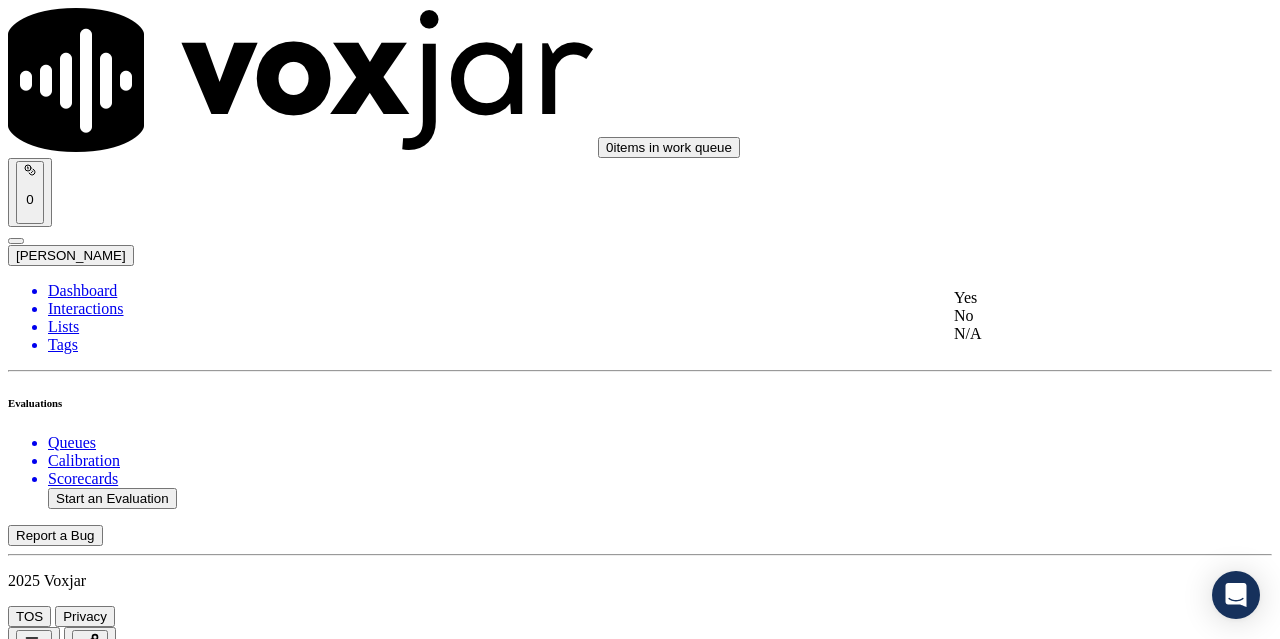 click on "Yes" at bounding box center [1067, 298] 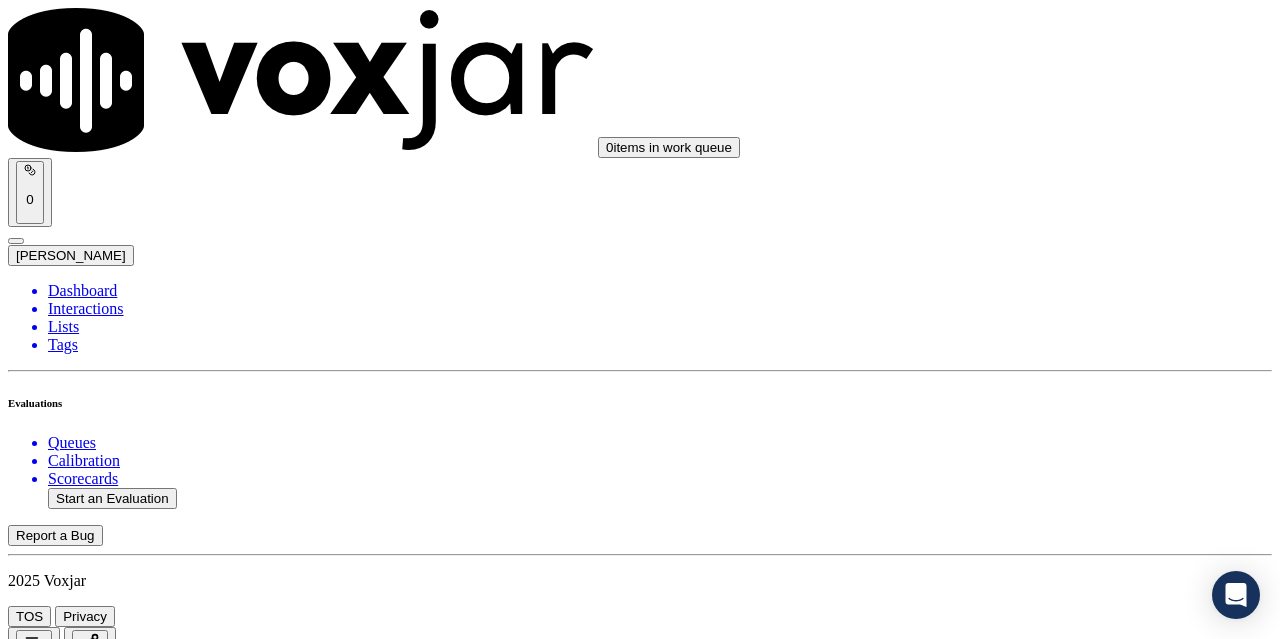 scroll, scrollTop: 5500, scrollLeft: 0, axis: vertical 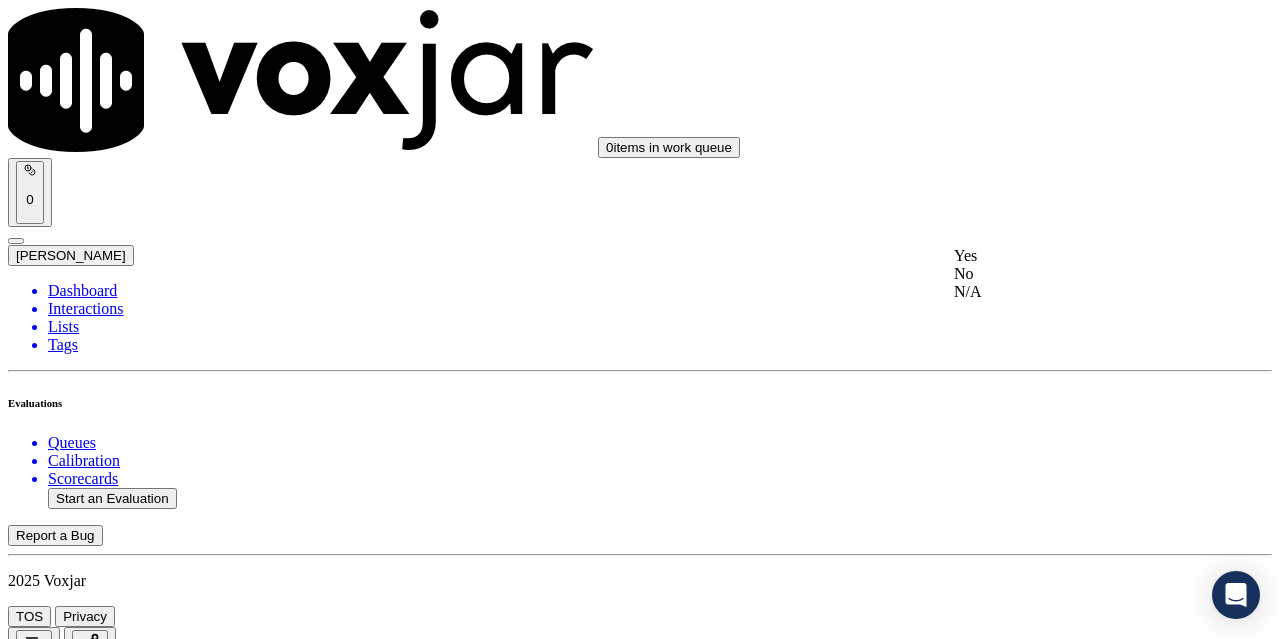 click on "Yes" at bounding box center [1067, 256] 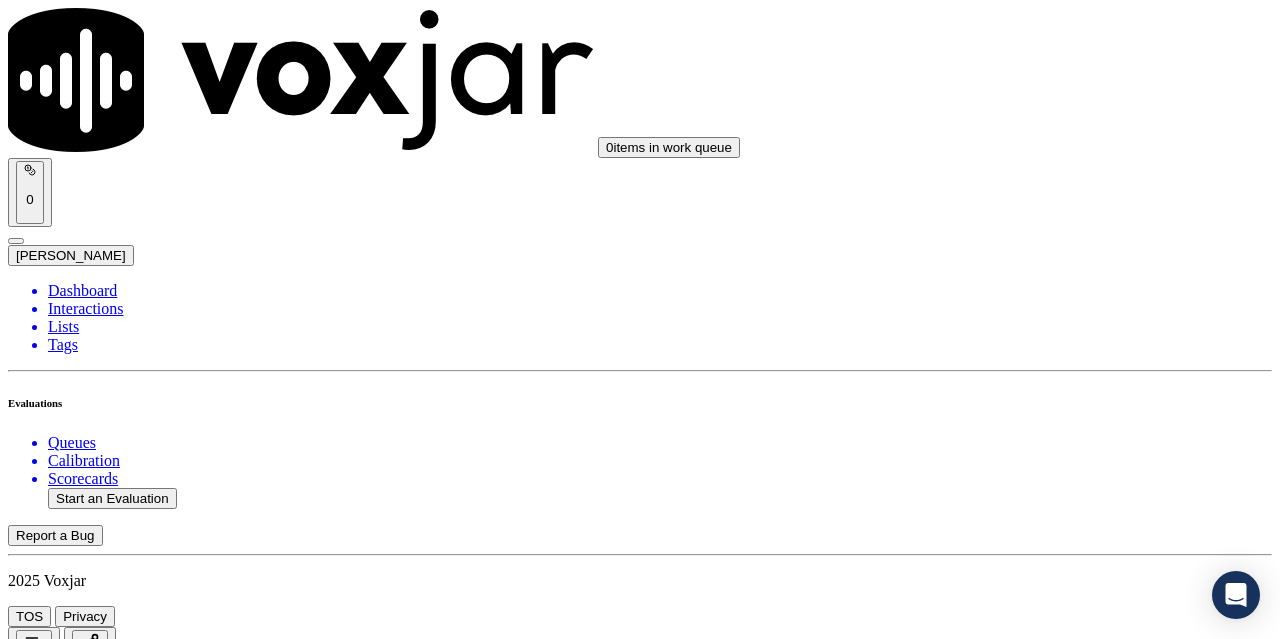 scroll, scrollTop: 5800, scrollLeft: 0, axis: vertical 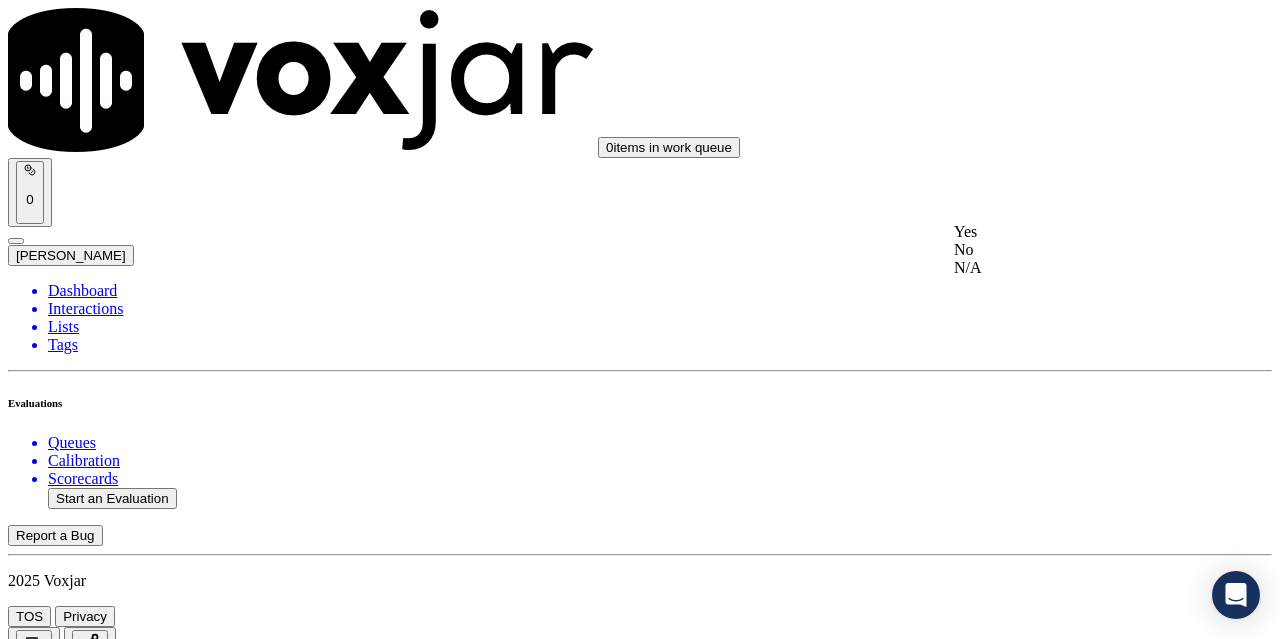 click on "Yes" at bounding box center (1067, 232) 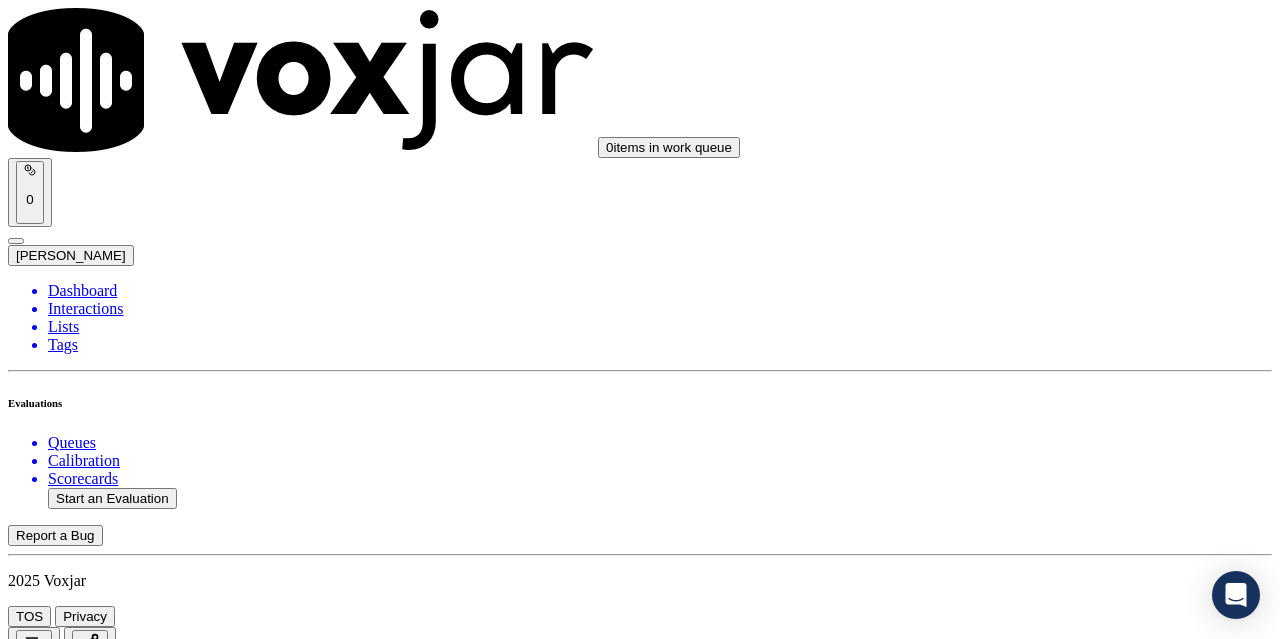 click on "Select an answer" at bounding box center (67, 7272) 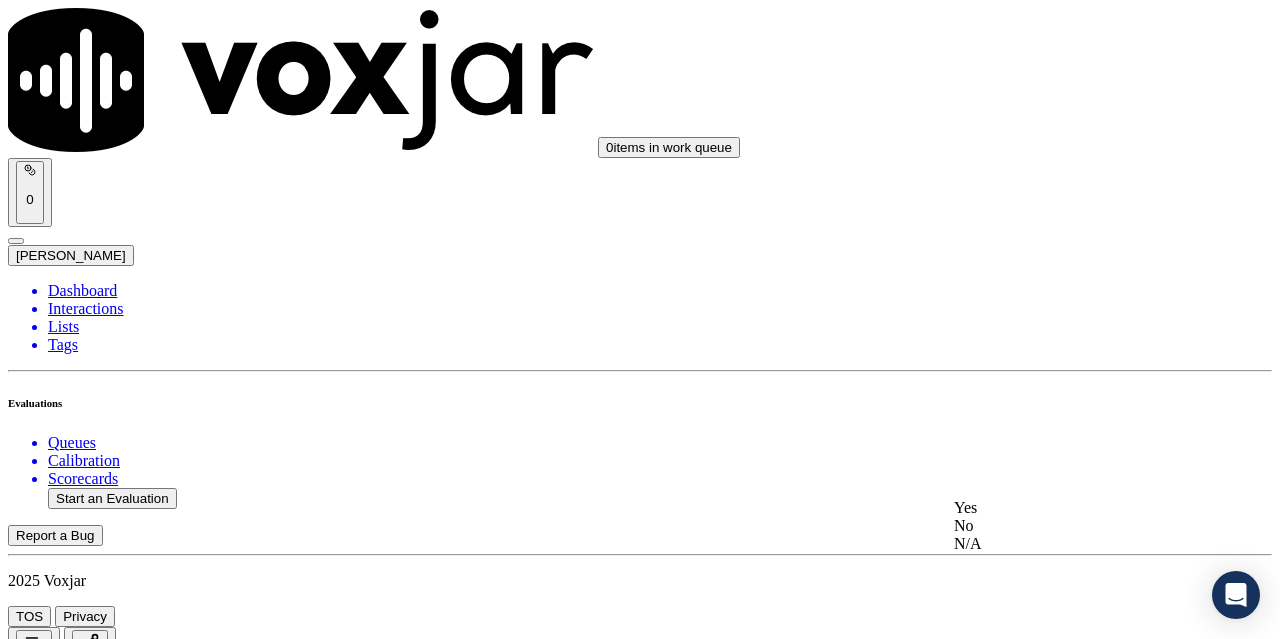 click on "Yes" at bounding box center [1067, 508] 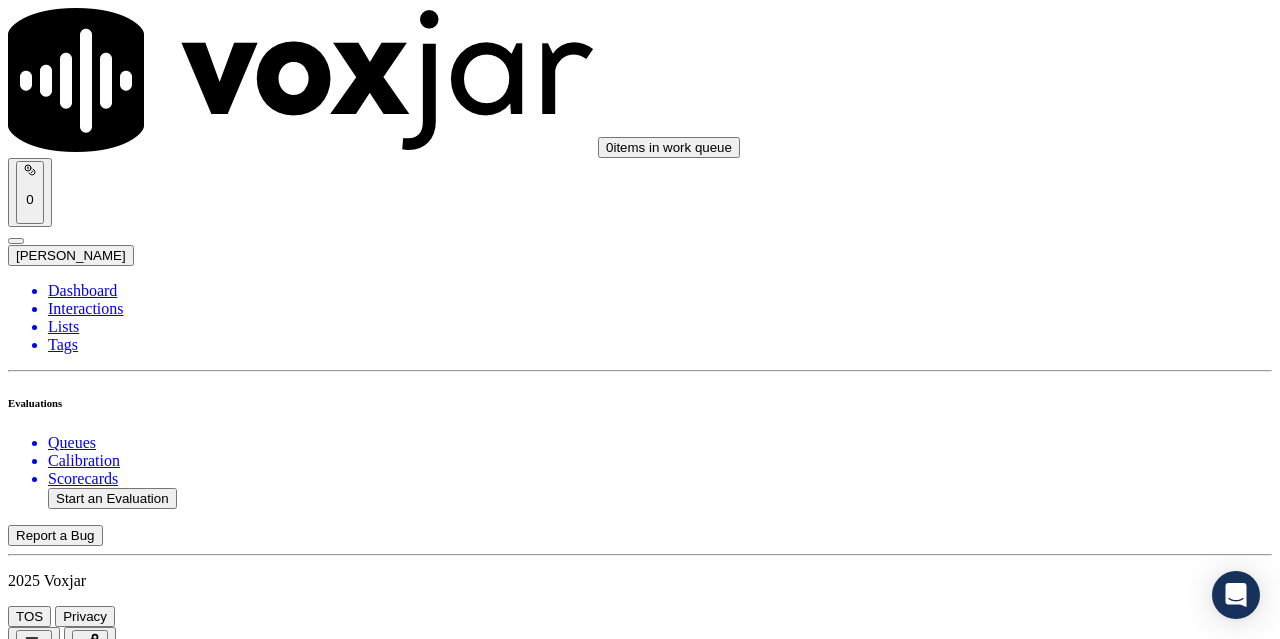click on "Submit Scores" at bounding box center [59, 7345] 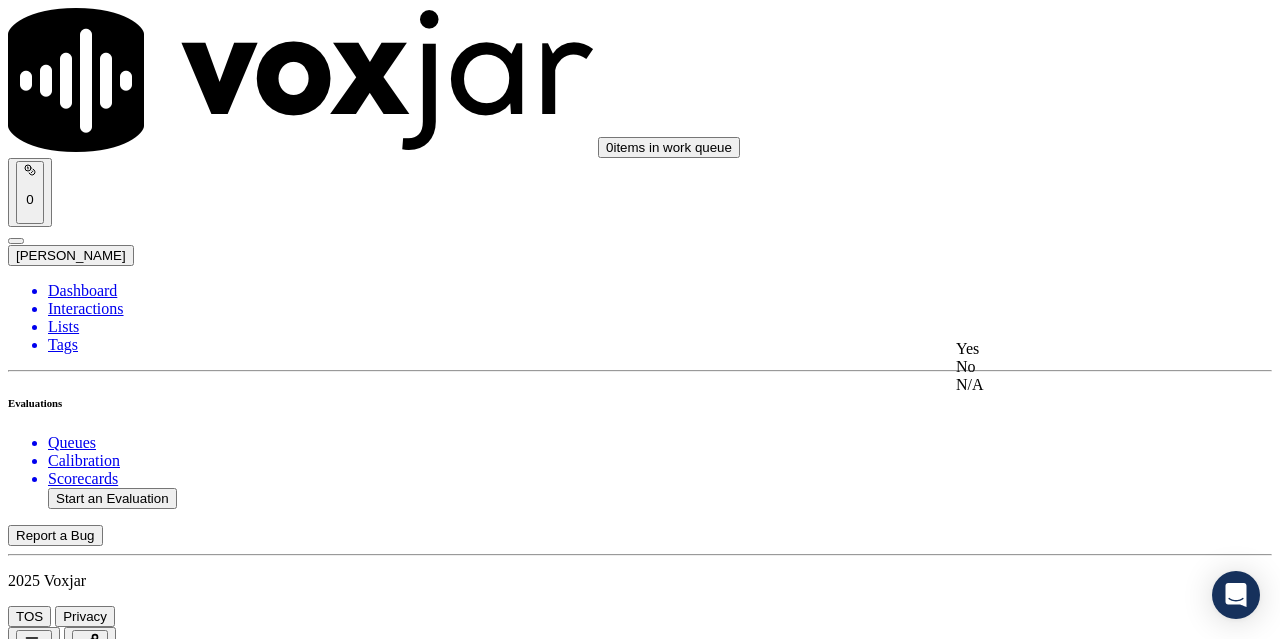 click on "Yes" at bounding box center (1067, 349) 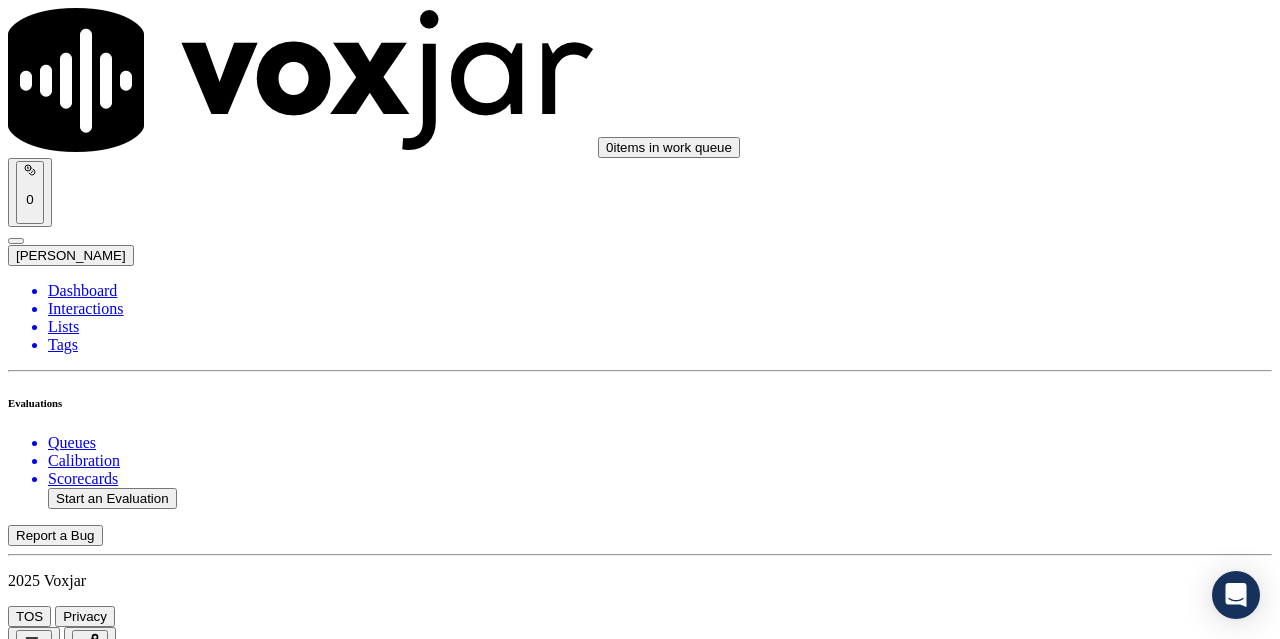 scroll, scrollTop: 5896, scrollLeft: 0, axis: vertical 